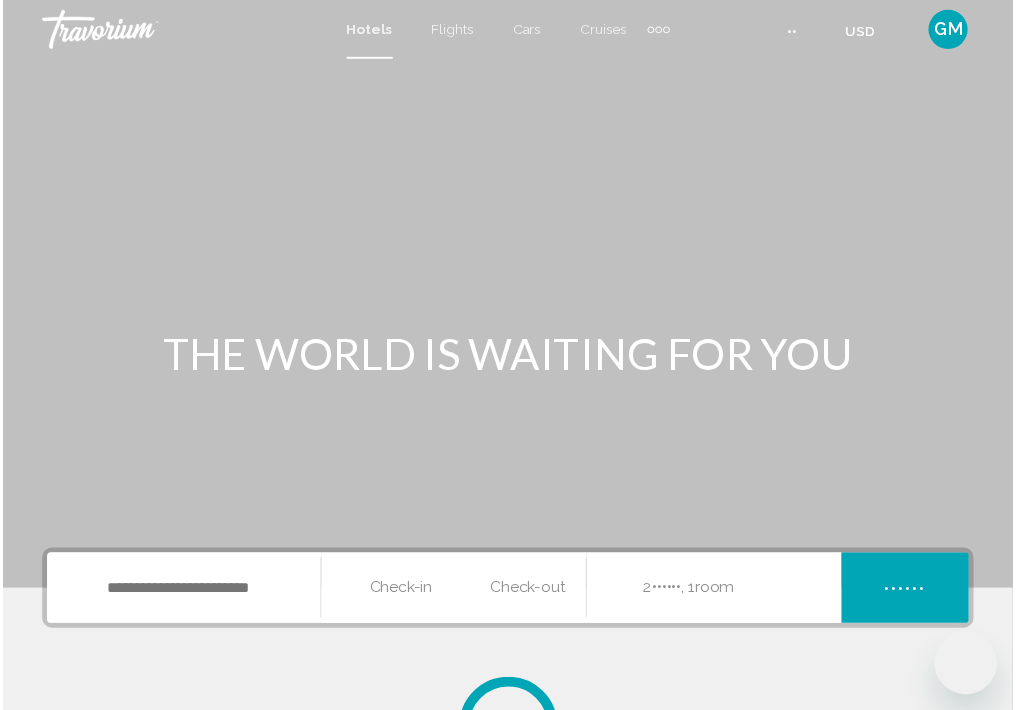 scroll, scrollTop: 0, scrollLeft: 0, axis: both 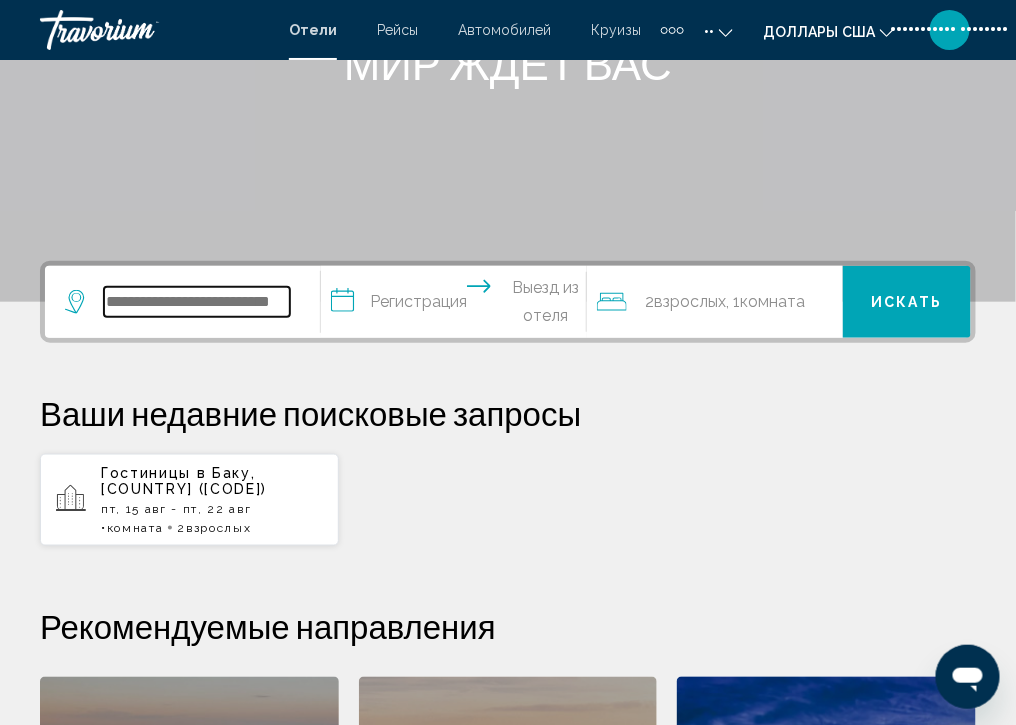 click at bounding box center [197, 302] 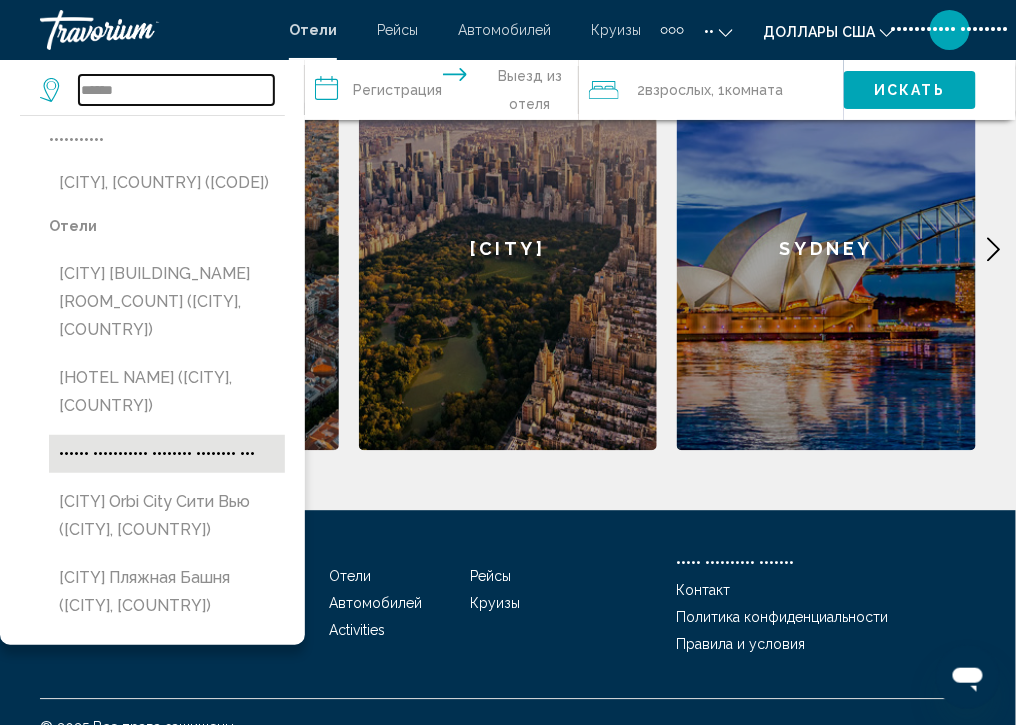 scroll, scrollTop: 934, scrollLeft: 0, axis: vertical 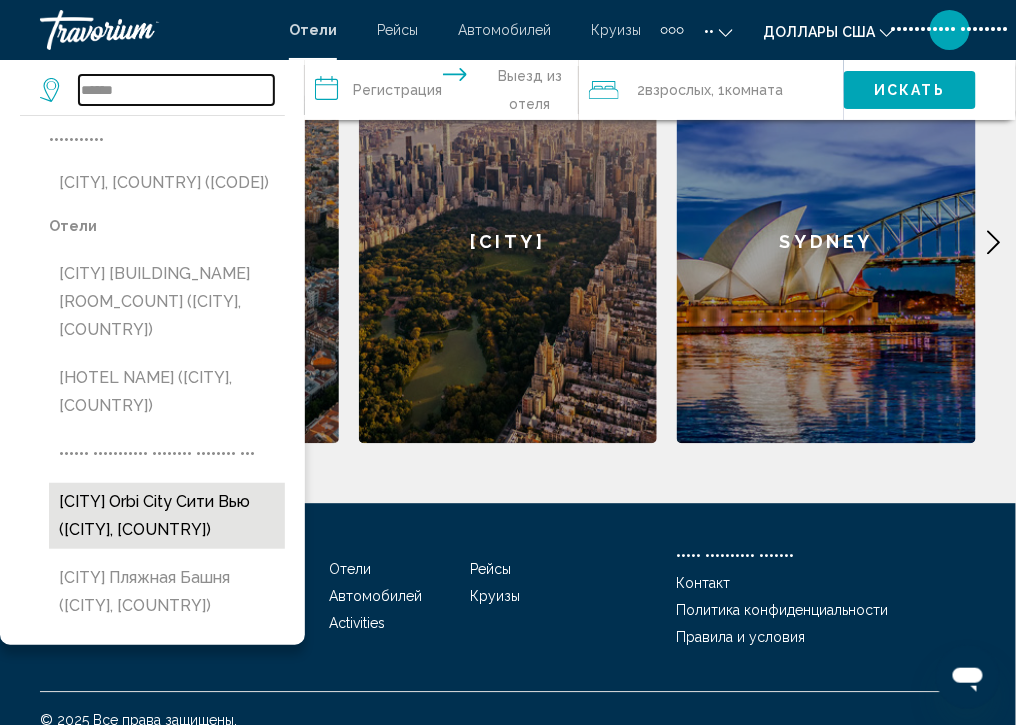 type on "******" 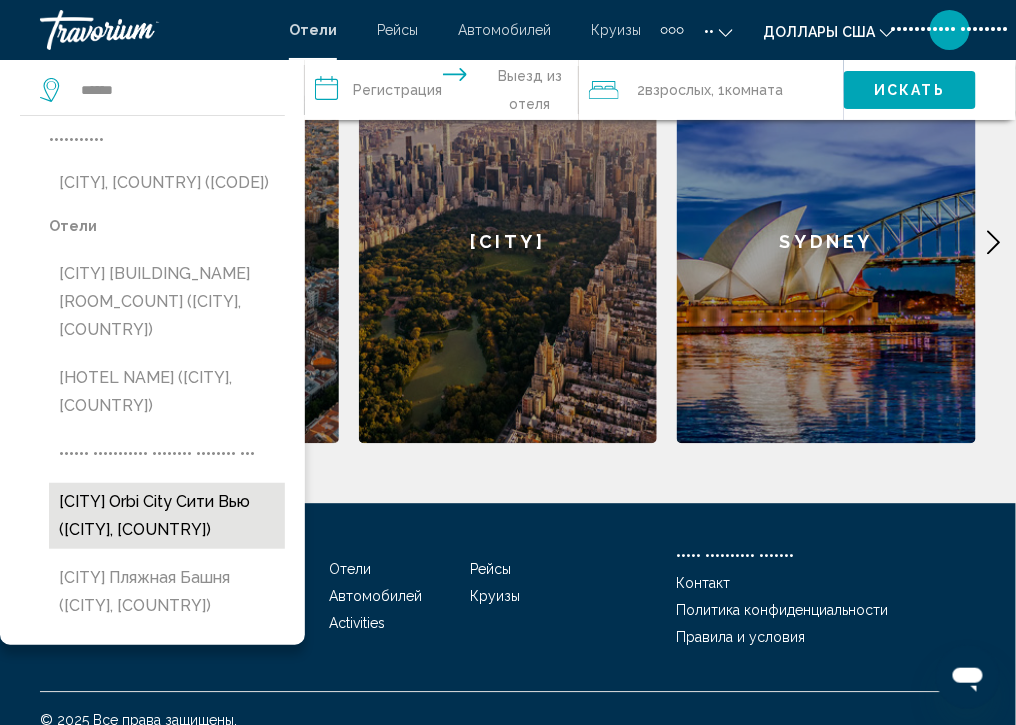 click on "[CITY] Orbi City Сити Вью ([CITY], [COUNTRY])" at bounding box center [167, 516] 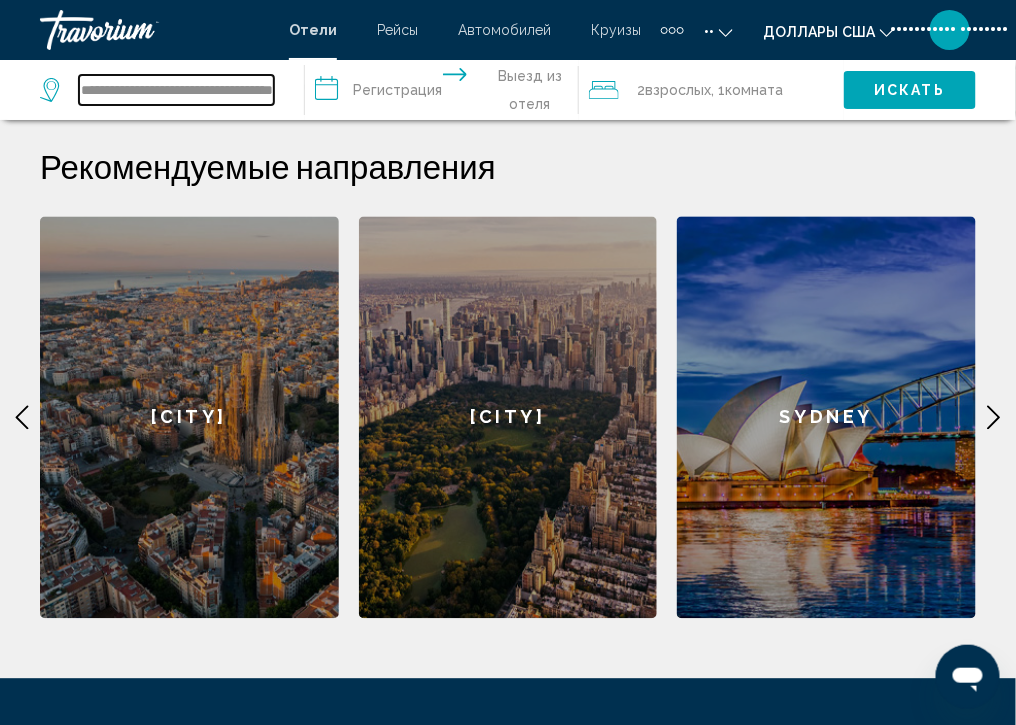 scroll, scrollTop: 749, scrollLeft: 0, axis: vertical 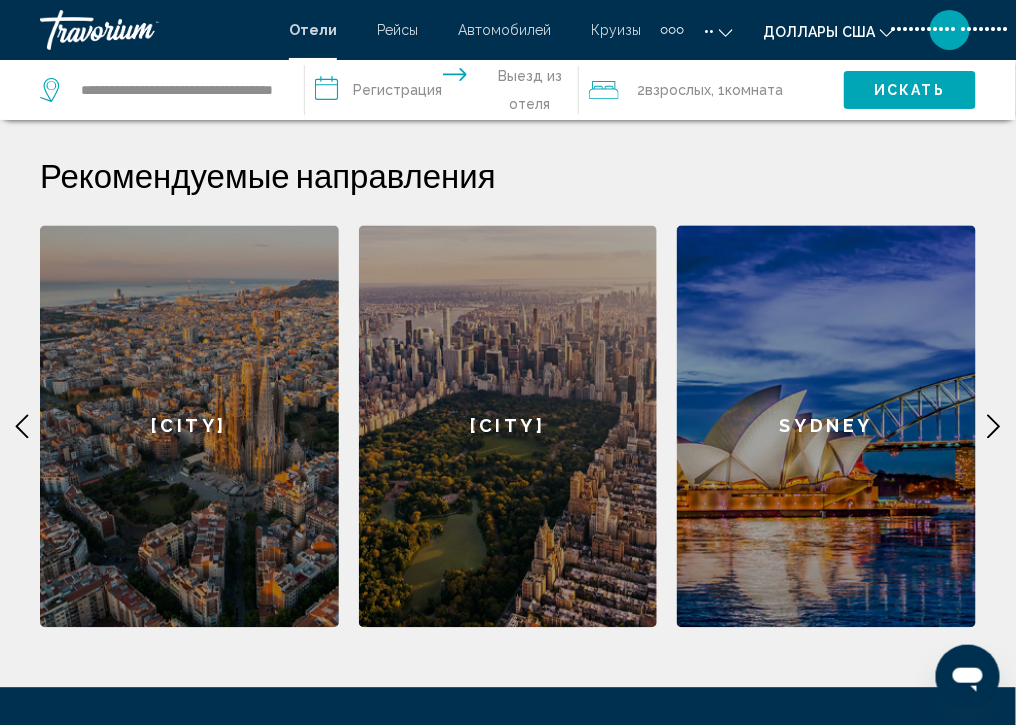 click on "•••••••••••••••••••••••••••••••••••••••••" at bounding box center [446, 93] 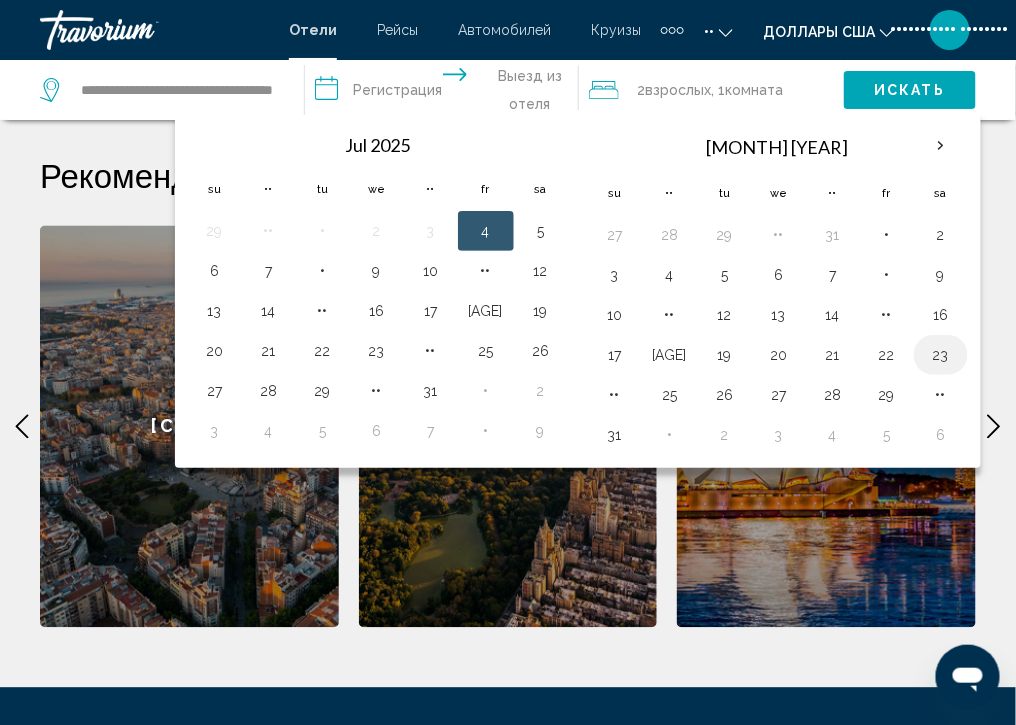 click on "23" at bounding box center [941, 355] 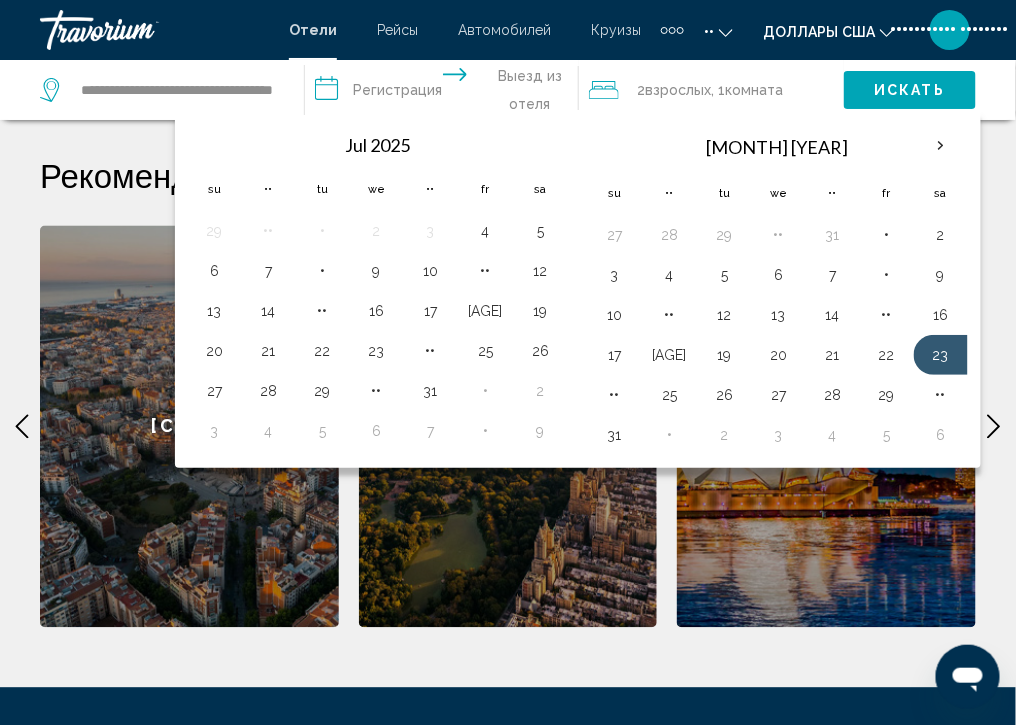 click on "•••••••••••••••••••••••••••••••••••••••••" at bounding box center [446, 93] 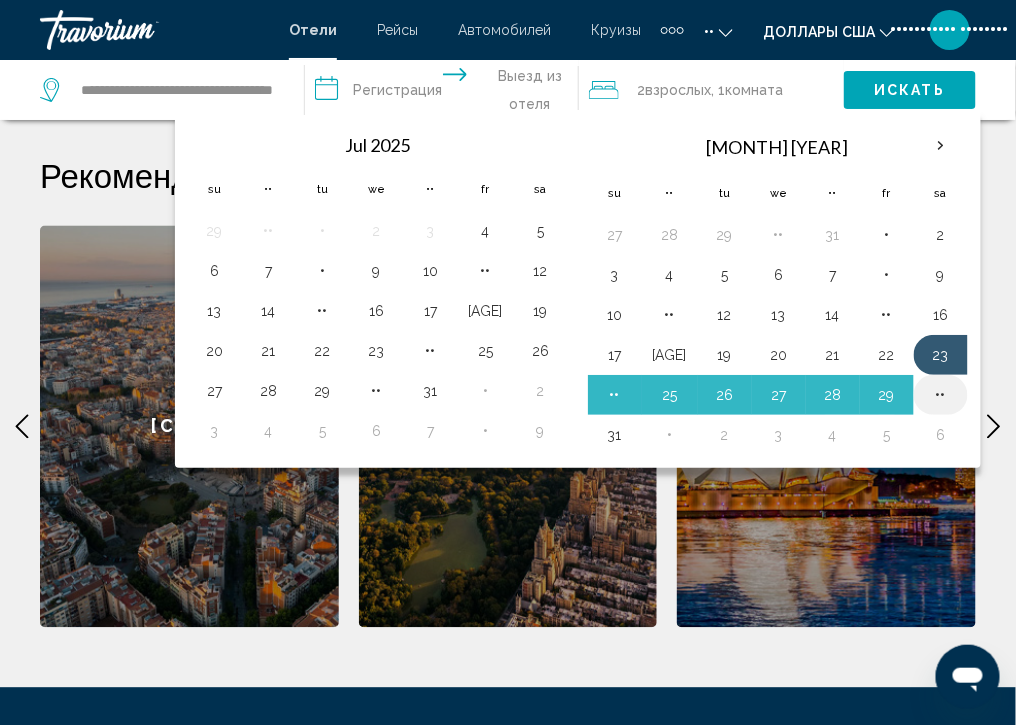 click on "••" at bounding box center [941, 395] 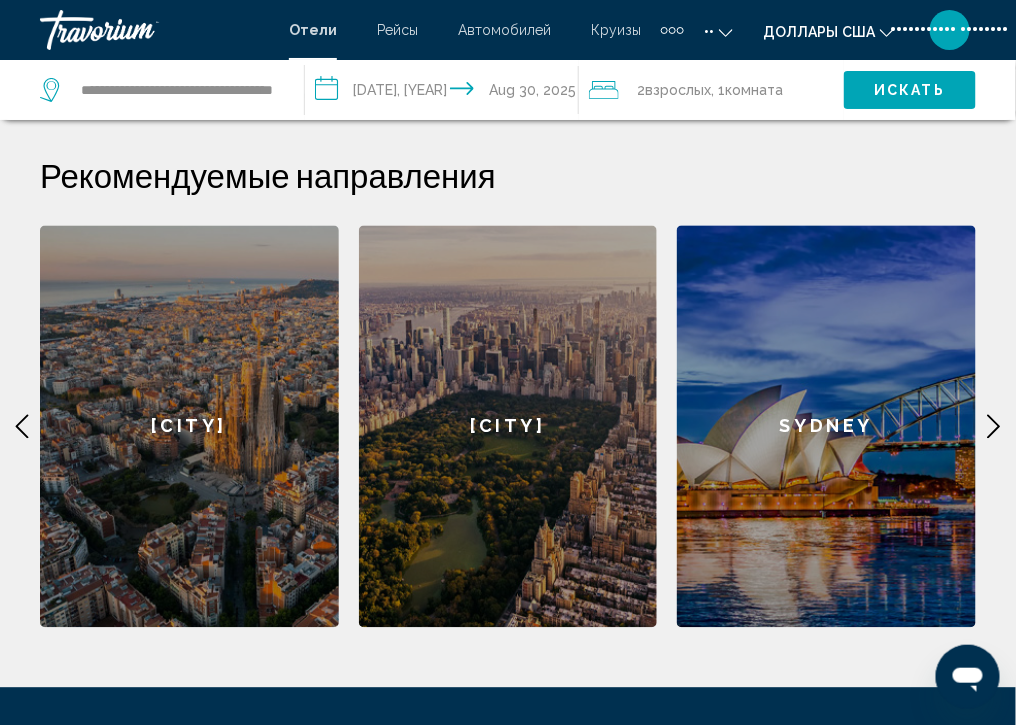 click at bounding box center [604, 90] 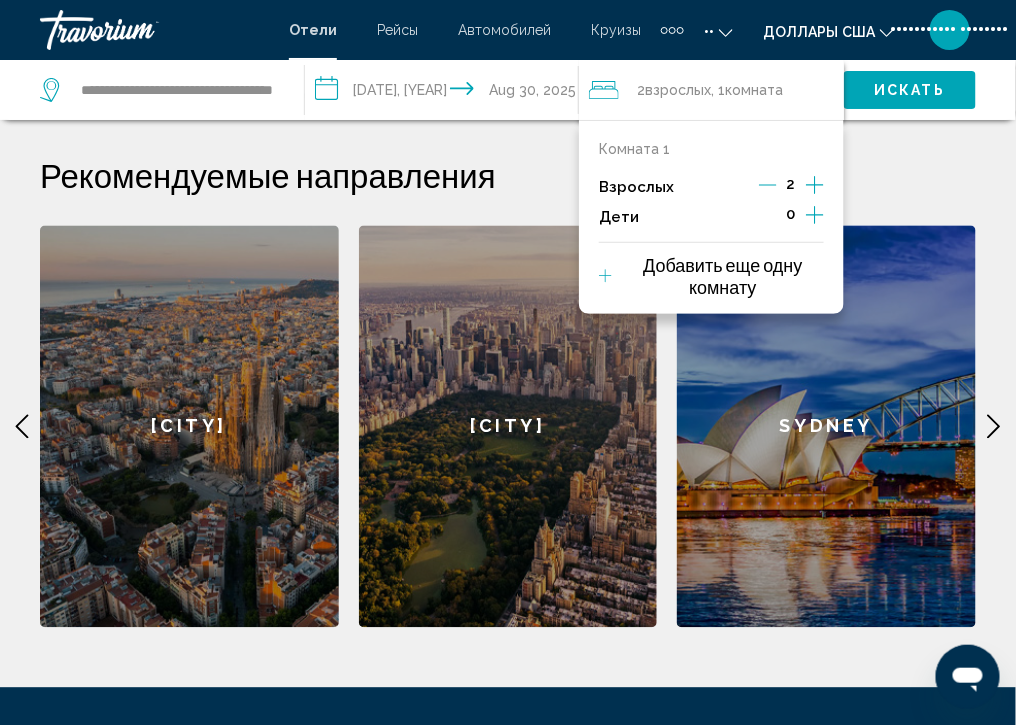 click on "Рекомендуемые направления" at bounding box center (508, 176) 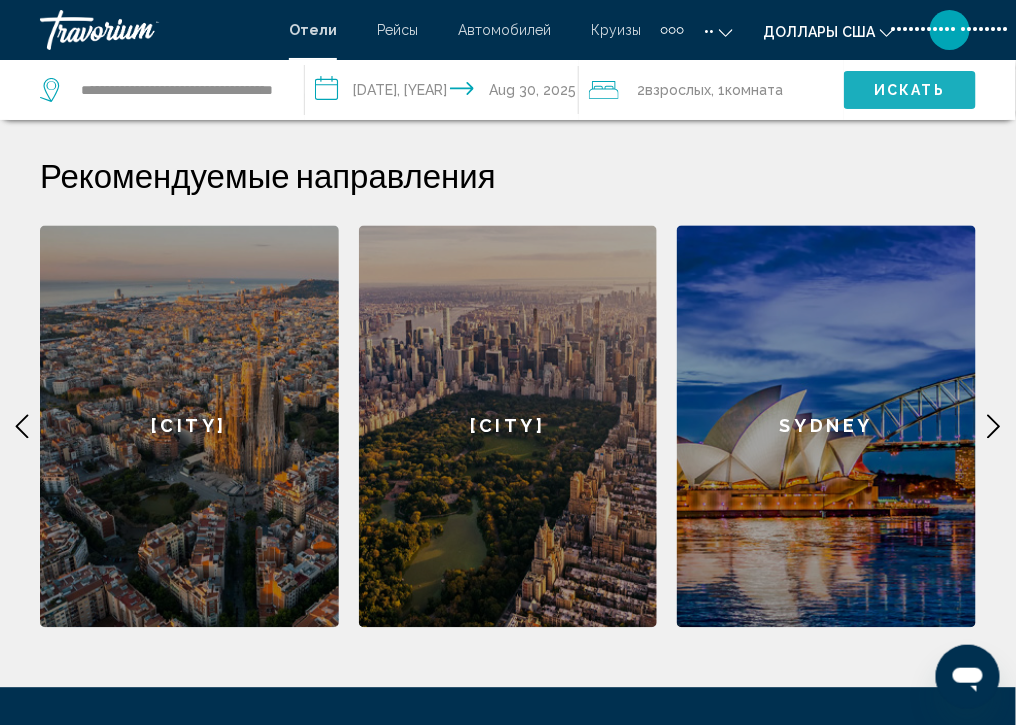 click on "Искать" at bounding box center (910, 89) 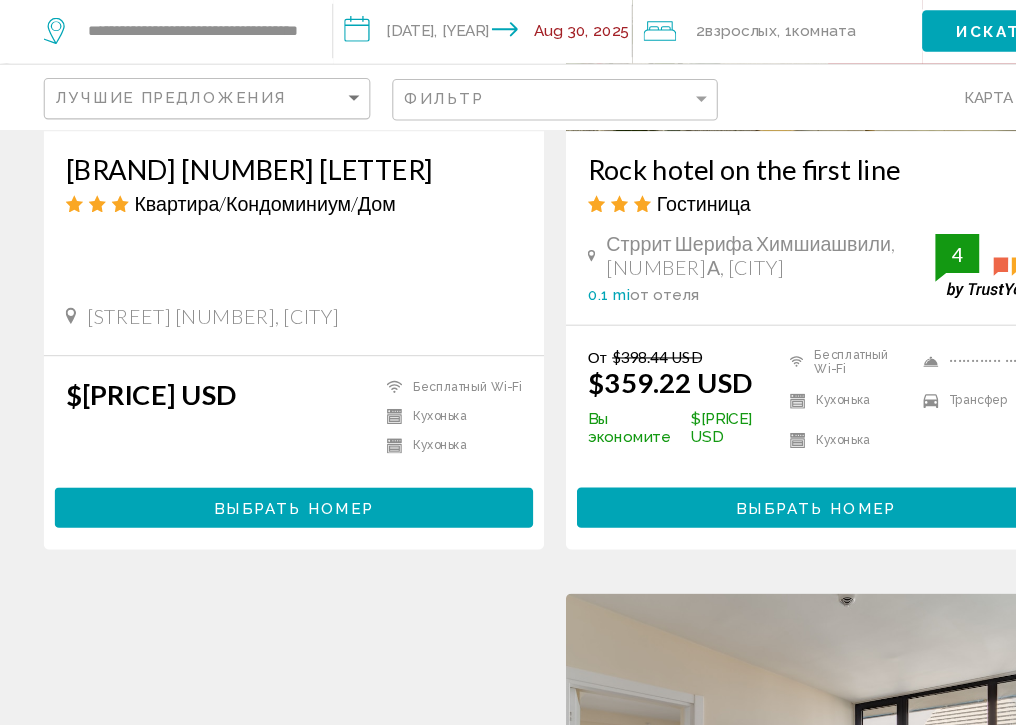scroll, scrollTop: 2624, scrollLeft: 0, axis: vertical 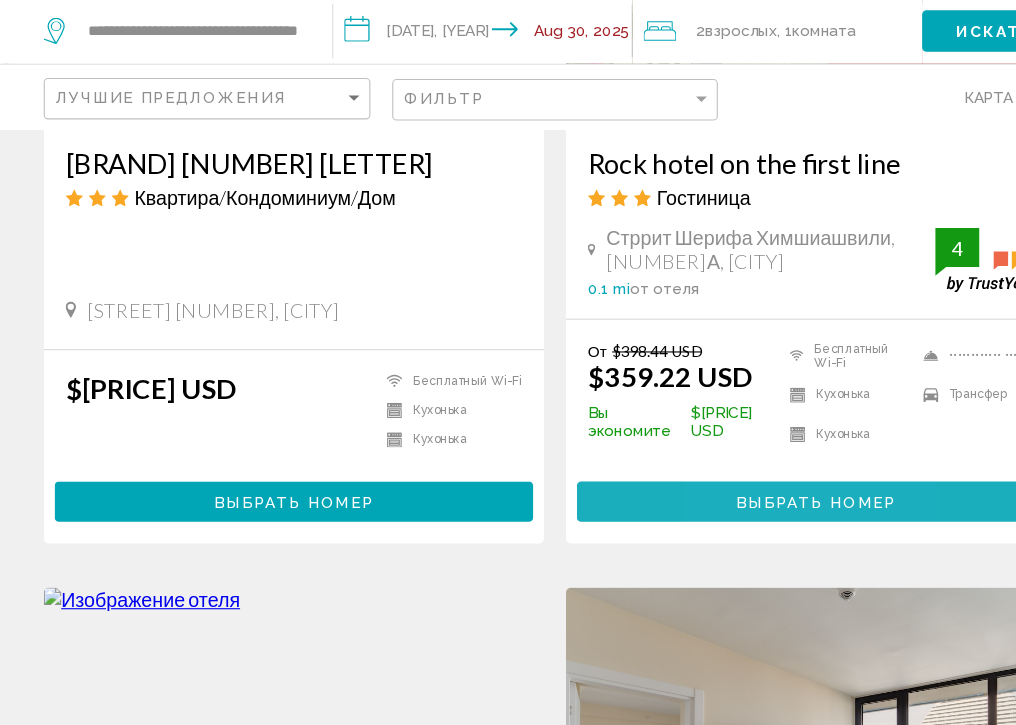 click on "Выбрать номер" at bounding box center (747, 521) 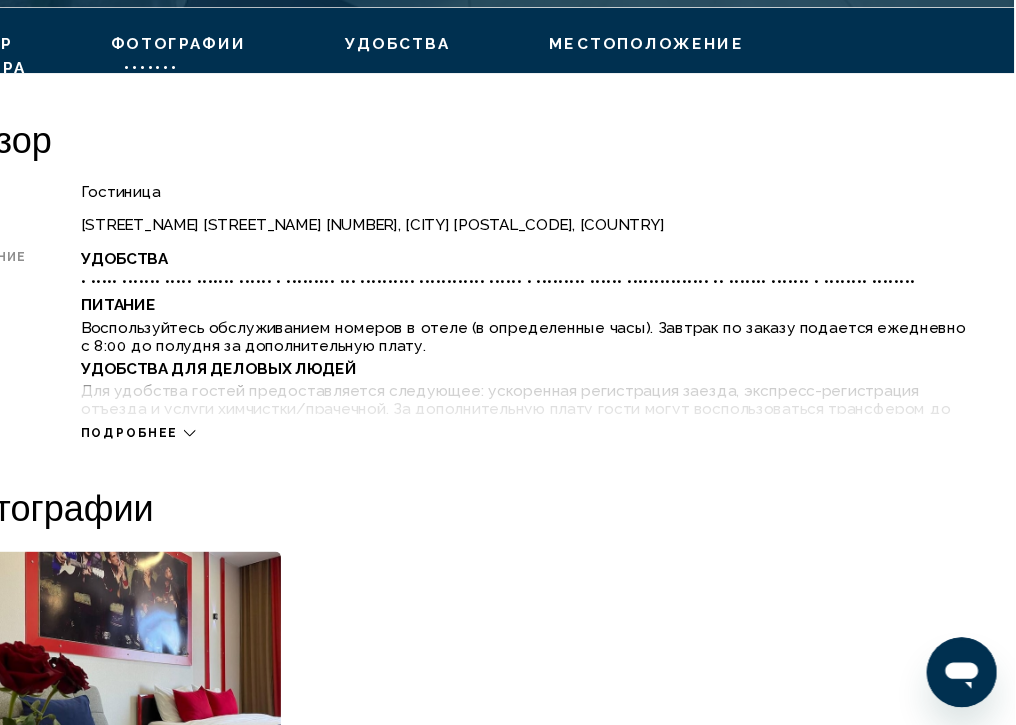 scroll, scrollTop: 945, scrollLeft: 0, axis: vertical 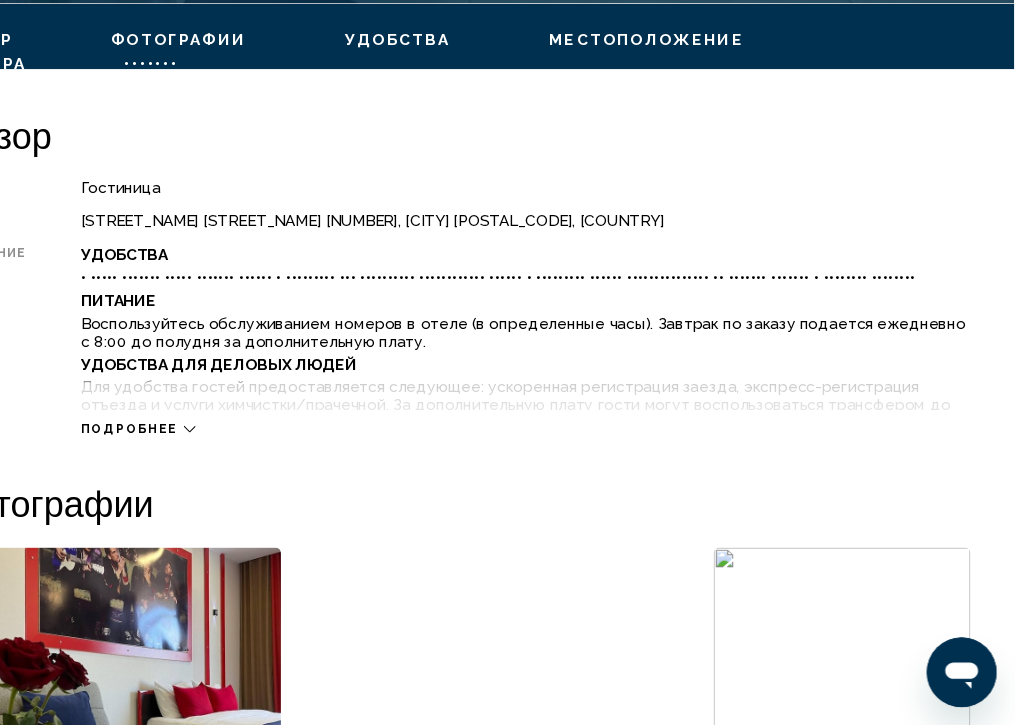 click at bounding box center [261, 455] 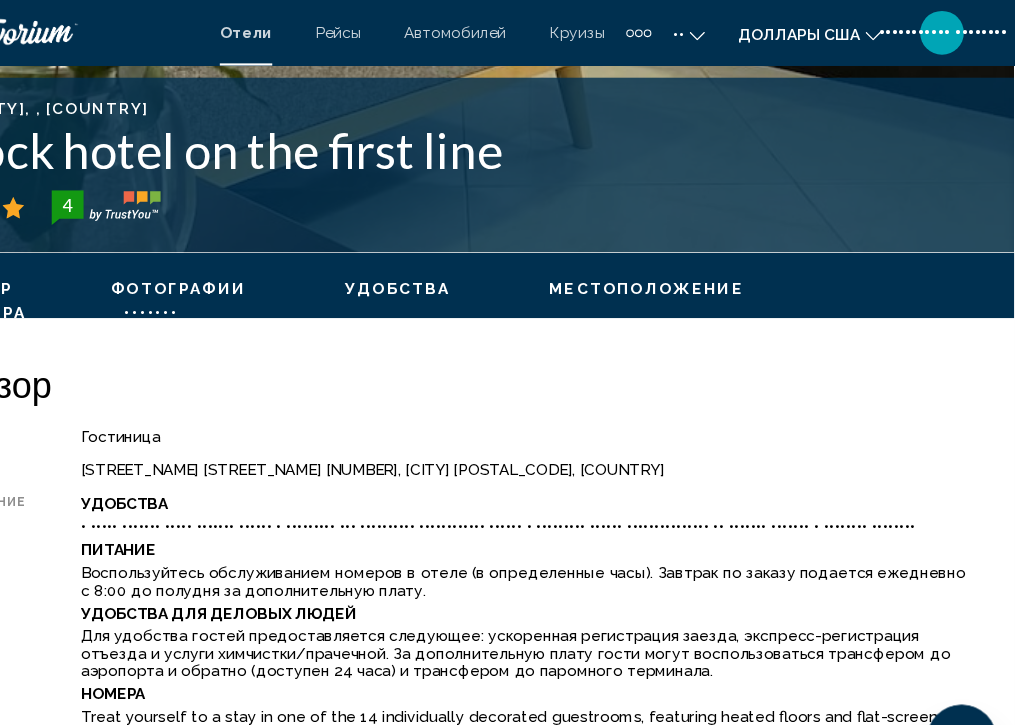 scroll, scrollTop: 574, scrollLeft: 0, axis: vertical 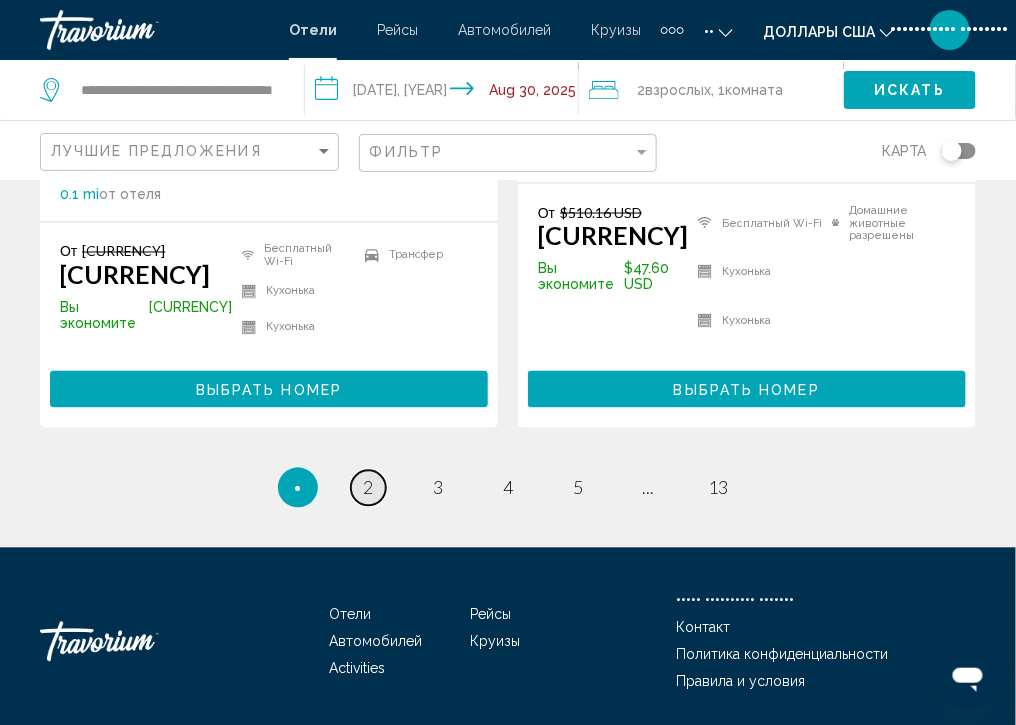 click on "••••••••  •" at bounding box center [368, 488] 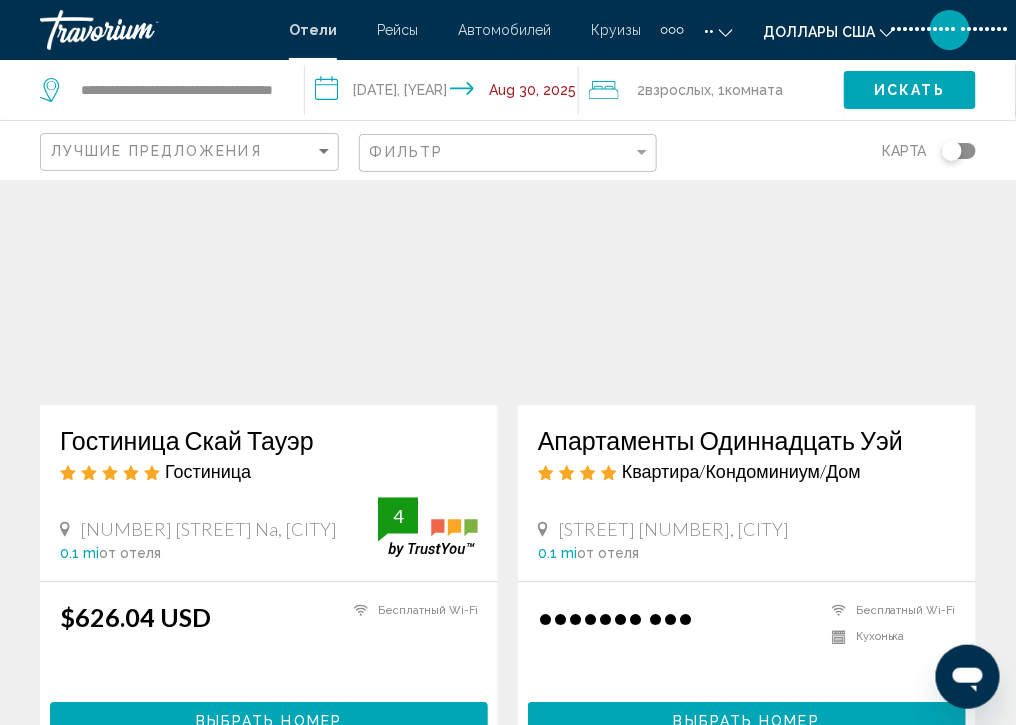 scroll, scrollTop: 890, scrollLeft: 0, axis: vertical 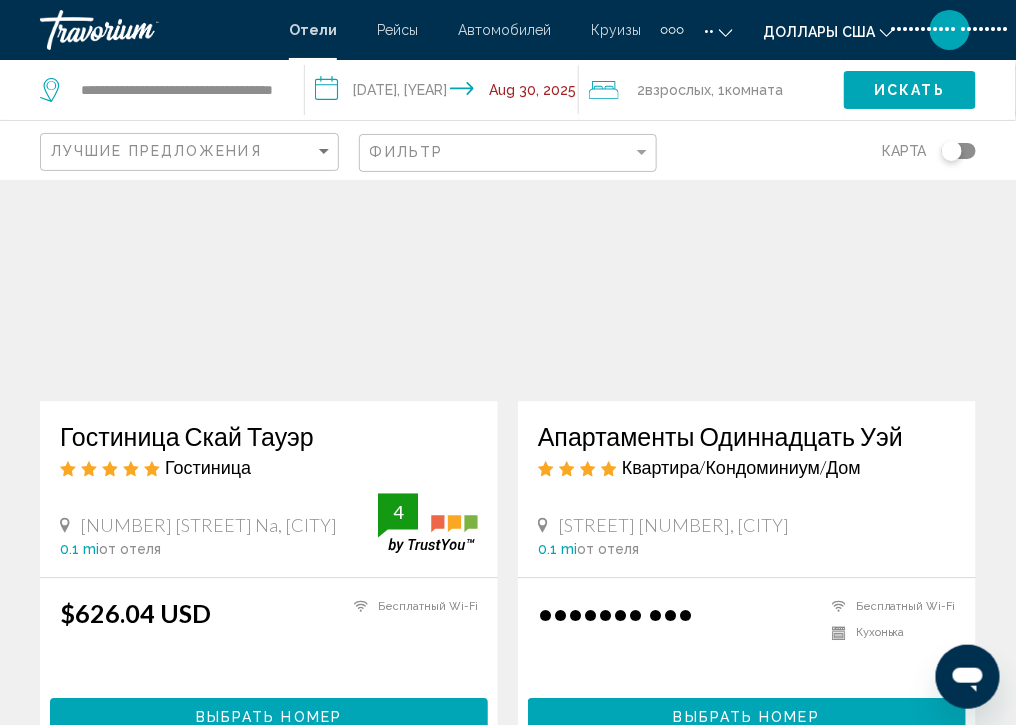 click at bounding box center (747, 241) 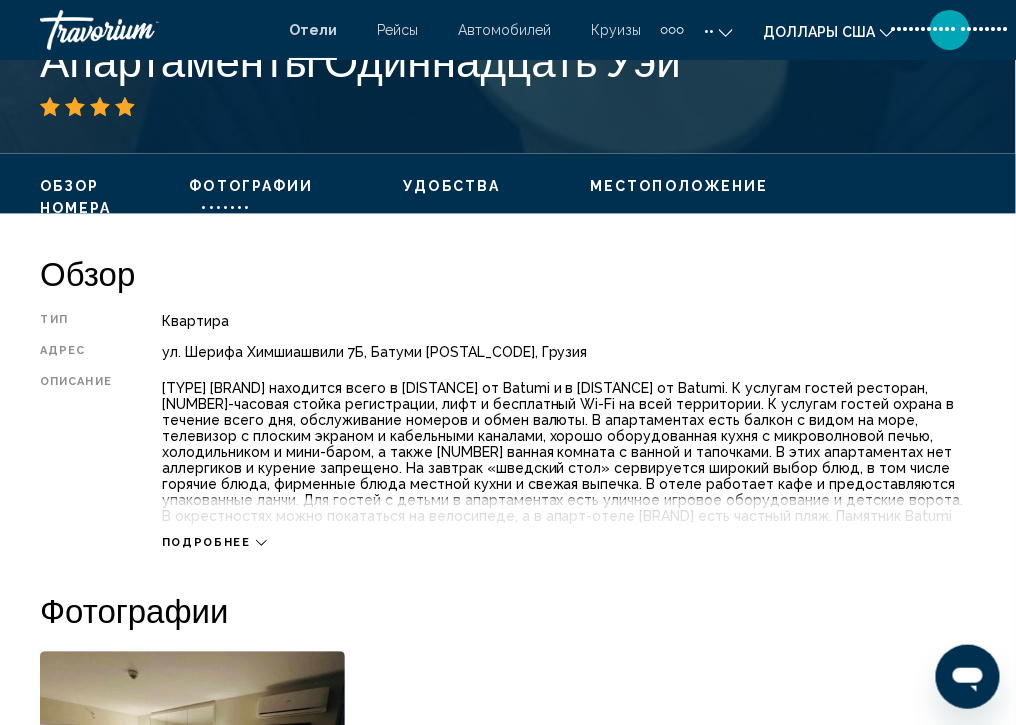 scroll, scrollTop: 852, scrollLeft: 0, axis: vertical 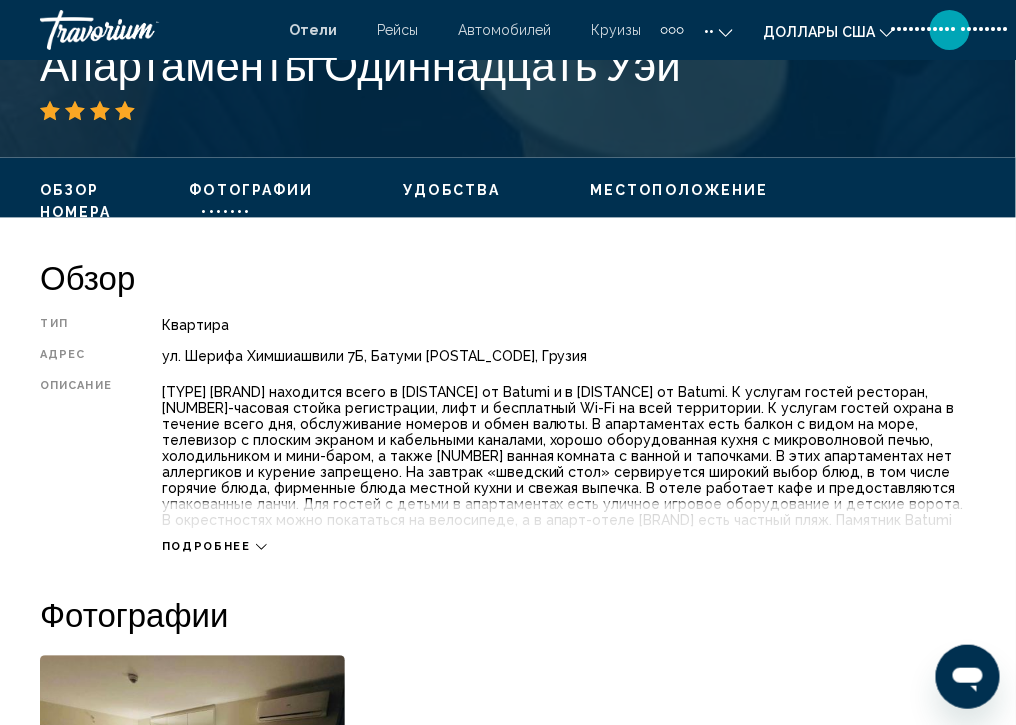 click at bounding box center (261, 547) 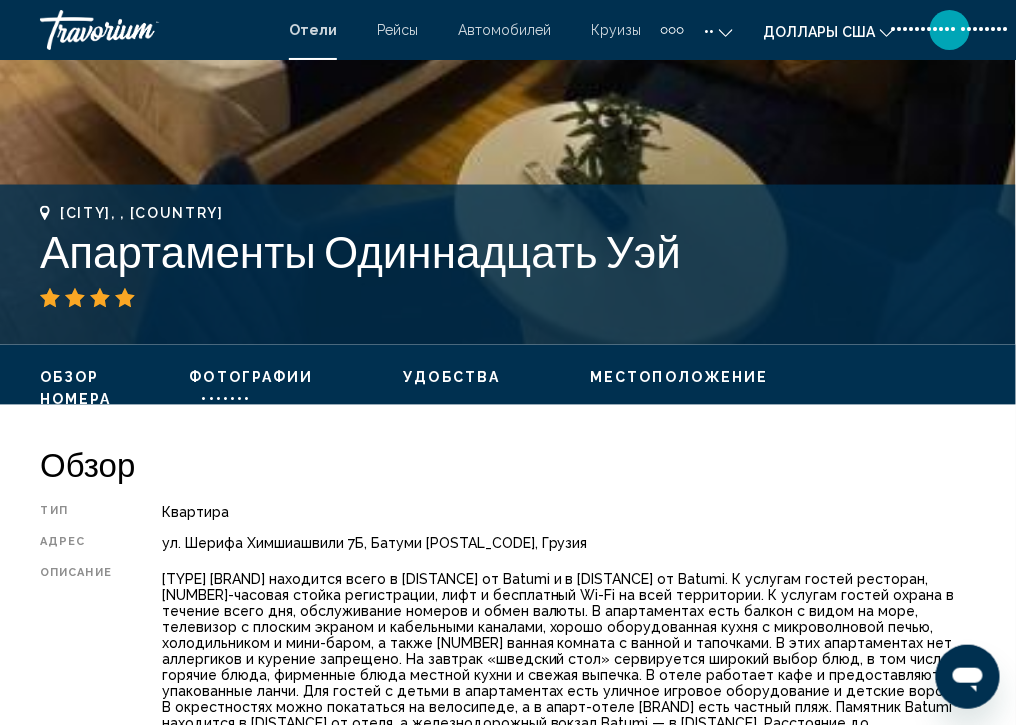 scroll, scrollTop: 664, scrollLeft: 0, axis: vertical 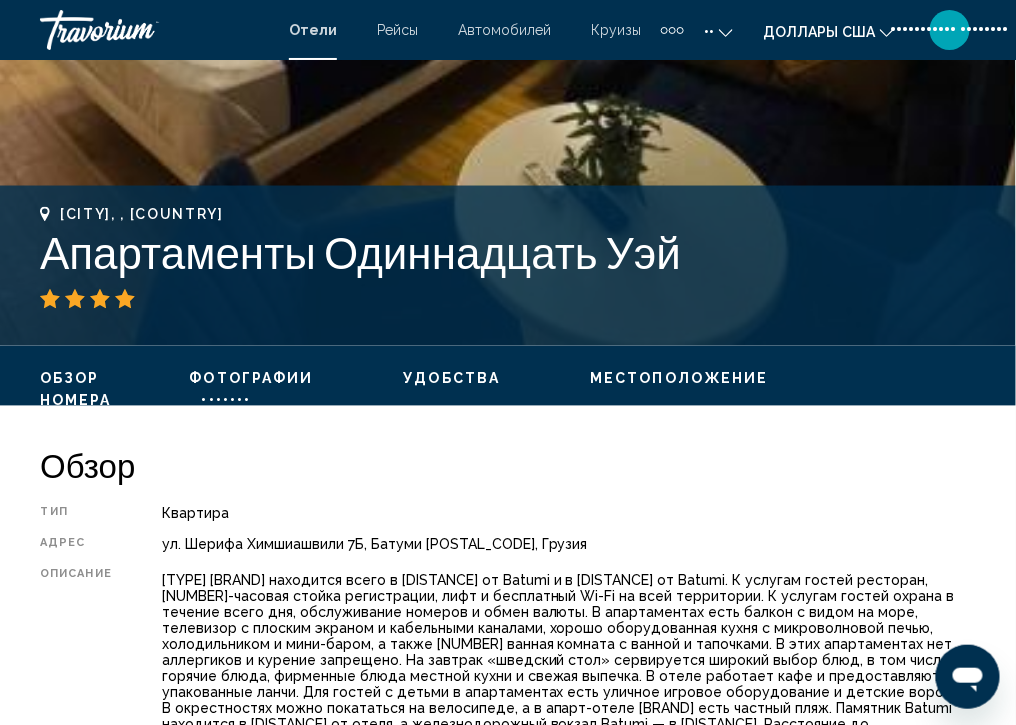 click on "Местоположение" at bounding box center [679, 379] 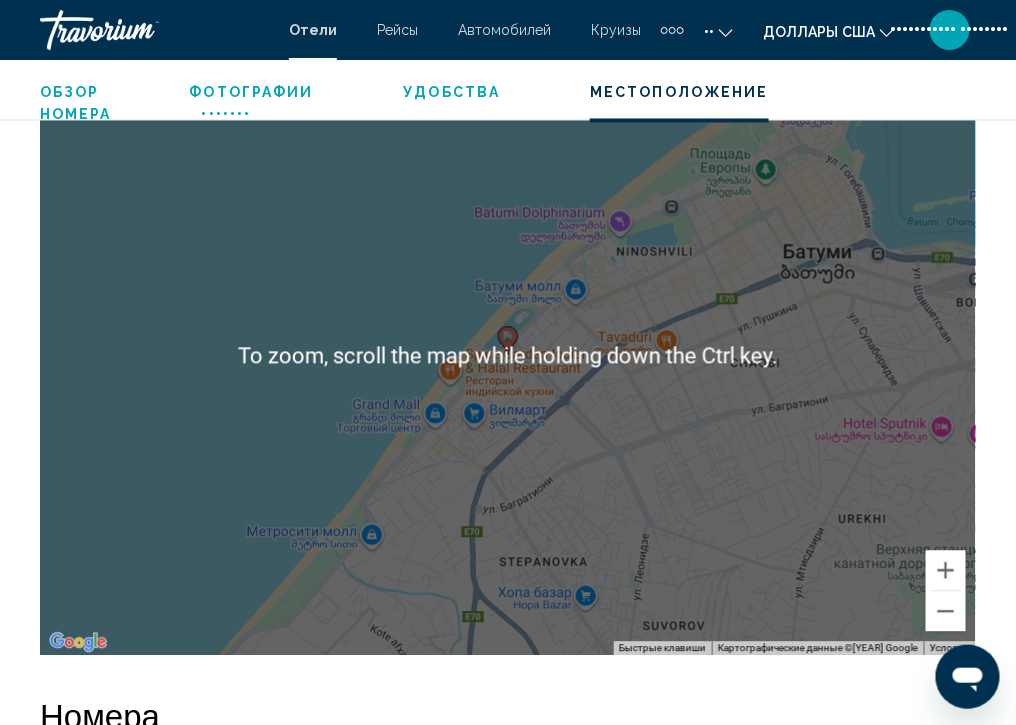 scroll, scrollTop: 2618, scrollLeft: 0, axis: vertical 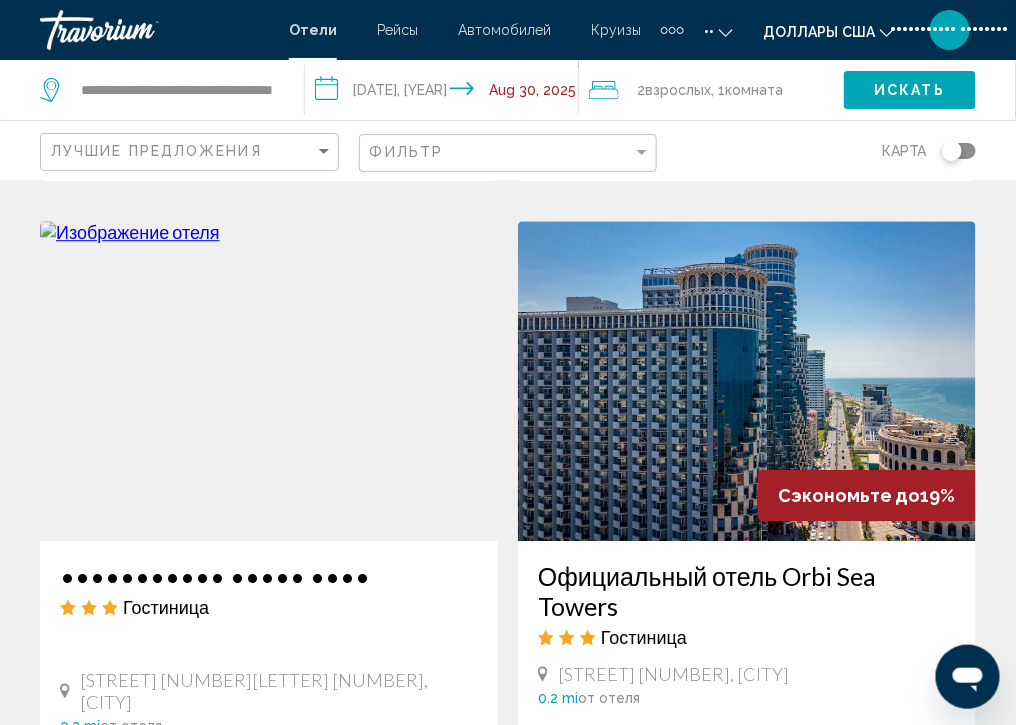 click at bounding box center [269, 381] 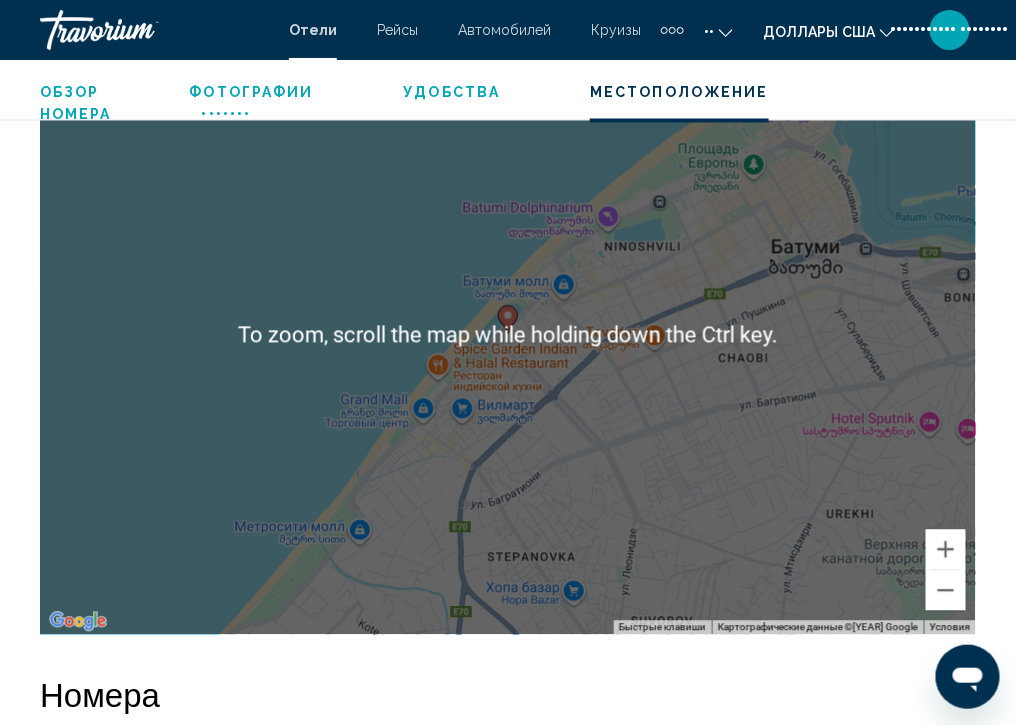 scroll, scrollTop: 2590, scrollLeft: 0, axis: vertical 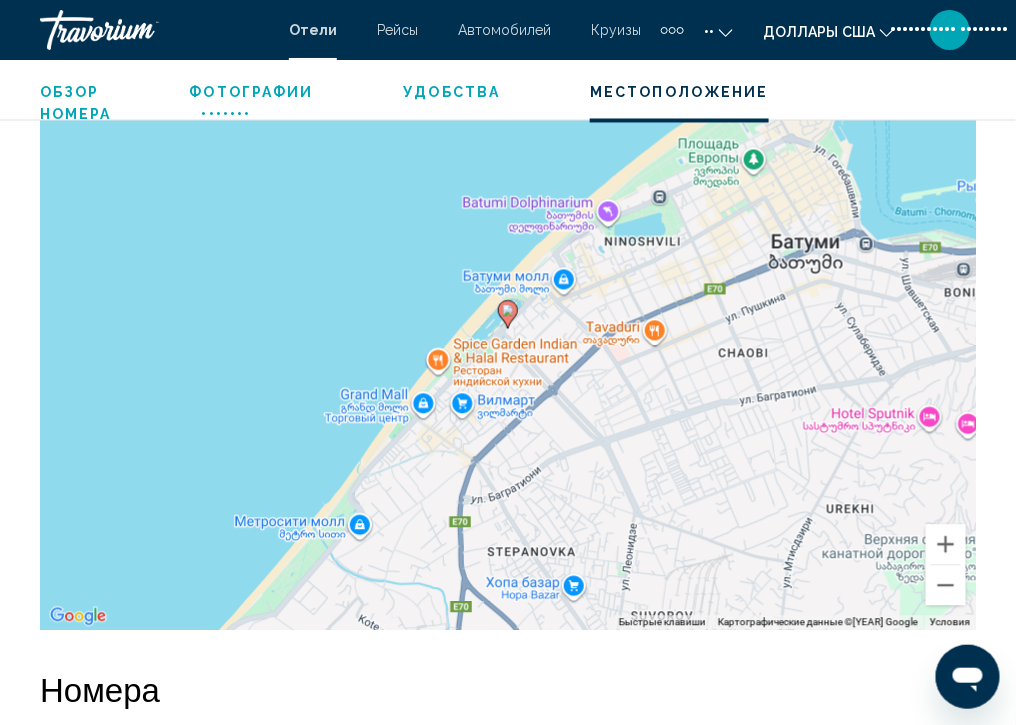 click on "••• ••••••••• ••••••••••• ••••••• •• •••••••••• ••••• •••••••••••• •••••••••••••• • ••••••• ••••••••••• ••••••• ••• • ••••• ••••• ••••• ••••••••••• ••••••• ••••••••• ••••••• •• •••••••••• ••••• ••••••••• ••••••••••••••• ••••••• ••••••• ••••• ••••• •••••••• ••••••••• ••••••• ••••••• ••••" at bounding box center [508, 330] 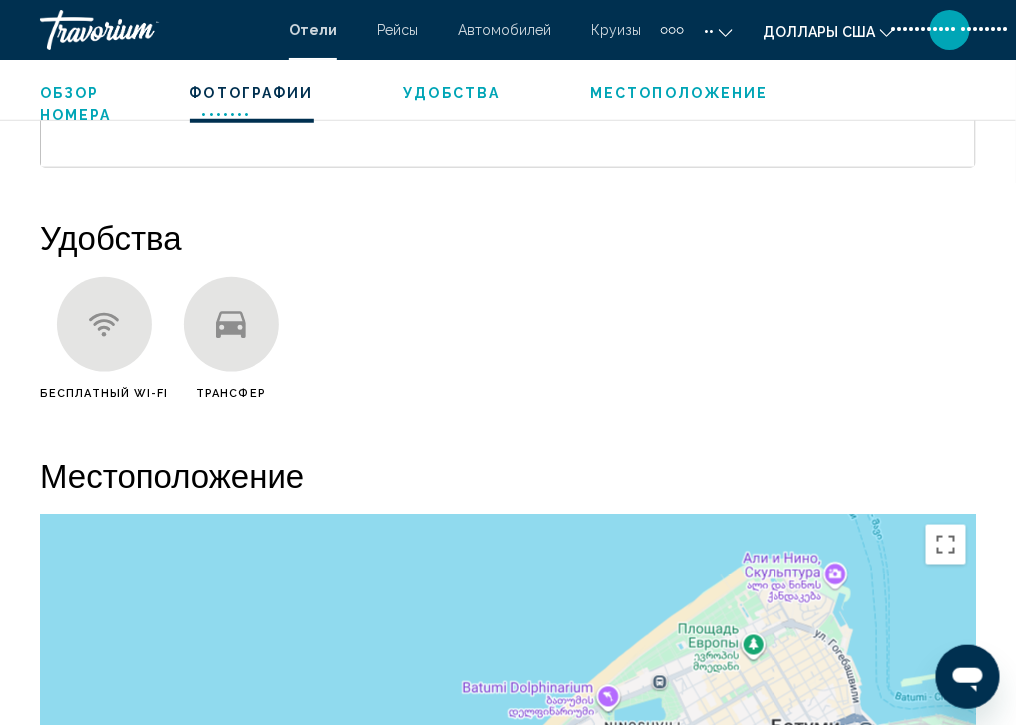 scroll, scrollTop: 1899, scrollLeft: 0, axis: vertical 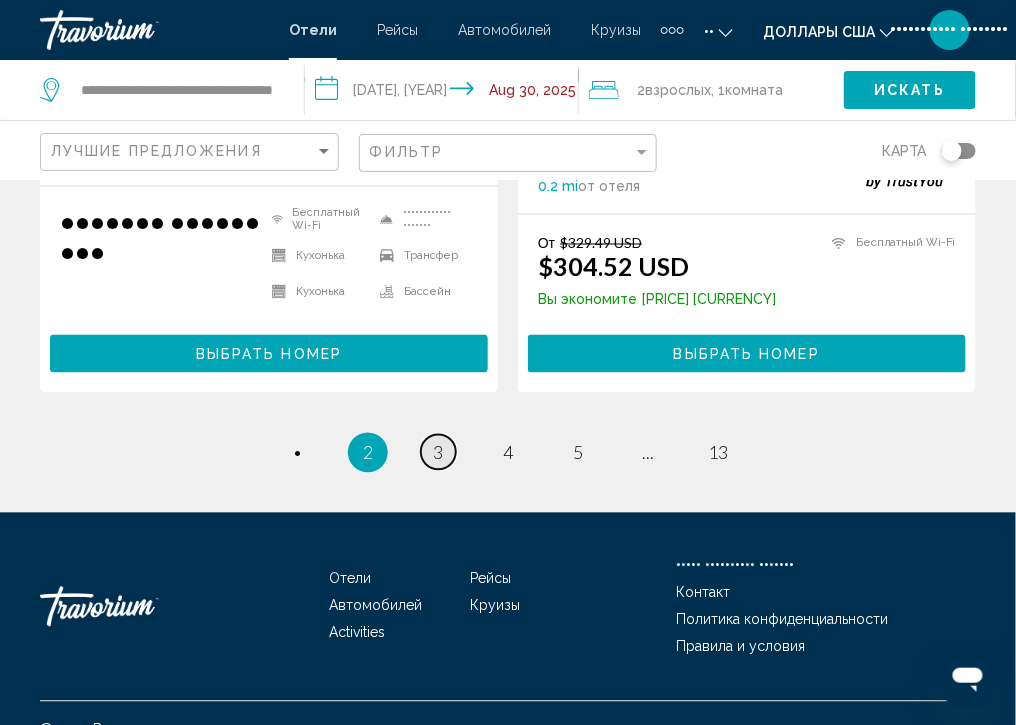 click on "3" at bounding box center [298, 453] 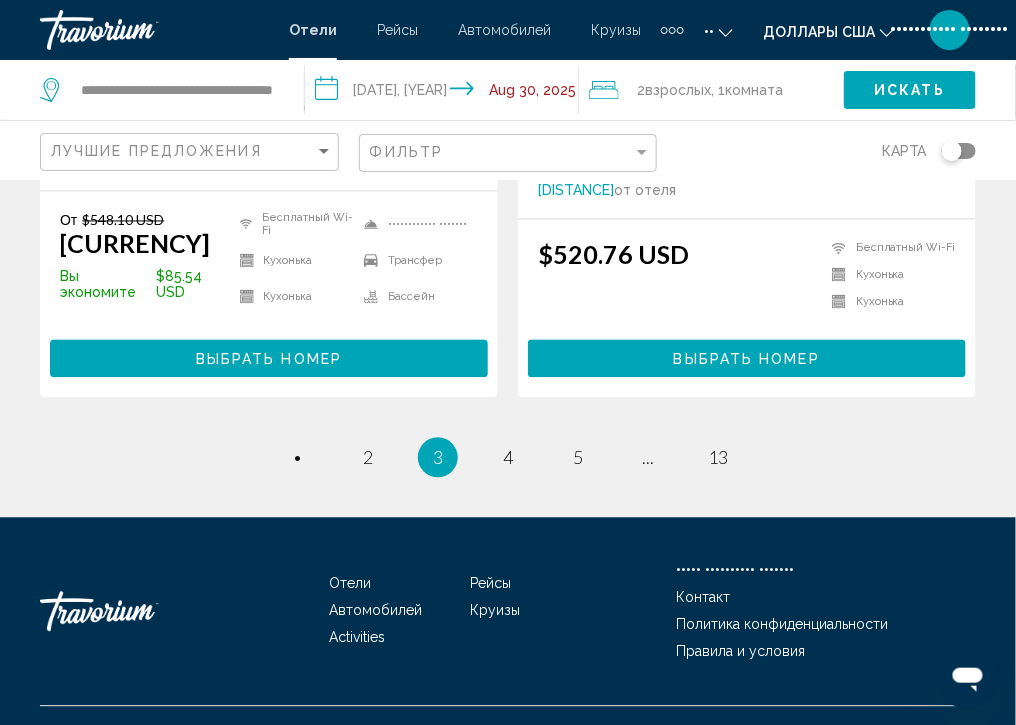 scroll, scrollTop: 4325, scrollLeft: 0, axis: vertical 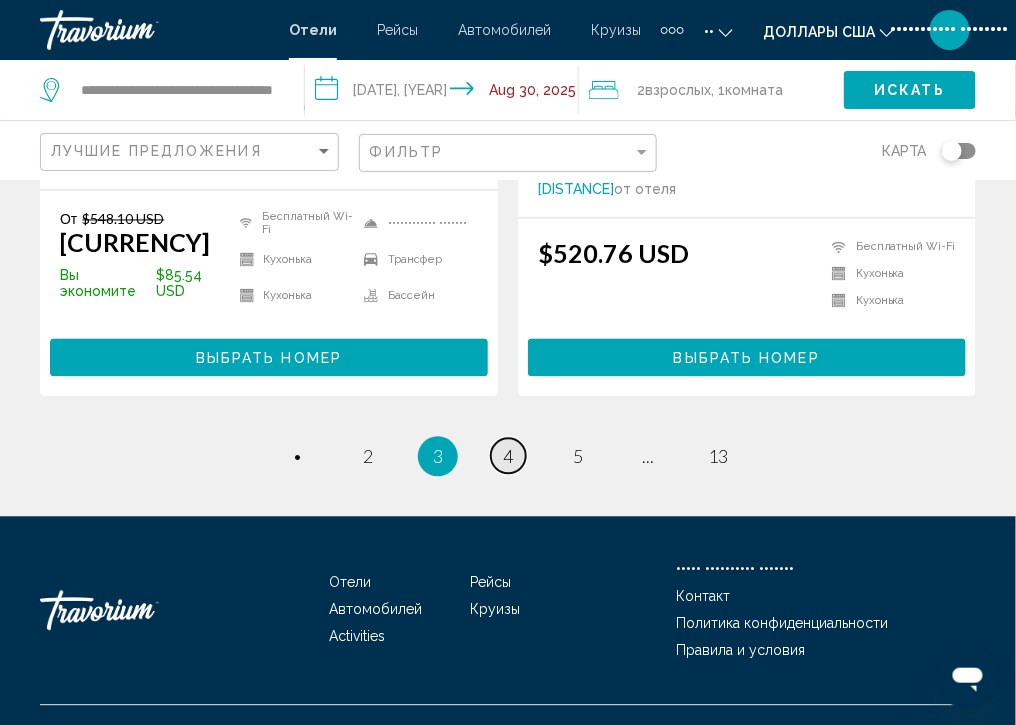 click on "4" at bounding box center (298, 457) 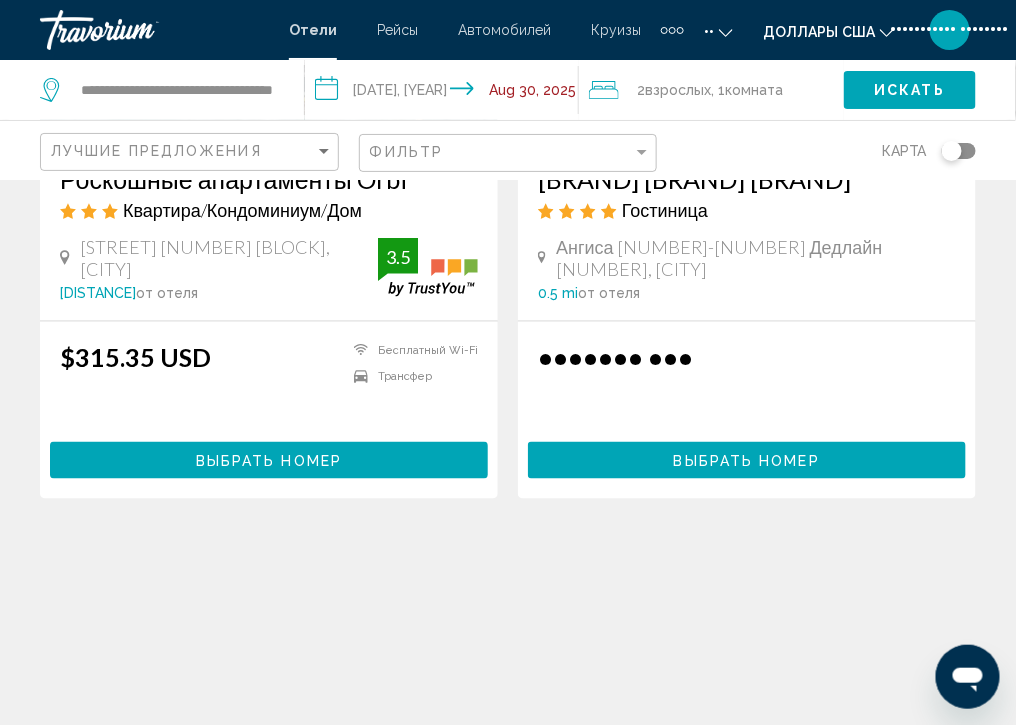 scroll, scrollTop: 430, scrollLeft: 0, axis: vertical 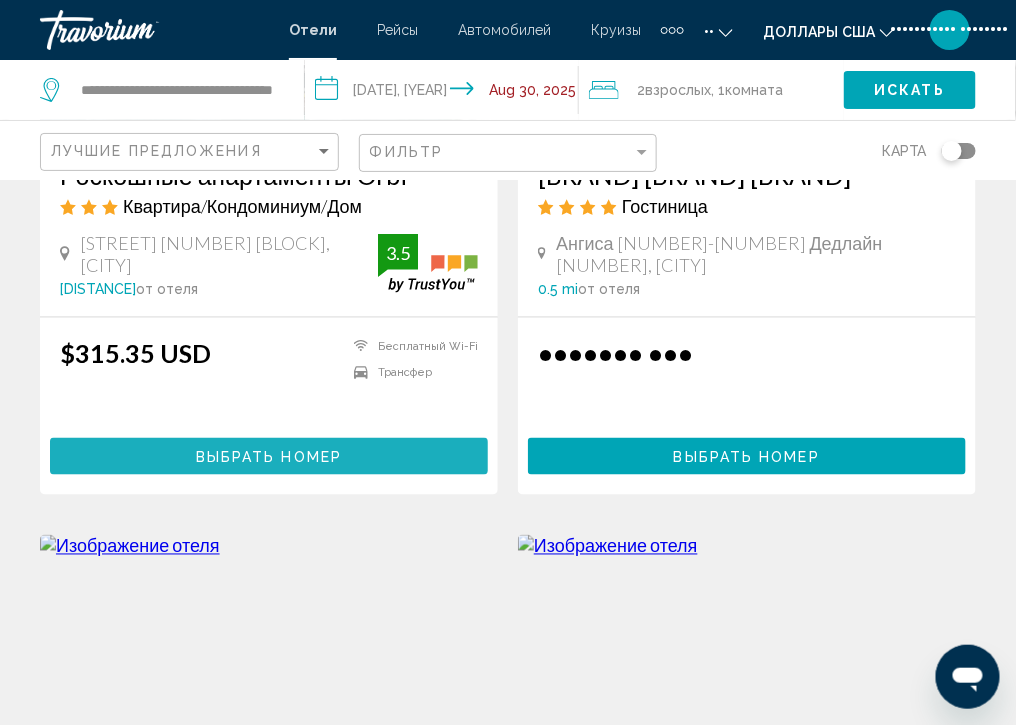 click on "Выбрать номер" at bounding box center (269, 457) 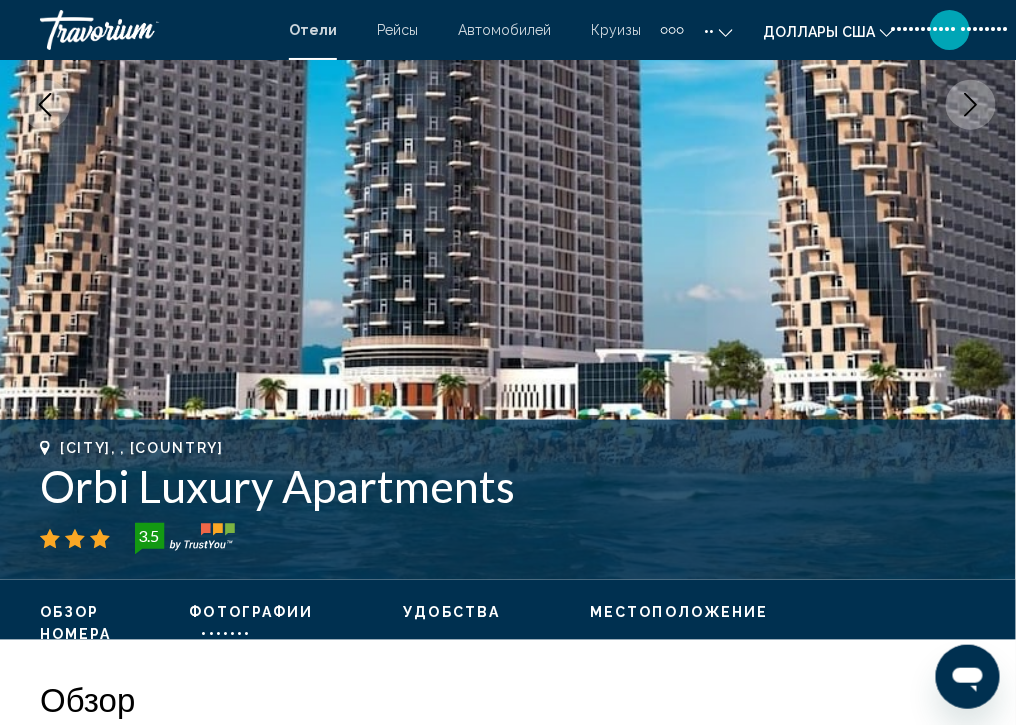 scroll, scrollTop: 172, scrollLeft: 0, axis: vertical 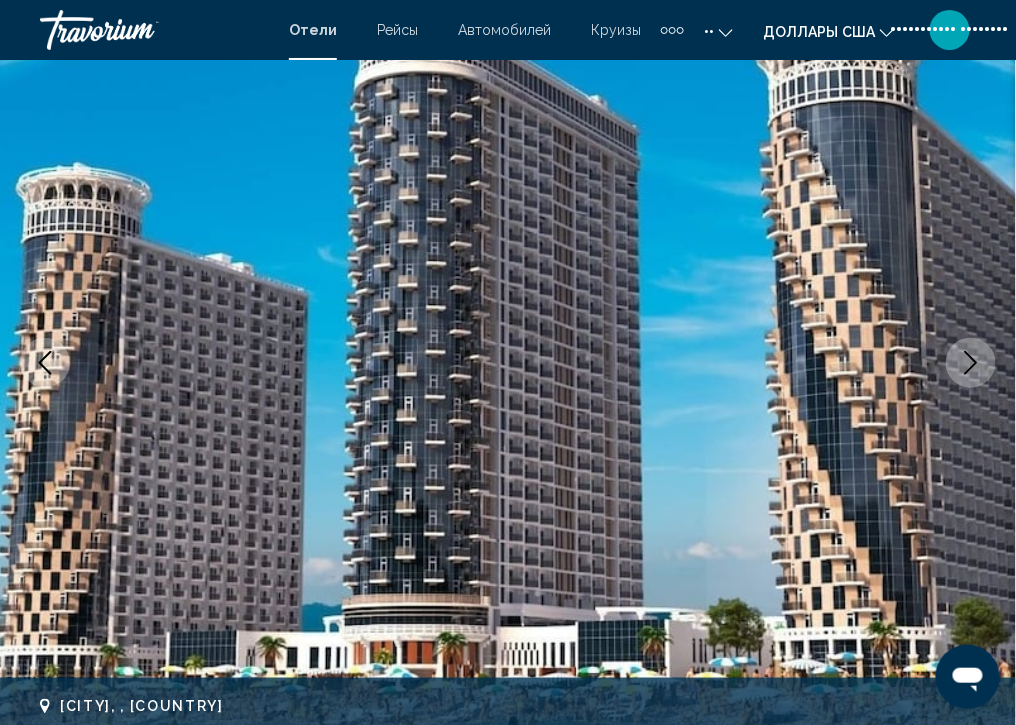 click at bounding box center (971, 363) 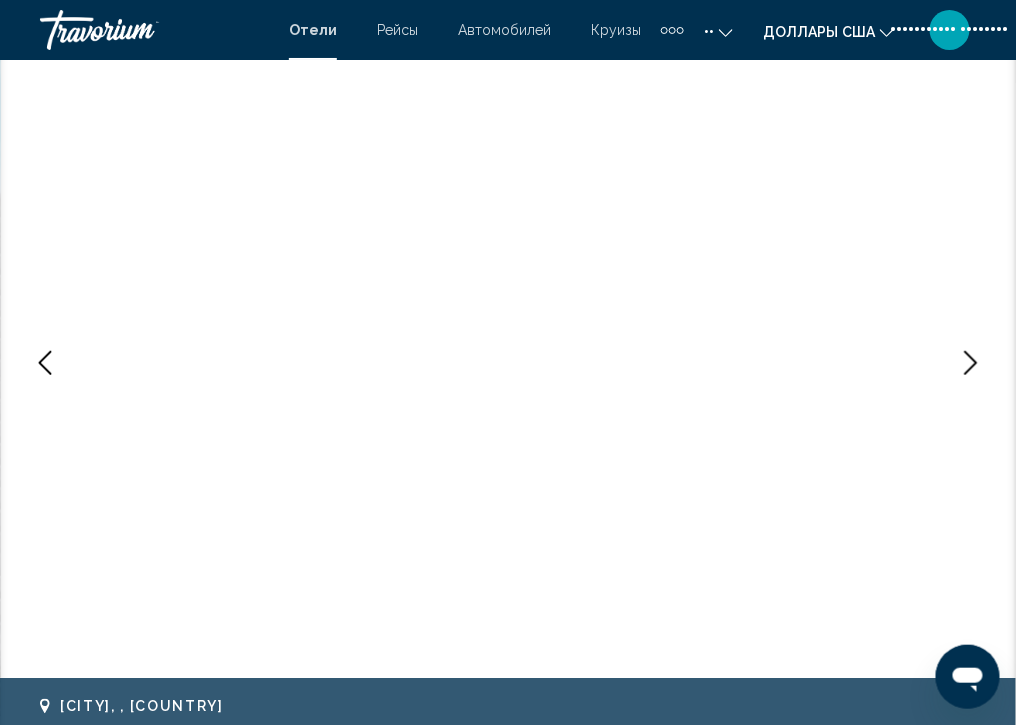click at bounding box center [971, 363] 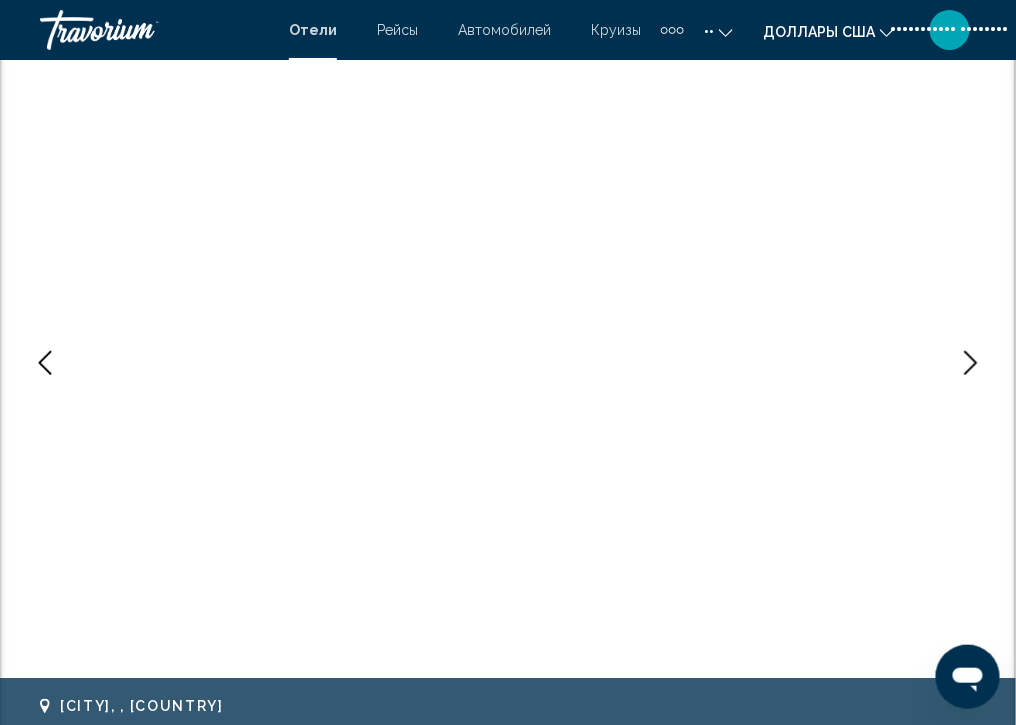 click at bounding box center [971, 363] 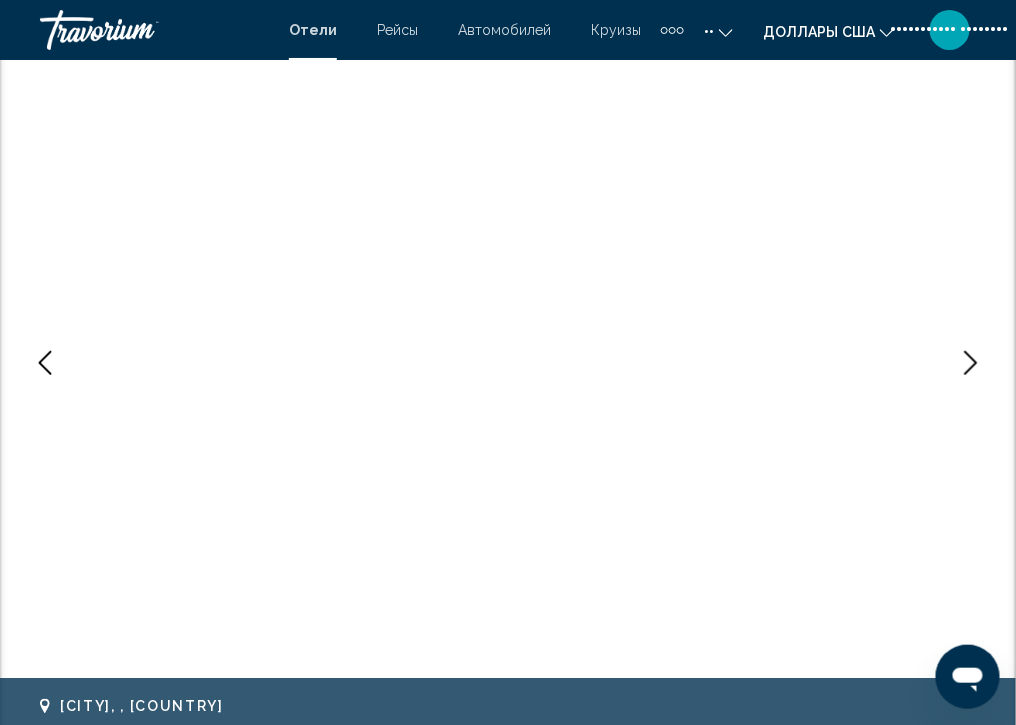 click at bounding box center [971, 363] 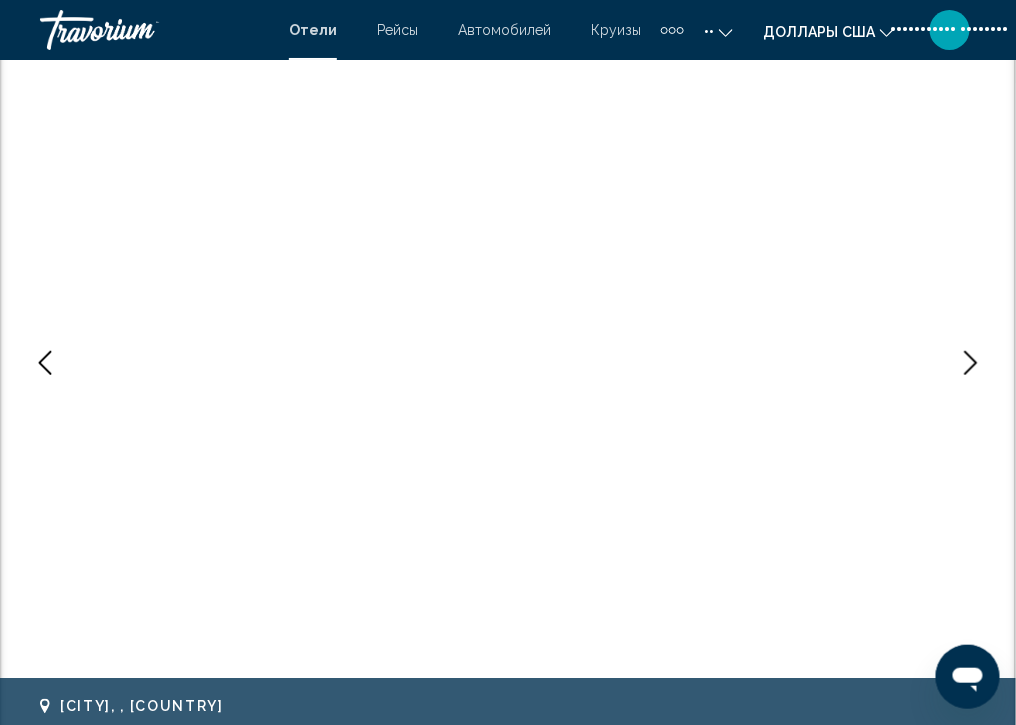 click at bounding box center [971, 363] 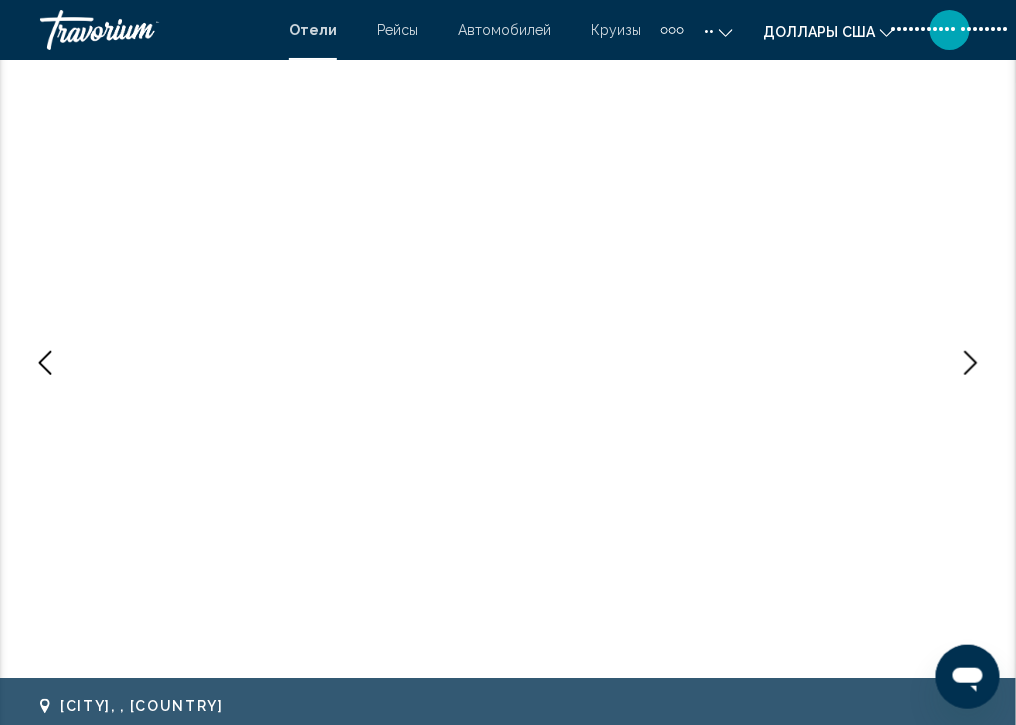 click at bounding box center (971, 363) 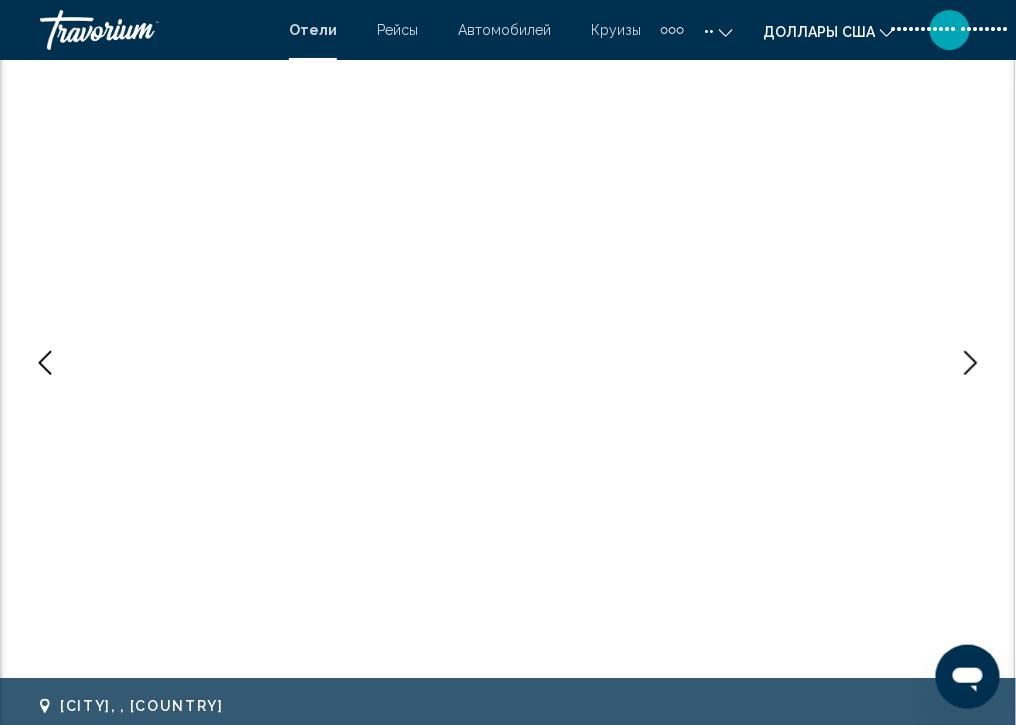 click at bounding box center [971, 363] 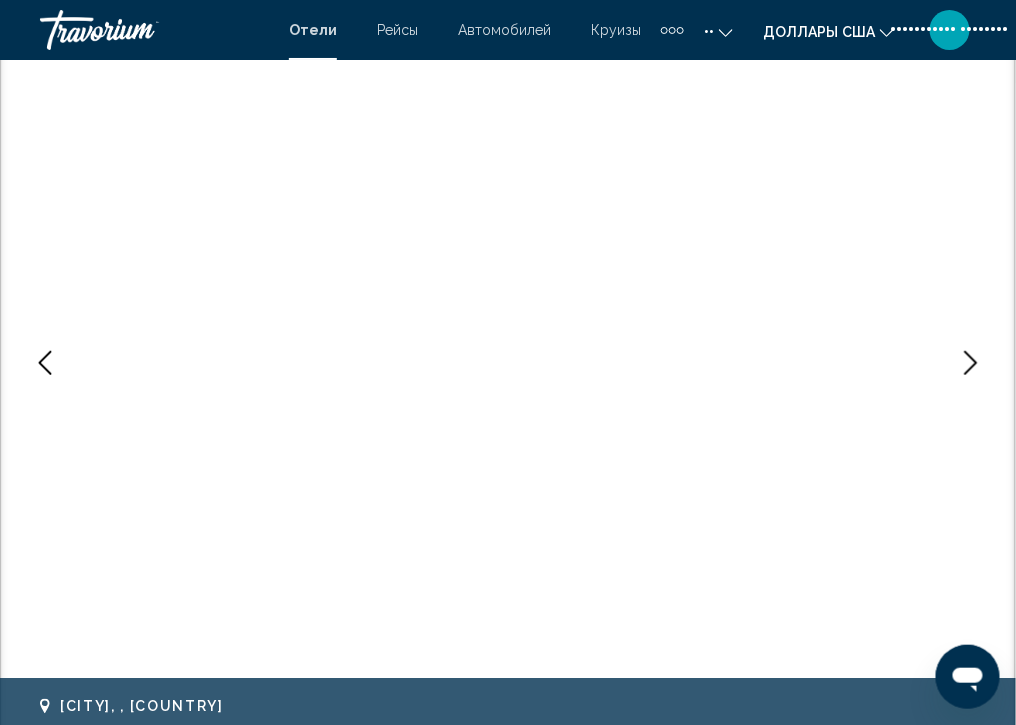 click at bounding box center (971, 363) 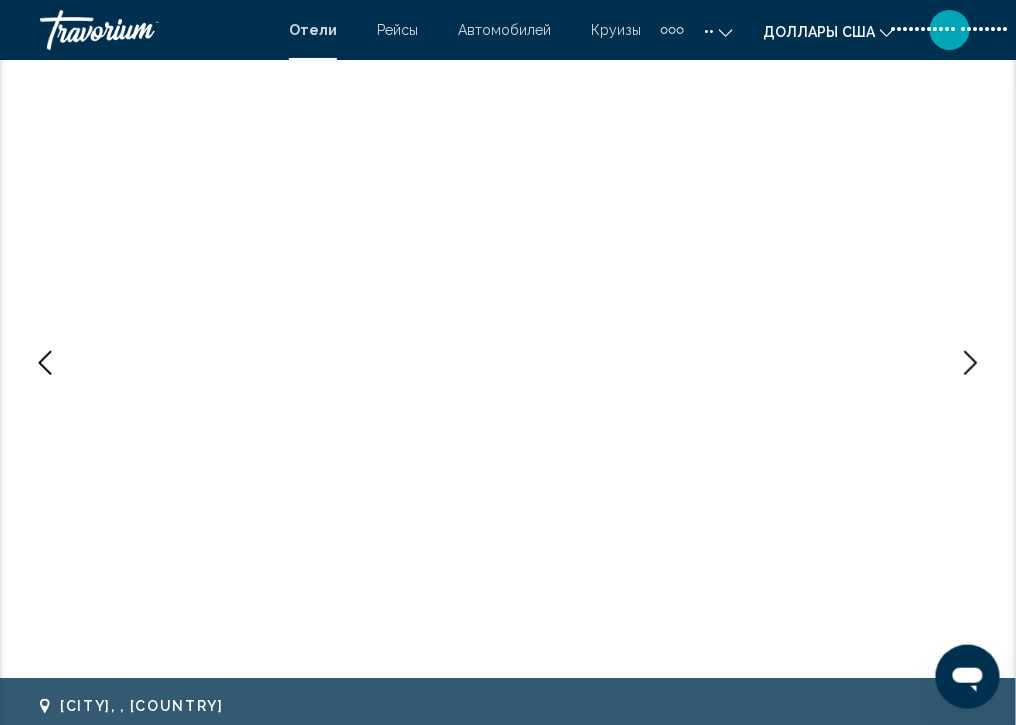 click at bounding box center (971, 363) 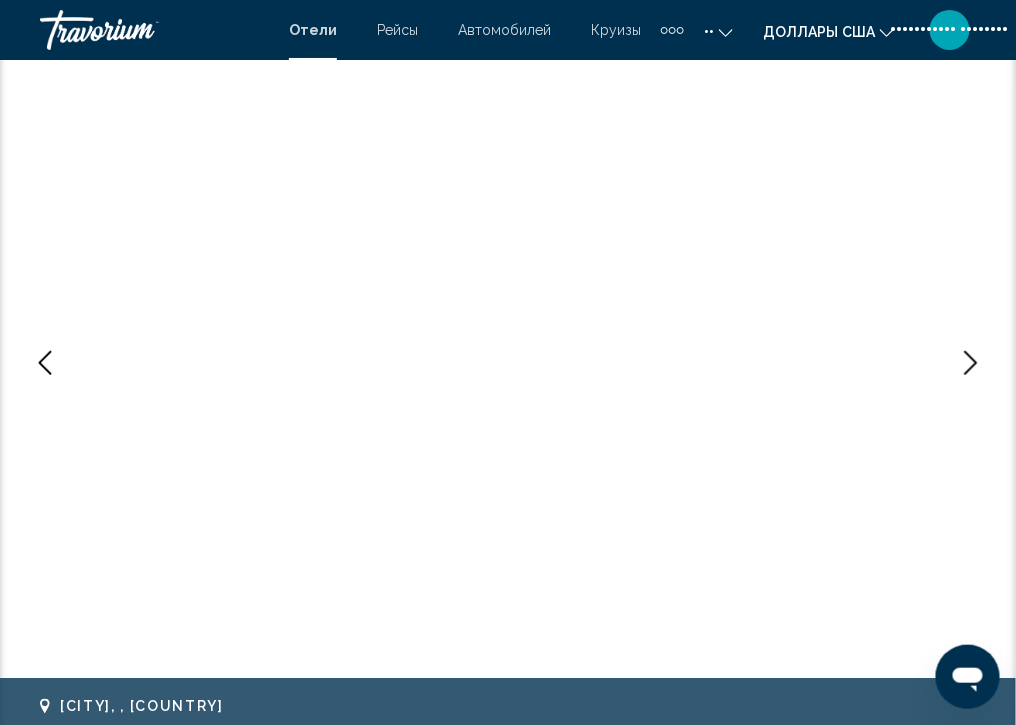 click at bounding box center (971, 363) 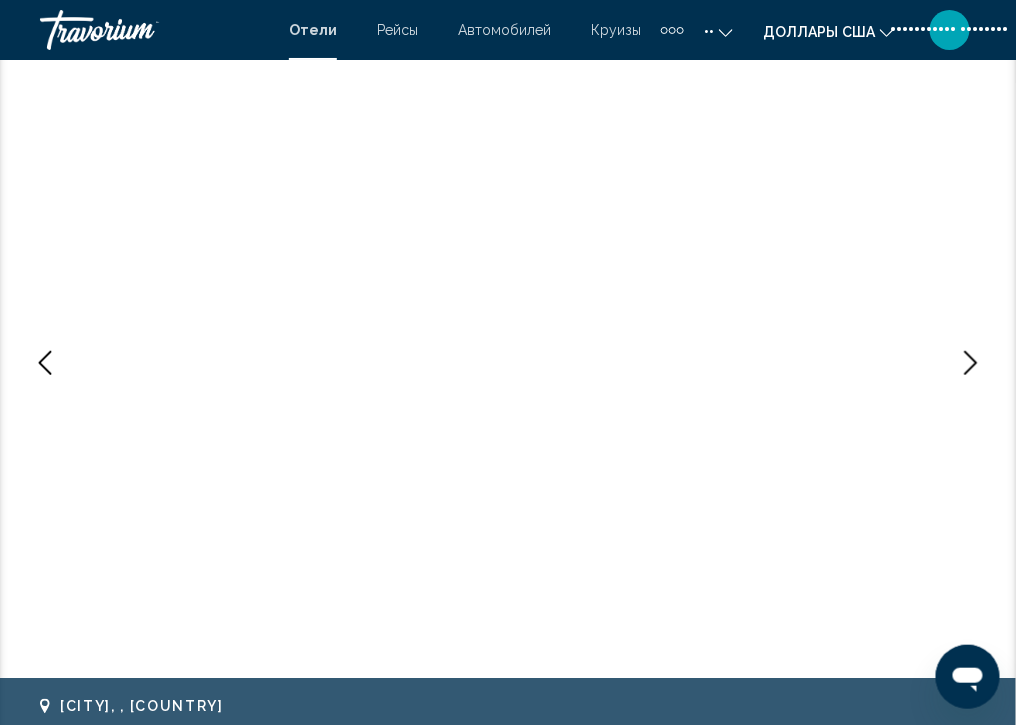 click at bounding box center (971, 363) 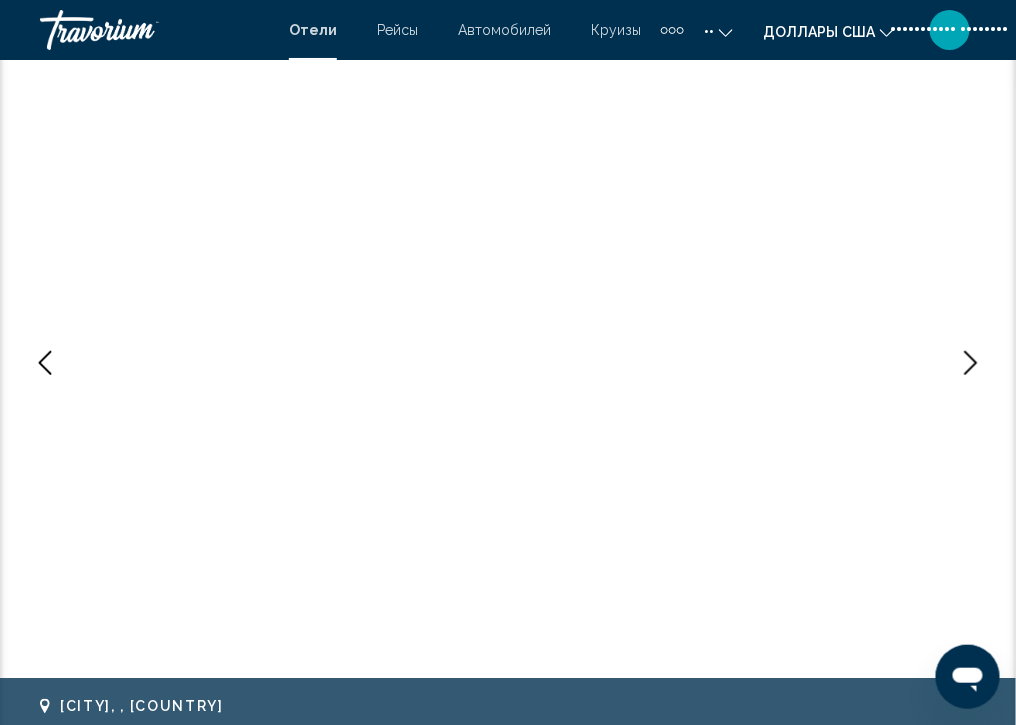 click at bounding box center (971, 363) 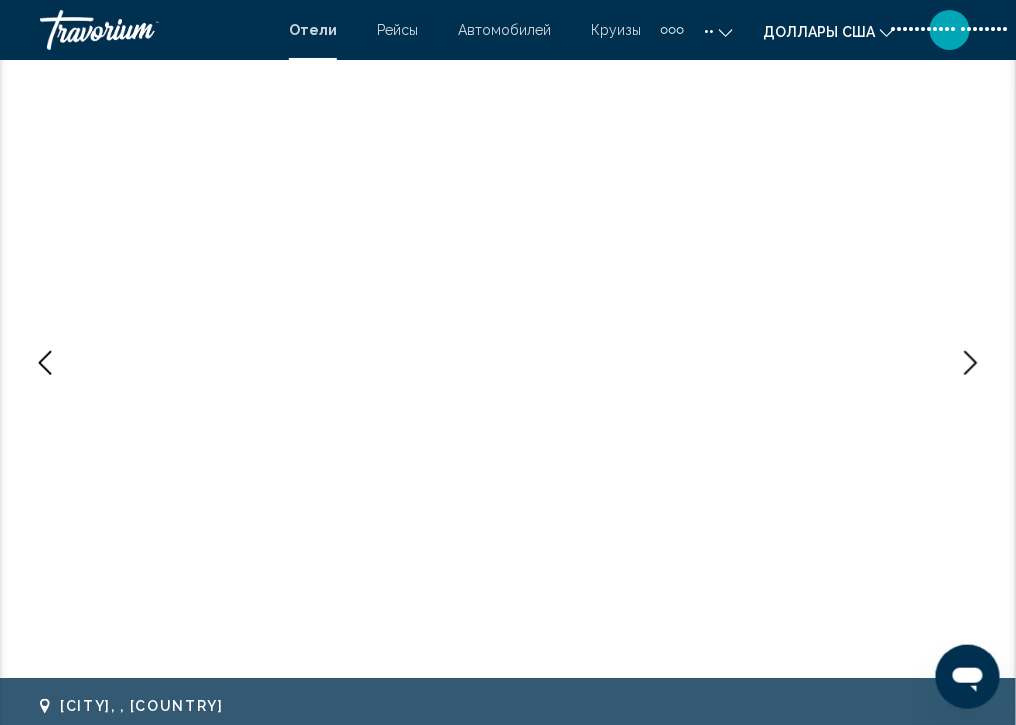 click at bounding box center (971, 363) 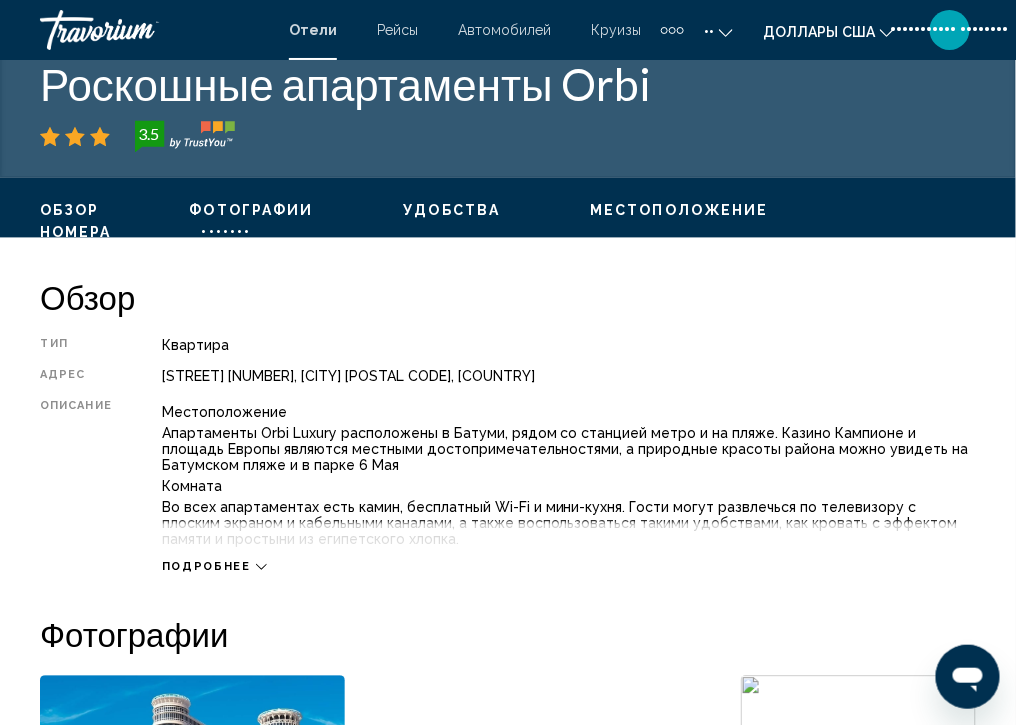 scroll, scrollTop: 832, scrollLeft: 0, axis: vertical 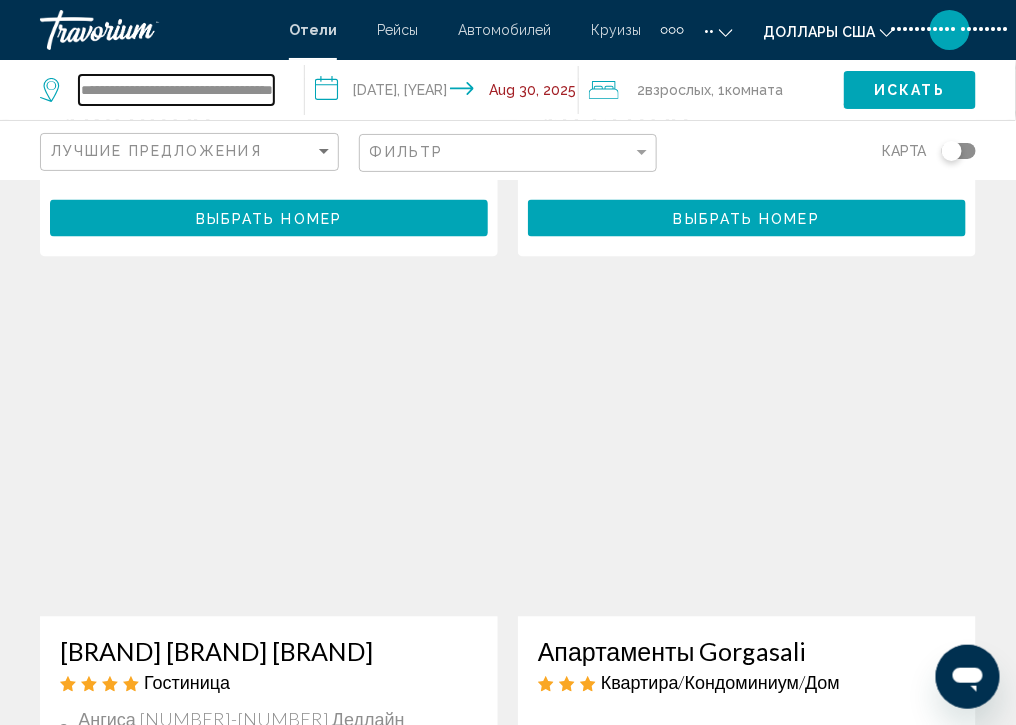 click on "**********" at bounding box center [176, 90] 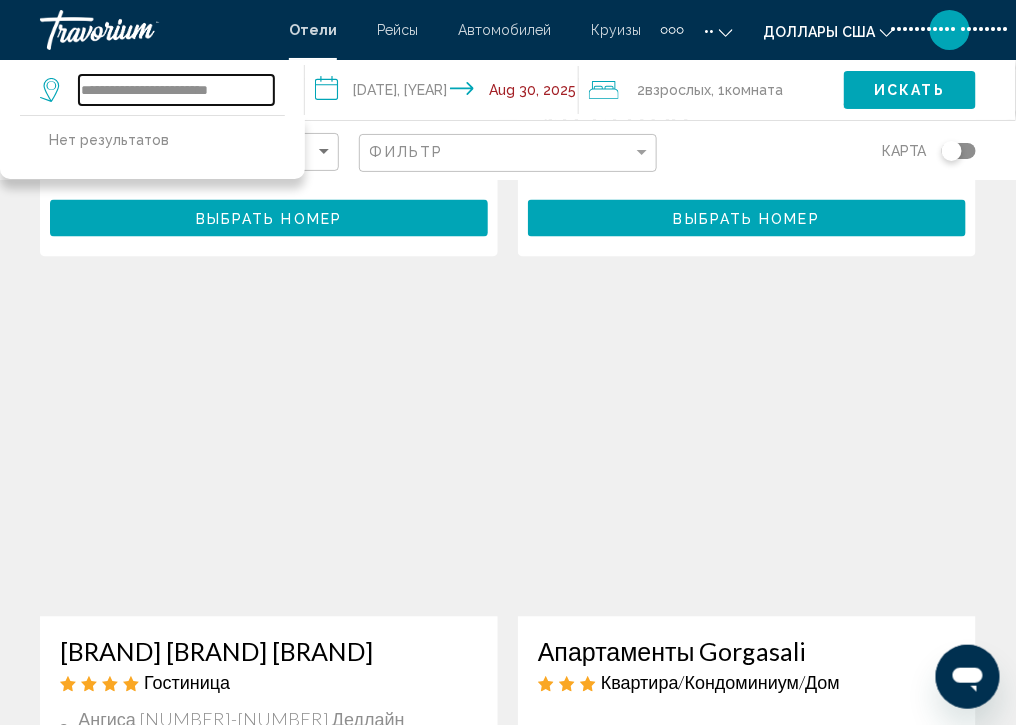 click on "**********" at bounding box center (176, 90) 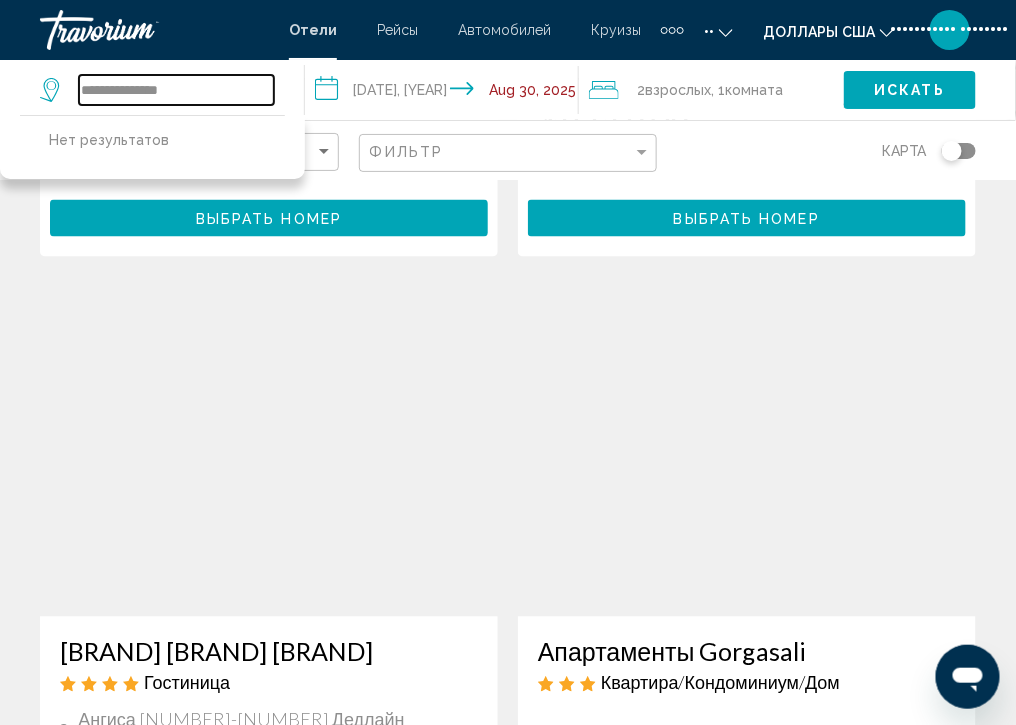 click on "**********" at bounding box center (176, 90) 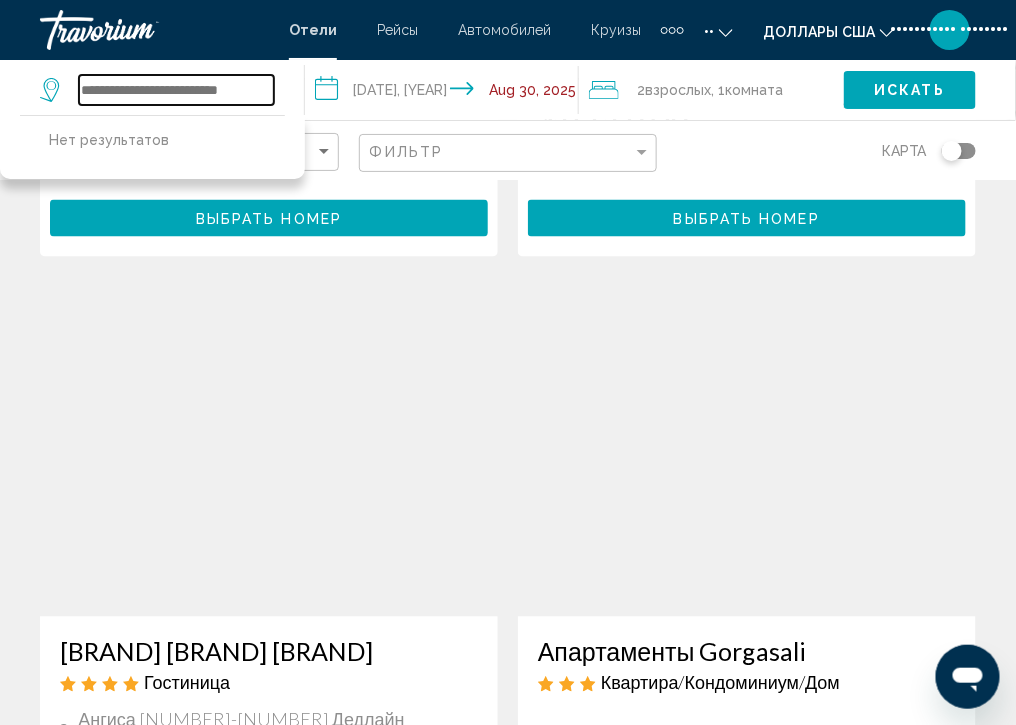 type 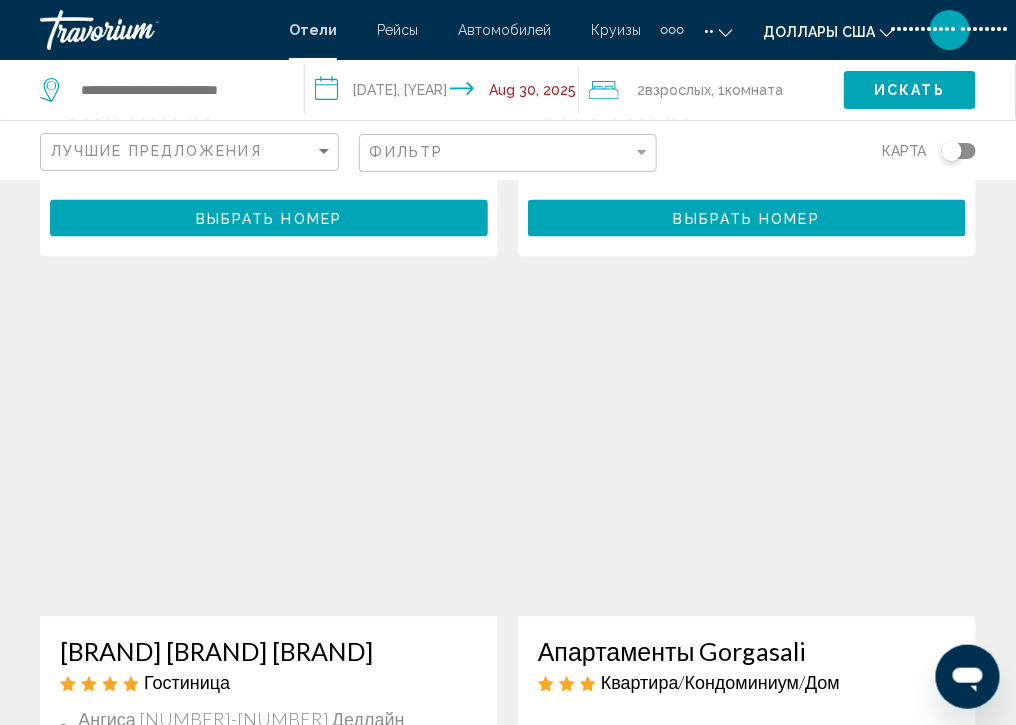 click on "••••••• •••
•••••••••• •••••
••••••••
••••••••  ••••••• •••••" at bounding box center (269, 168) 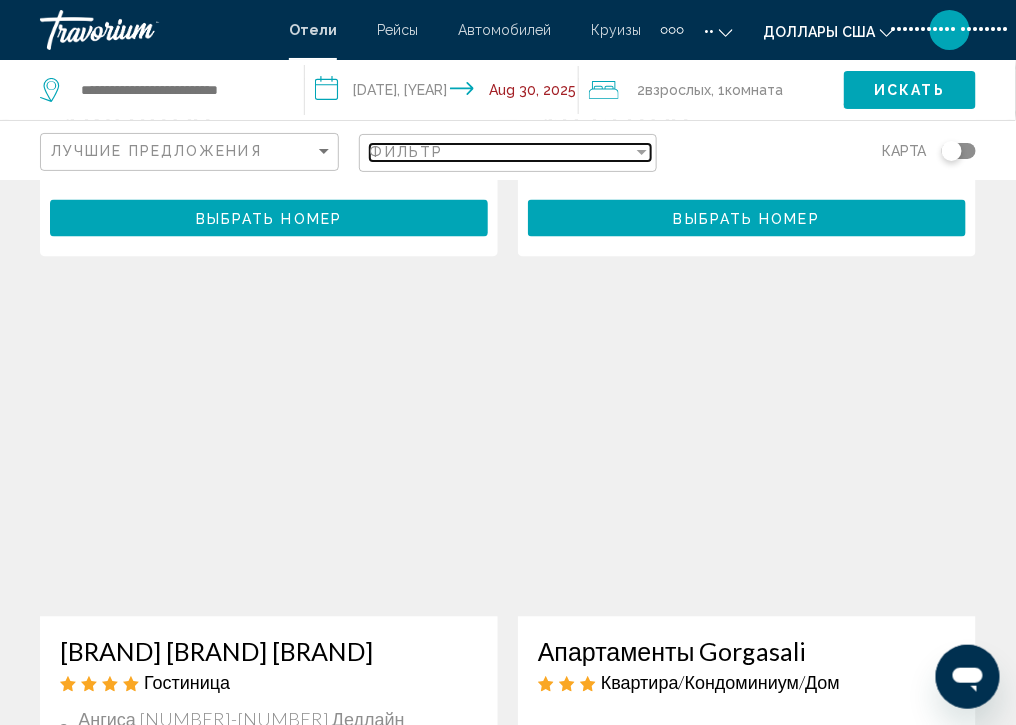 click on "Фильтр" at bounding box center (502, 152) 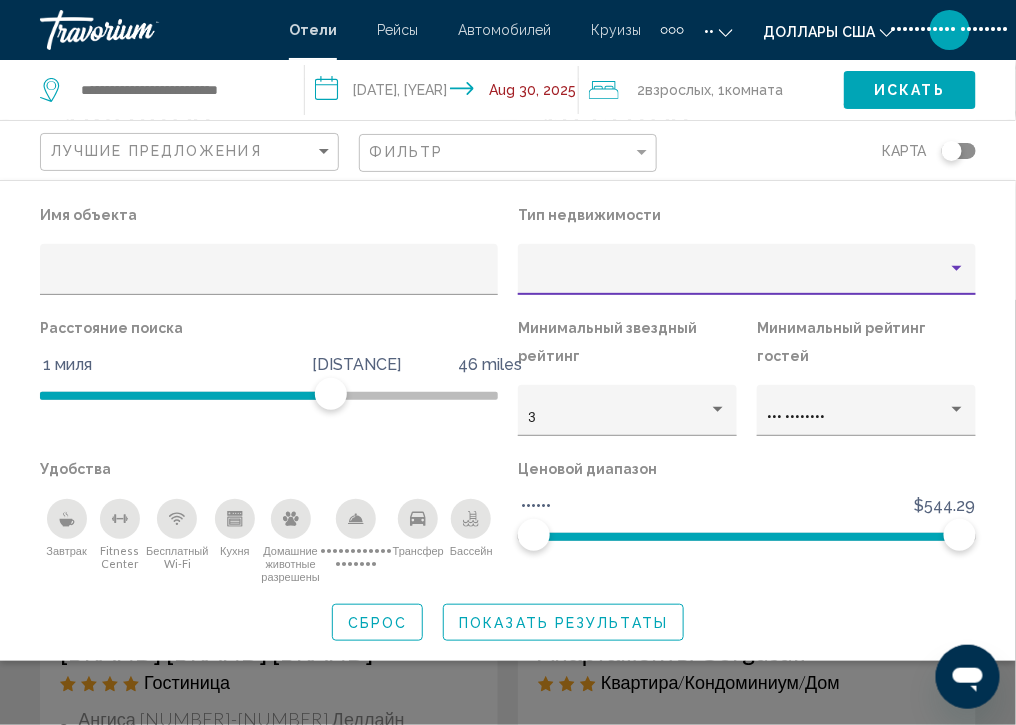click at bounding box center [738, 277] 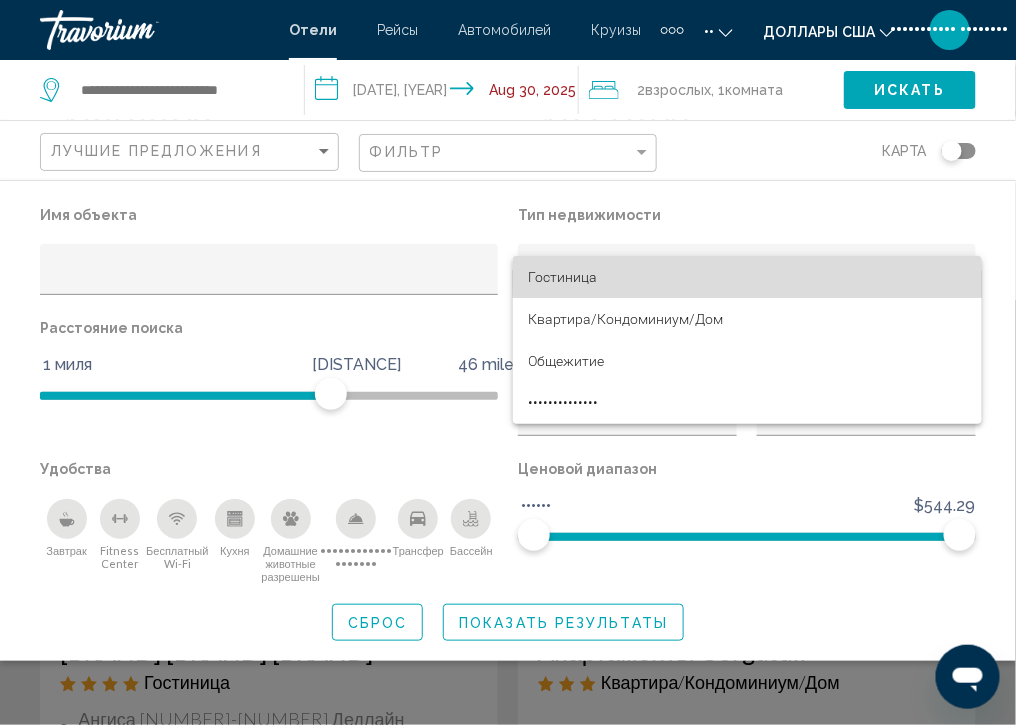 click on "Гостиница" at bounding box center [747, 277] 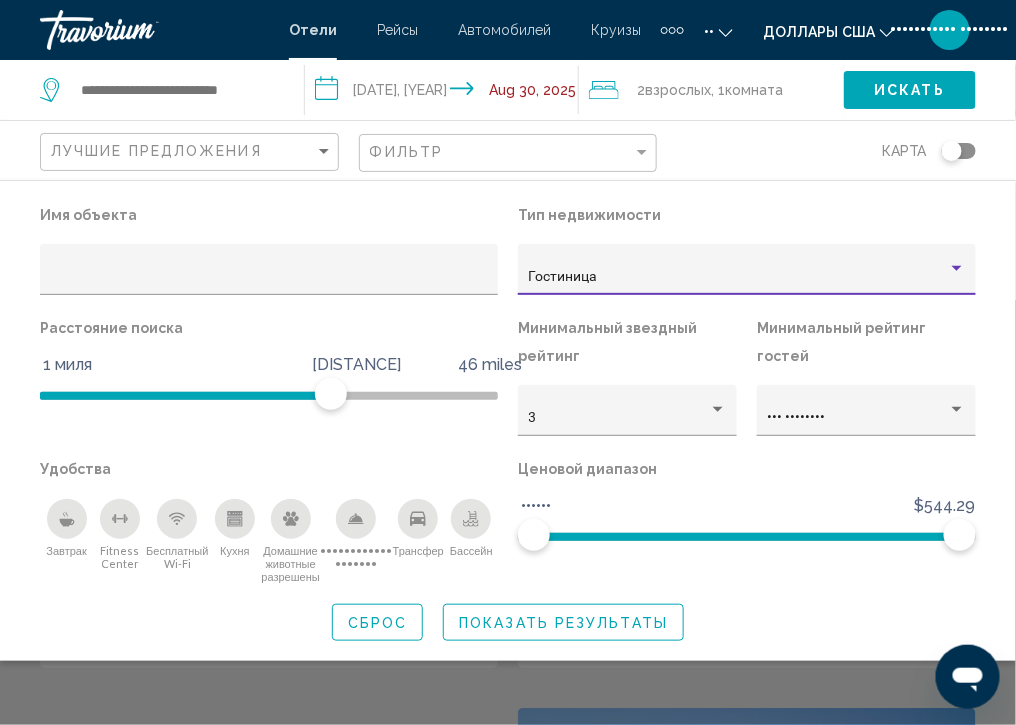 scroll, scrollTop: 965, scrollLeft: 0, axis: vertical 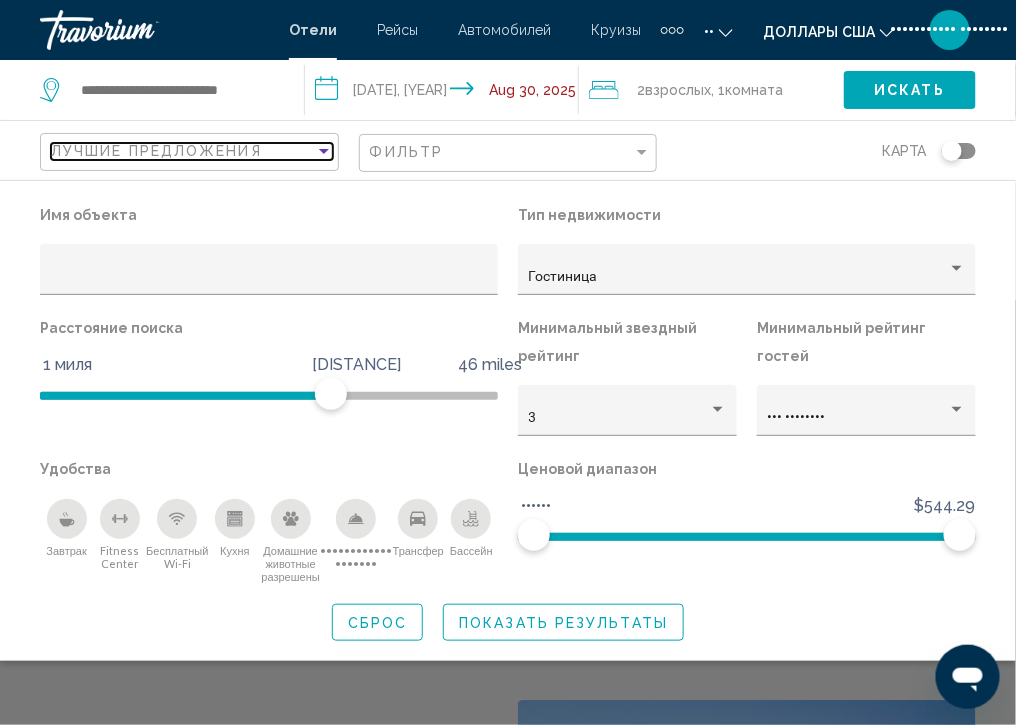 click at bounding box center (324, 151) 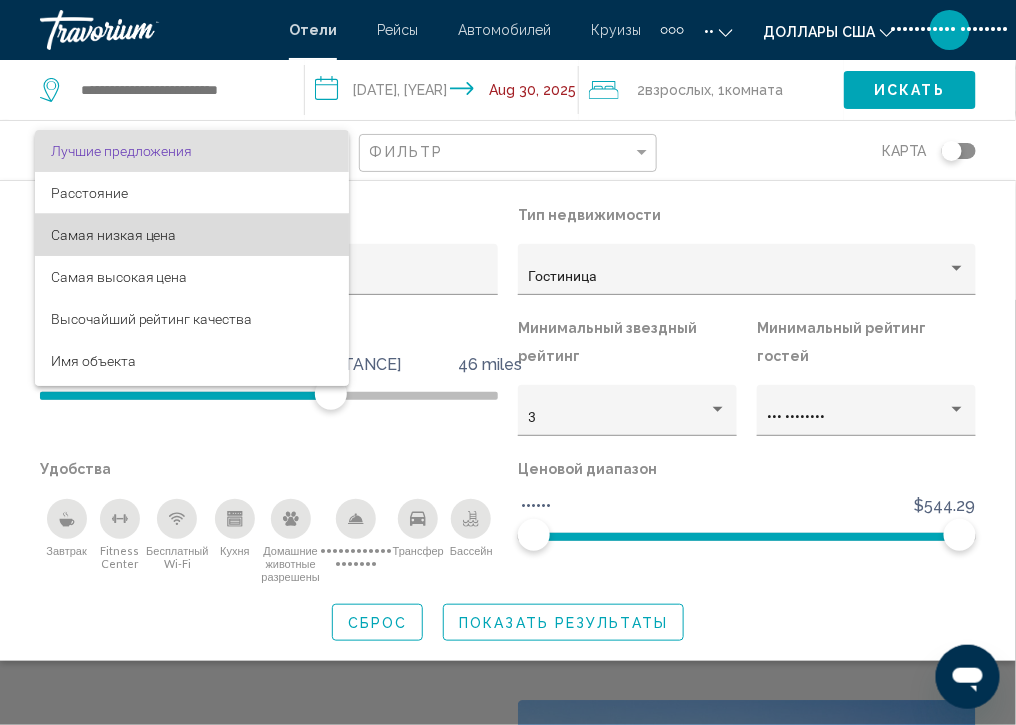 click on "Самая низкая цена" at bounding box center [192, 235] 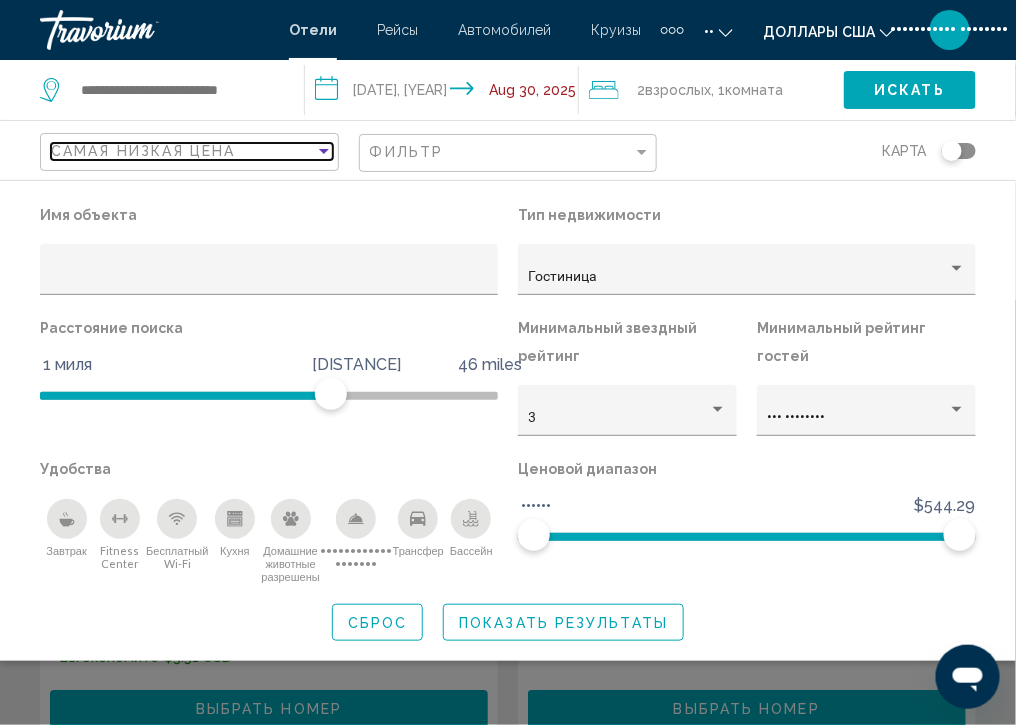 scroll, scrollTop: 302, scrollLeft: 0, axis: vertical 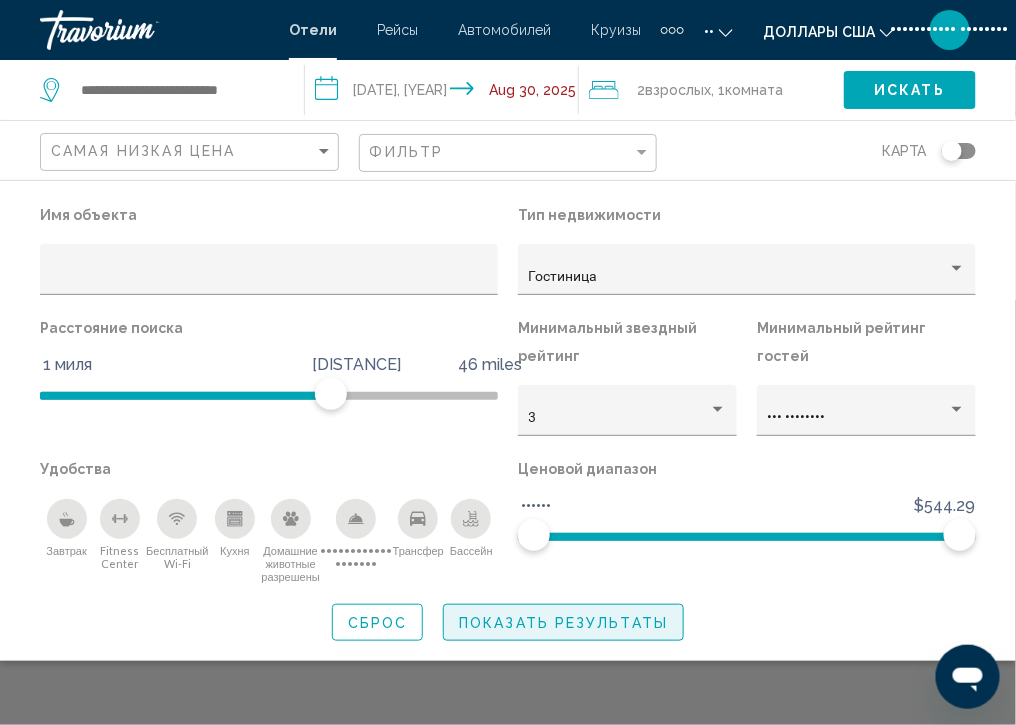 click on "Показать результаты" at bounding box center [563, 623] 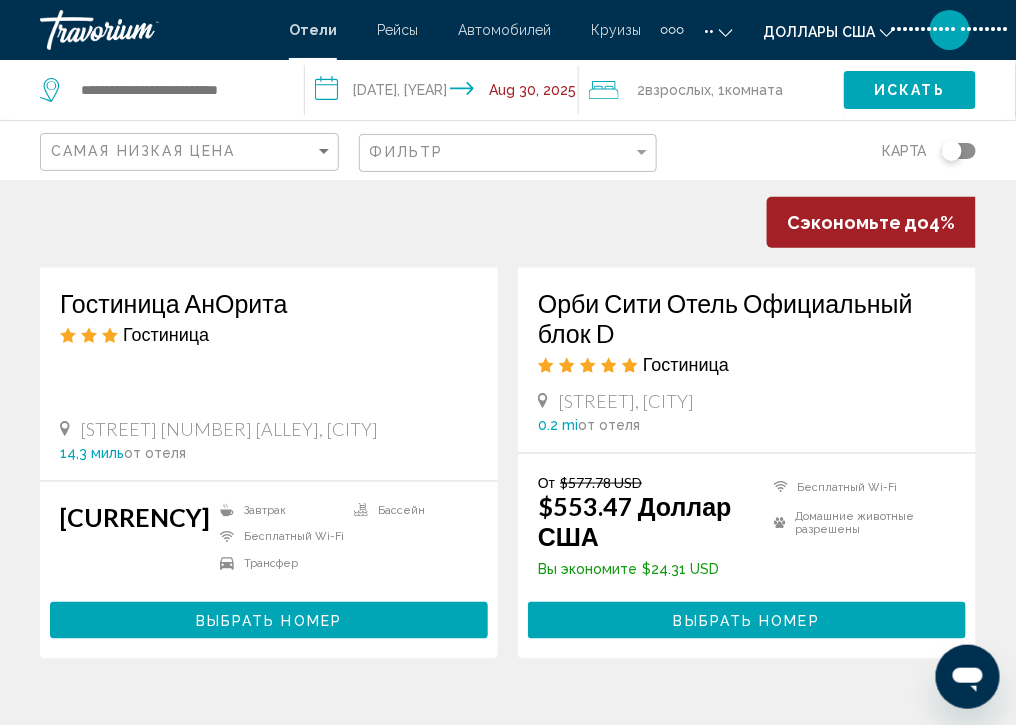click at bounding box center (726, 33) 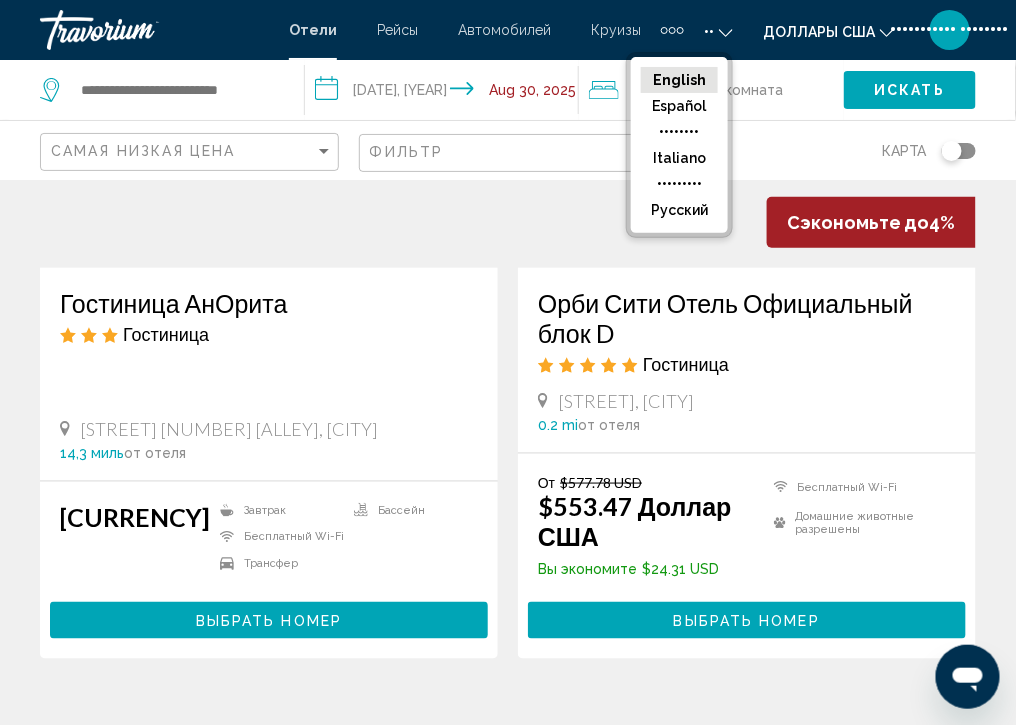 click on "English" at bounding box center (679, 80) 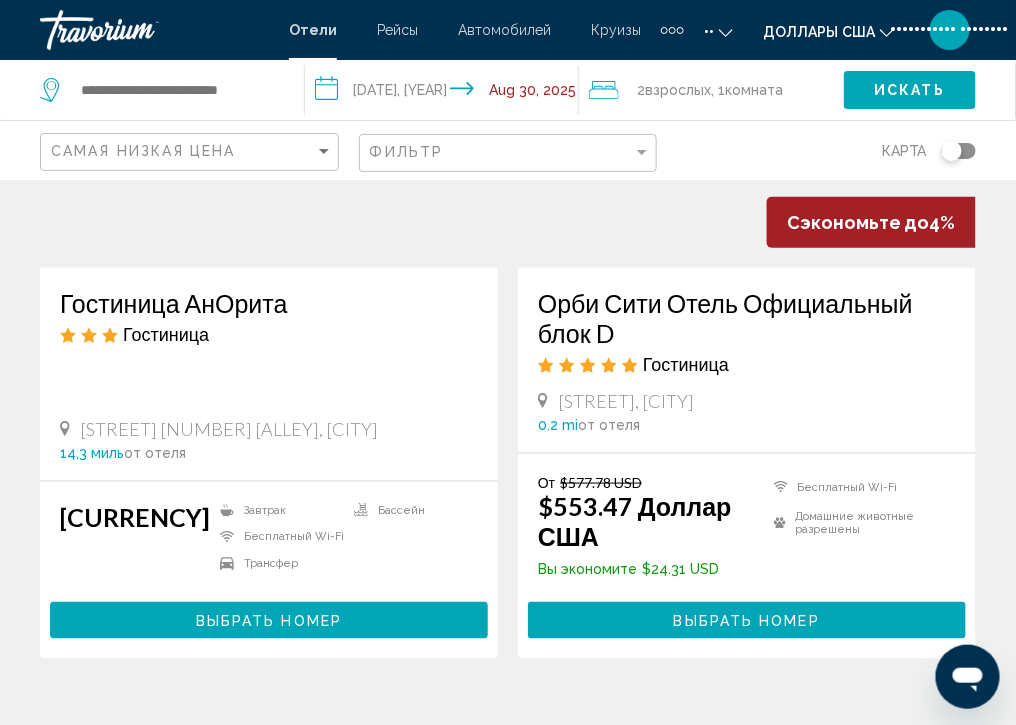 click on "Отели" at bounding box center (313, 30) 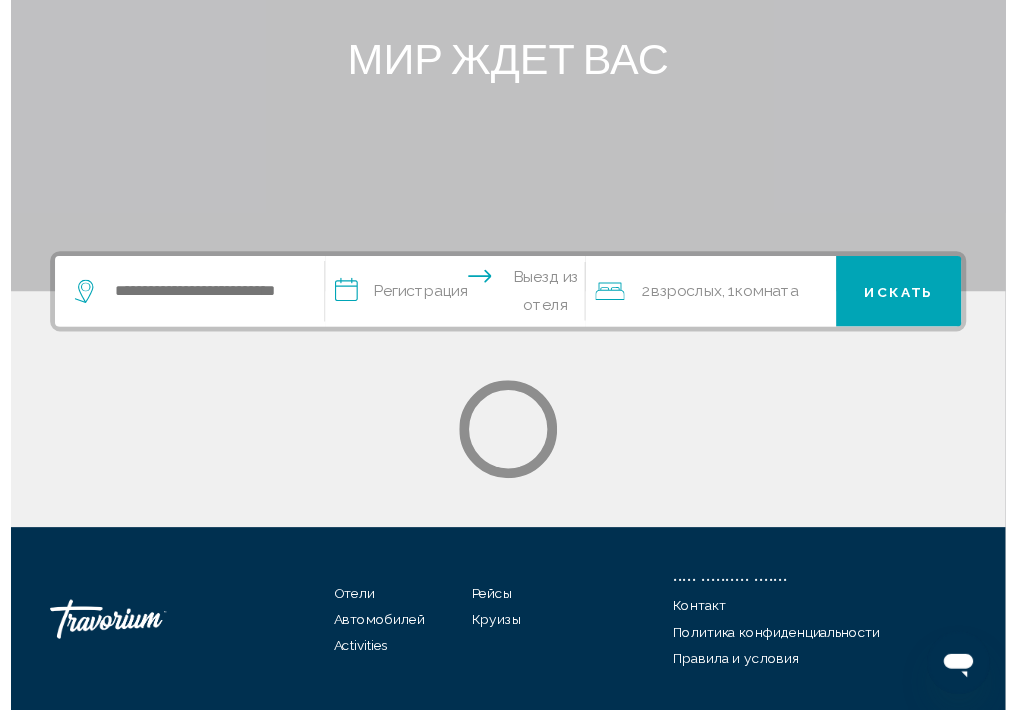 scroll, scrollTop: 0, scrollLeft: 0, axis: both 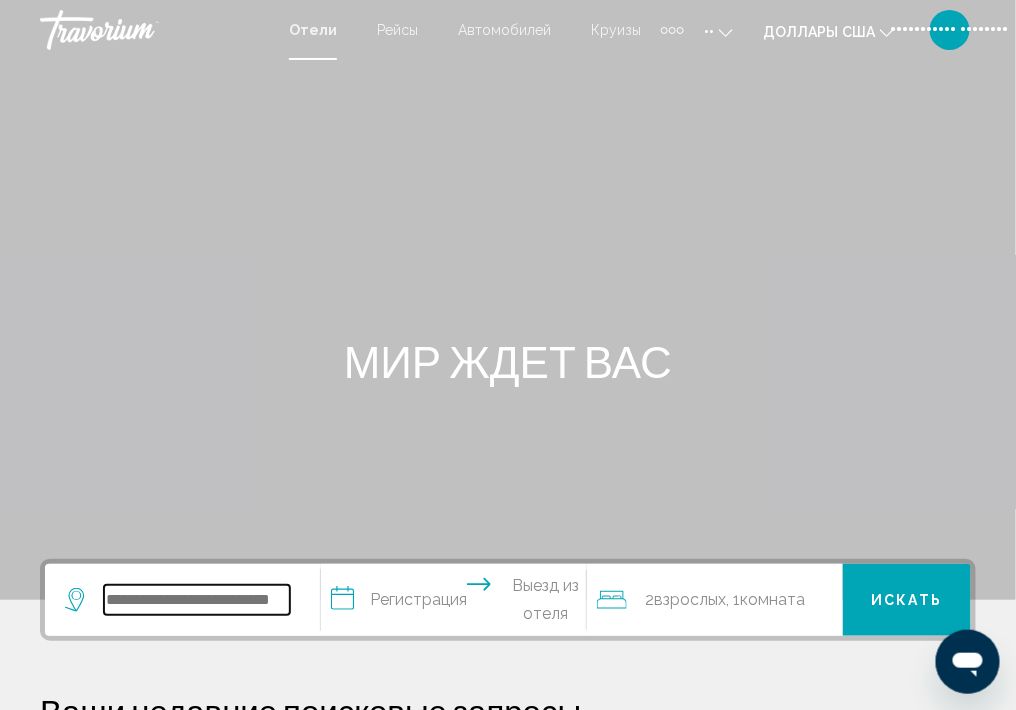 click at bounding box center [197, 600] 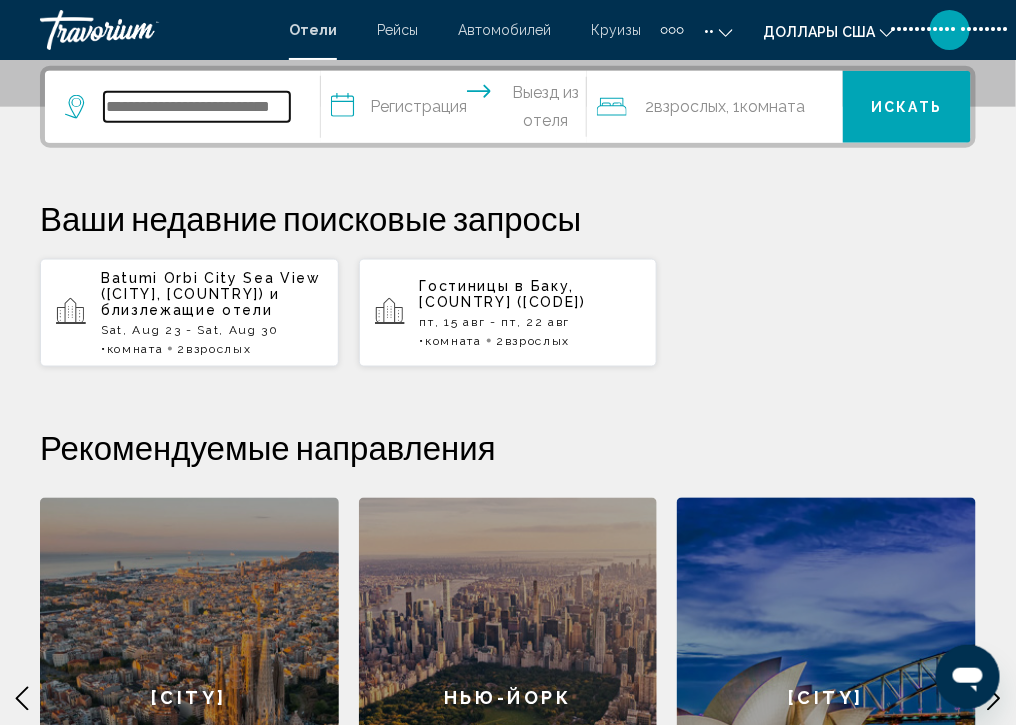 scroll, scrollTop: 493, scrollLeft: 0, axis: vertical 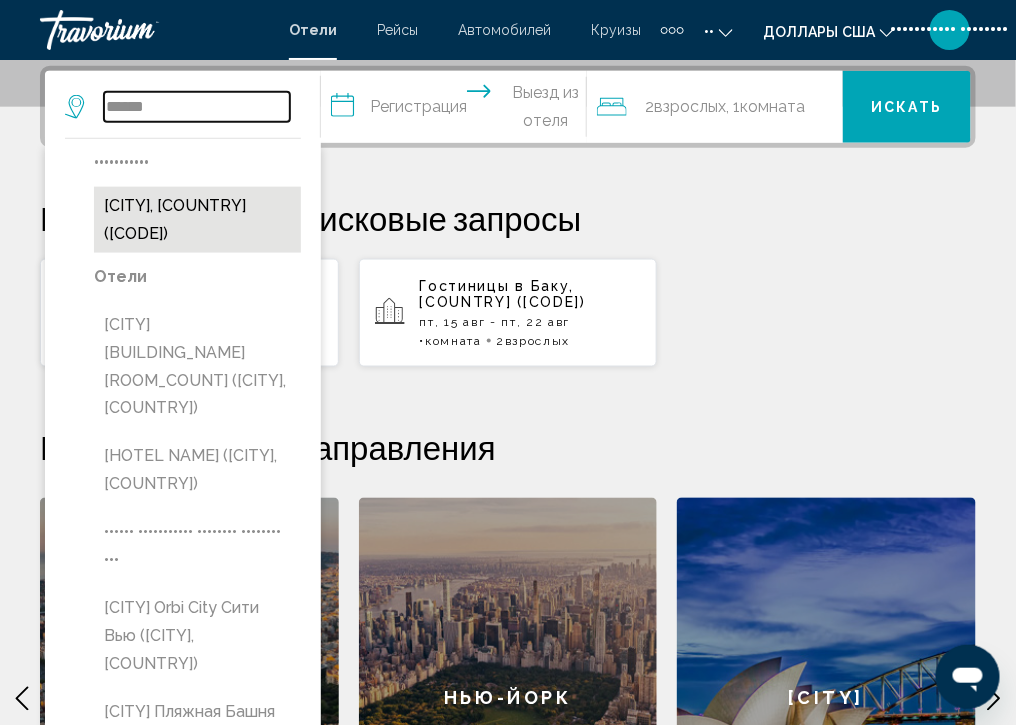 type on "******" 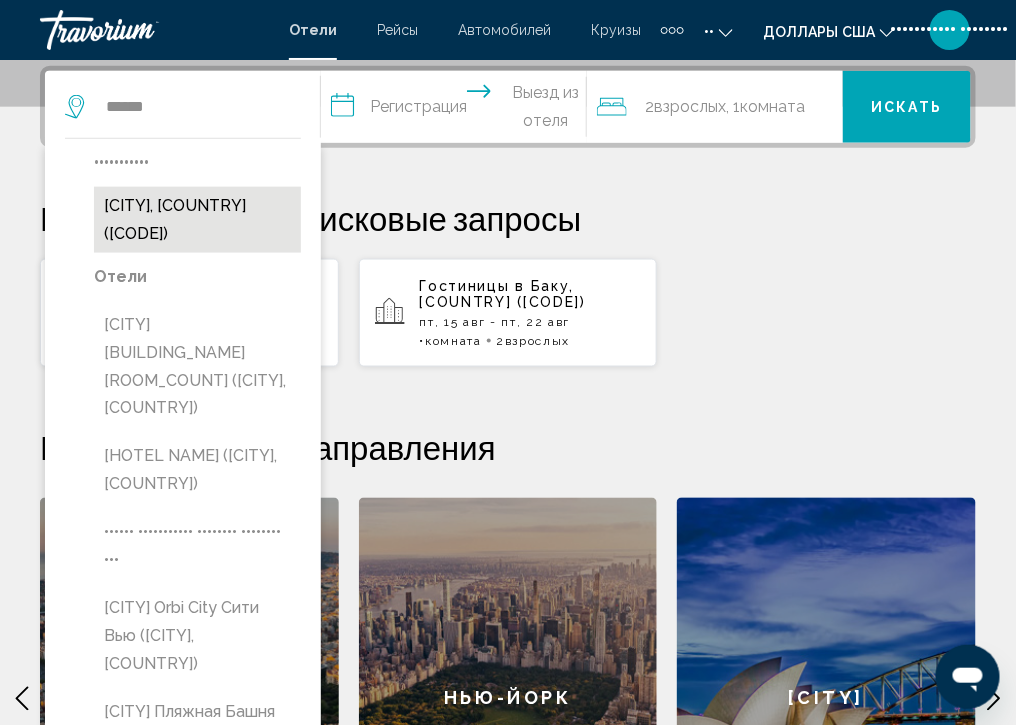 click on "[CITY], [COUNTRY] ([CODE])" at bounding box center (197, 220) 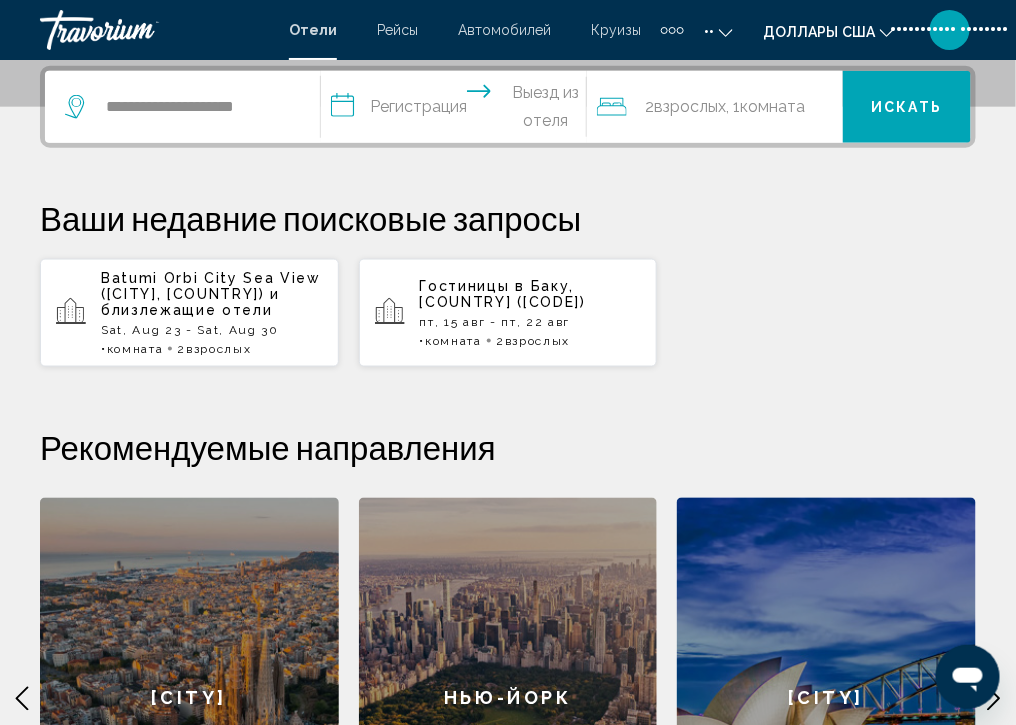 click on "•••••••••••••••••••••••••••••••••••••••••" at bounding box center (458, 110) 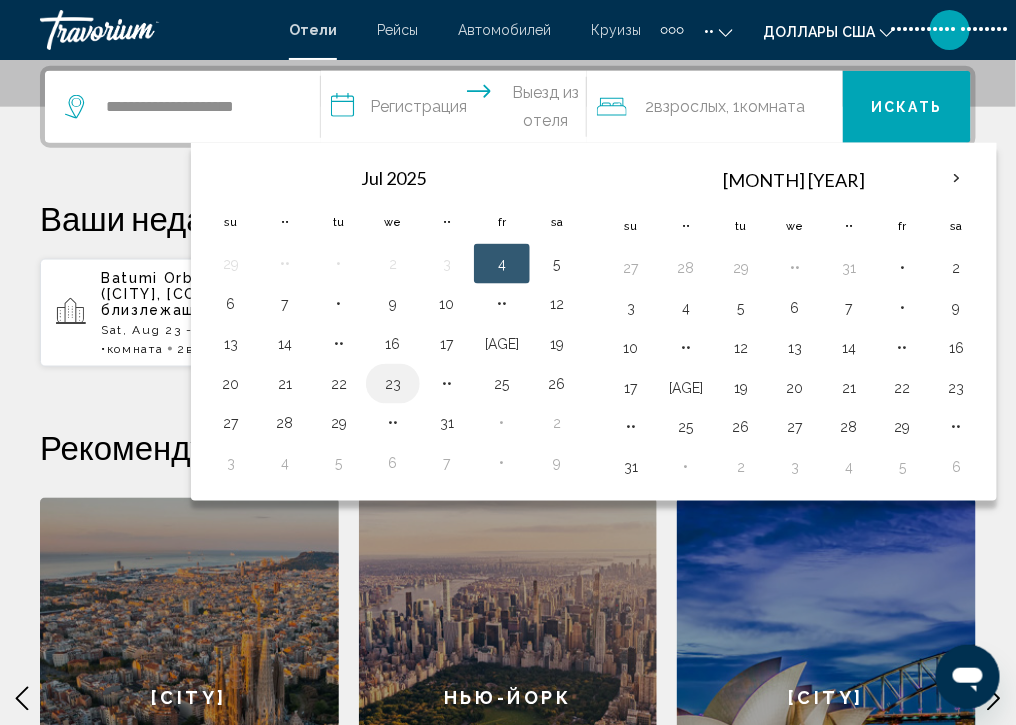 click on "23" at bounding box center [393, 384] 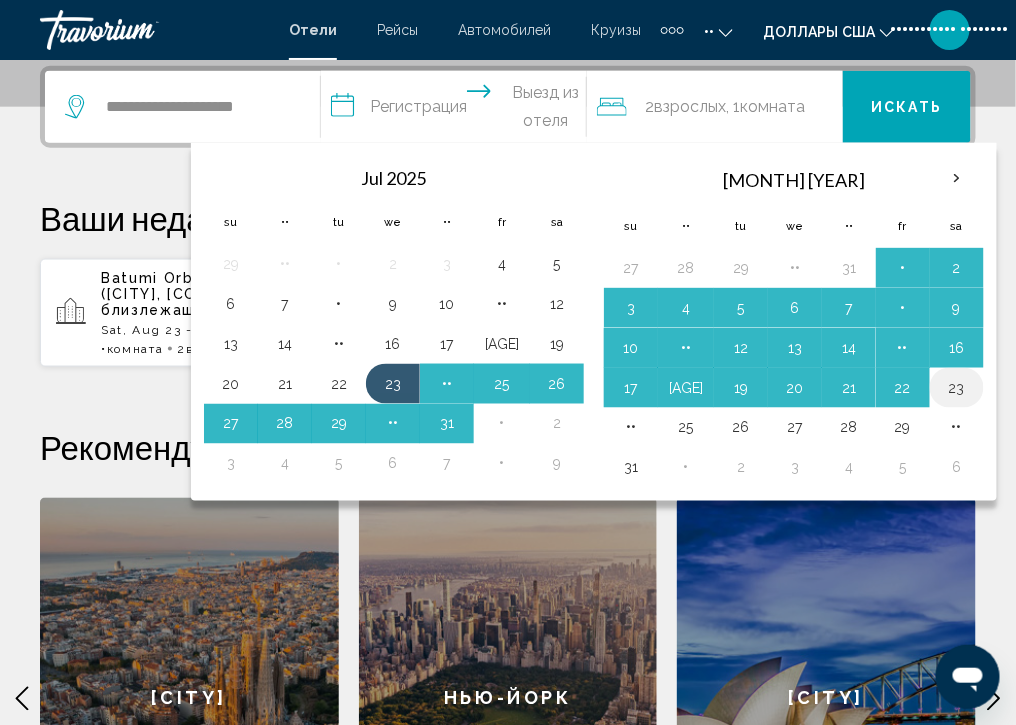 click on "23" at bounding box center (957, 388) 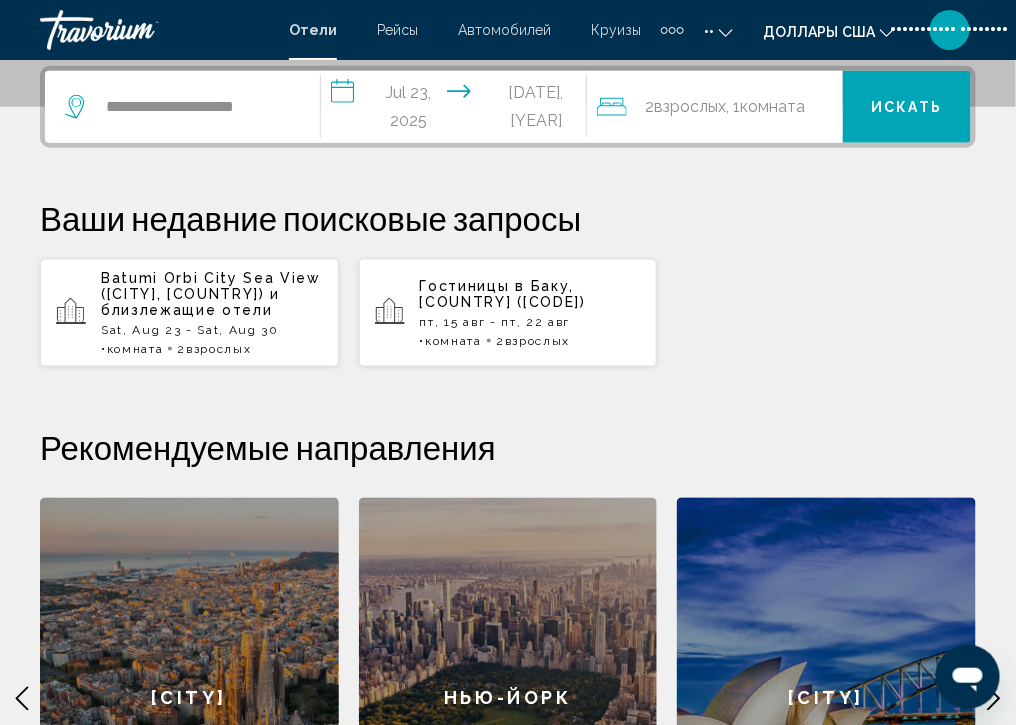 click on "**********" at bounding box center [458, 110] 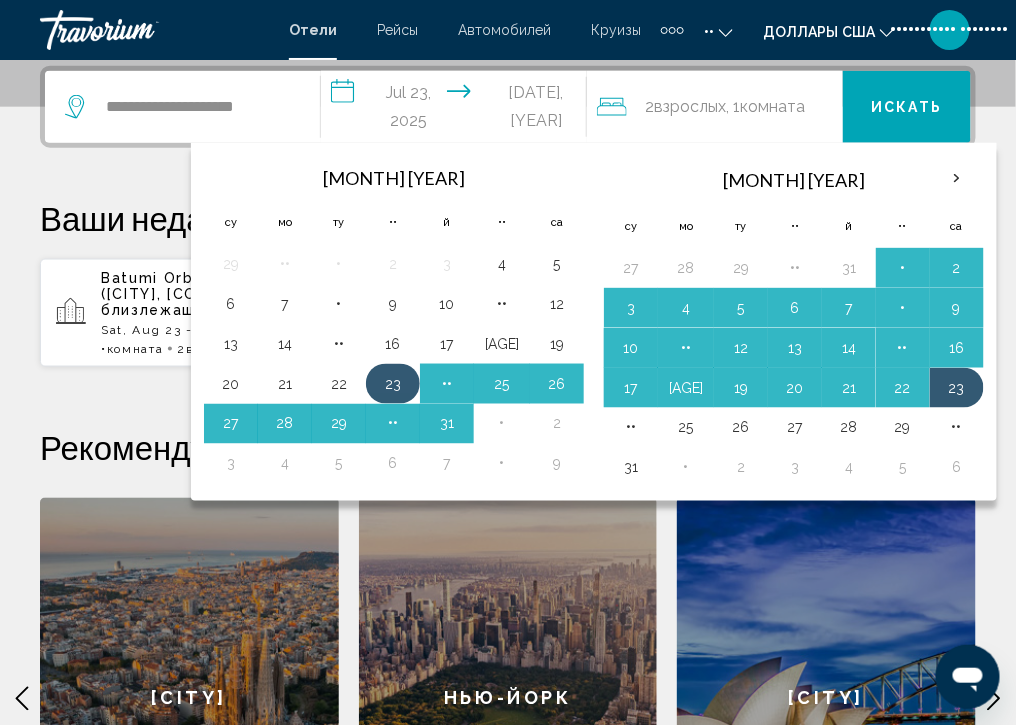 click on "23" at bounding box center (393, 384) 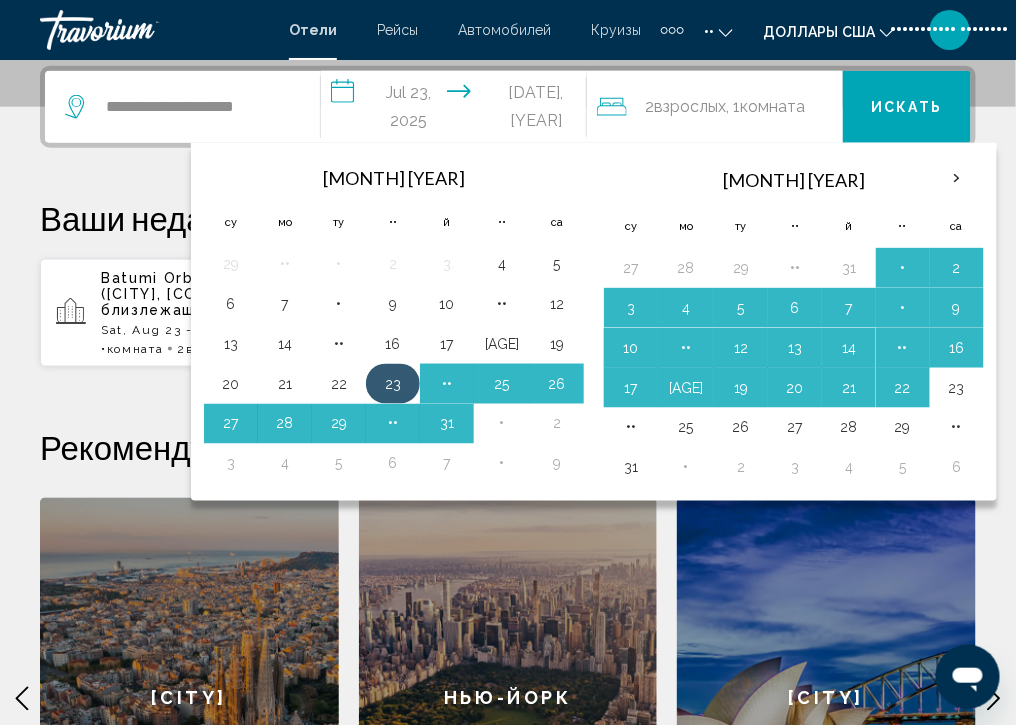 click on "23" at bounding box center (393, 384) 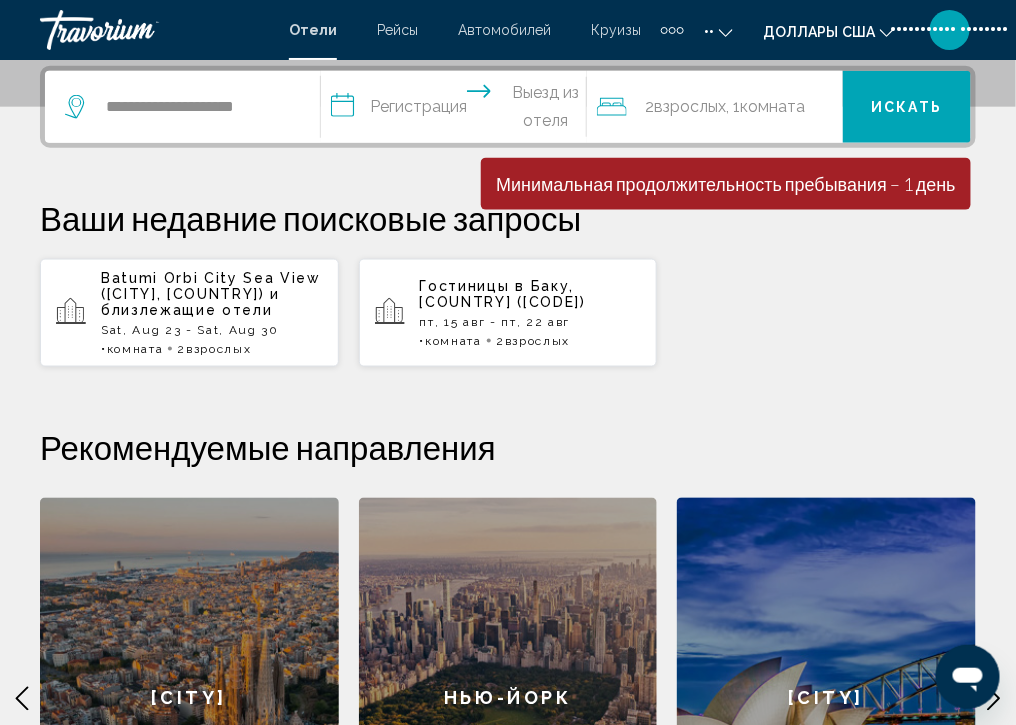 click on "**********" at bounding box center (458, 110) 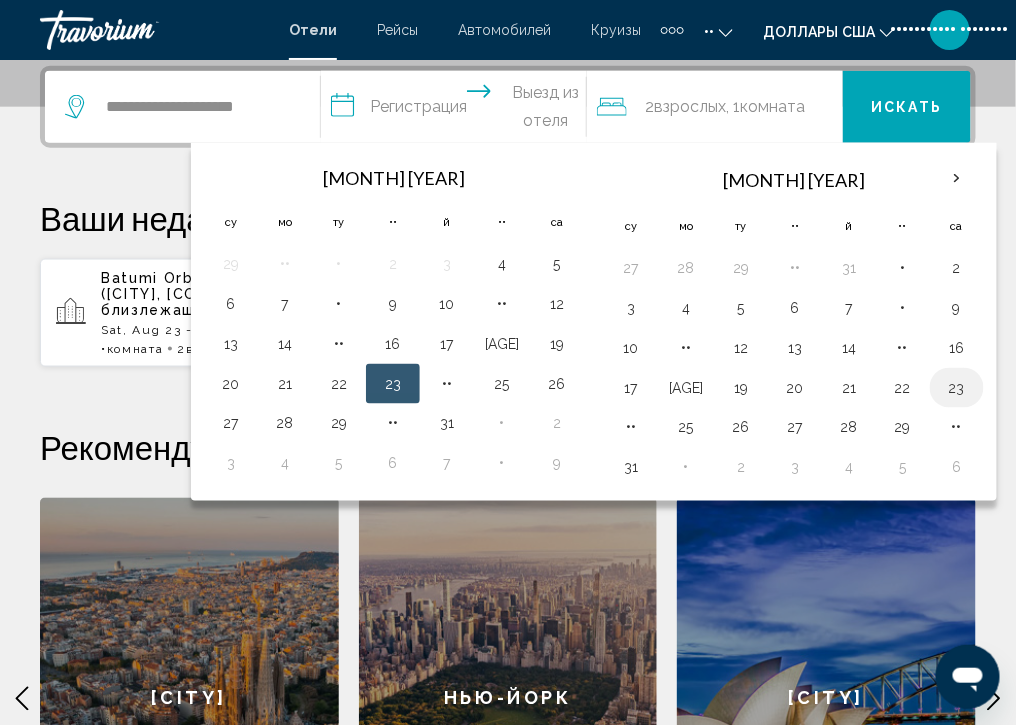click on "23" at bounding box center (957, 388) 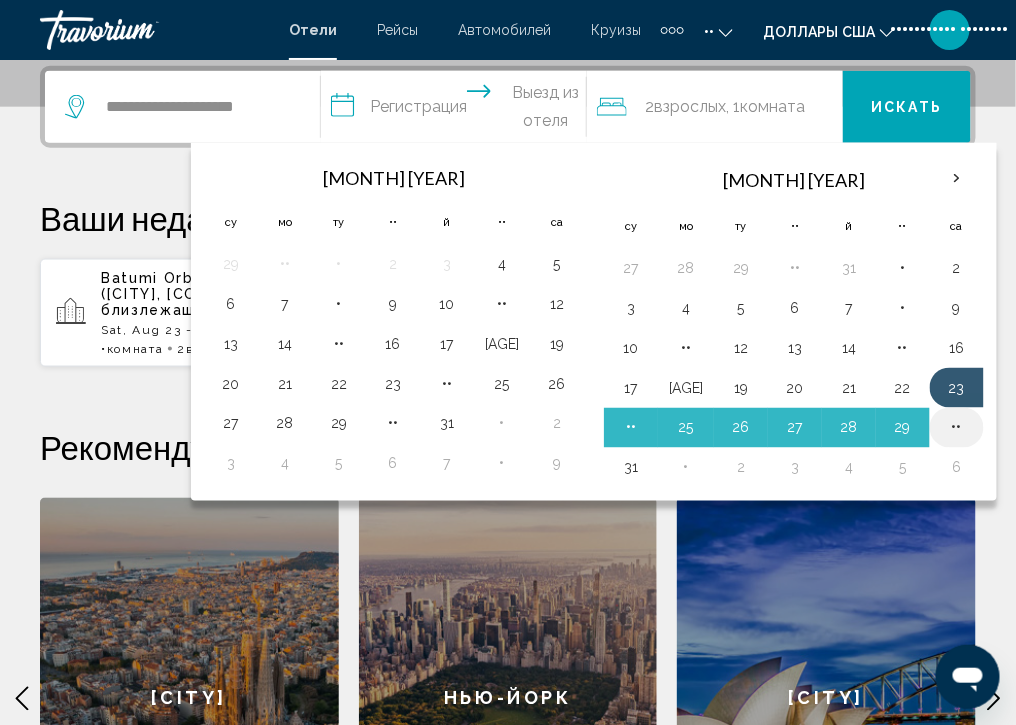 click on "••" at bounding box center [957, 428] 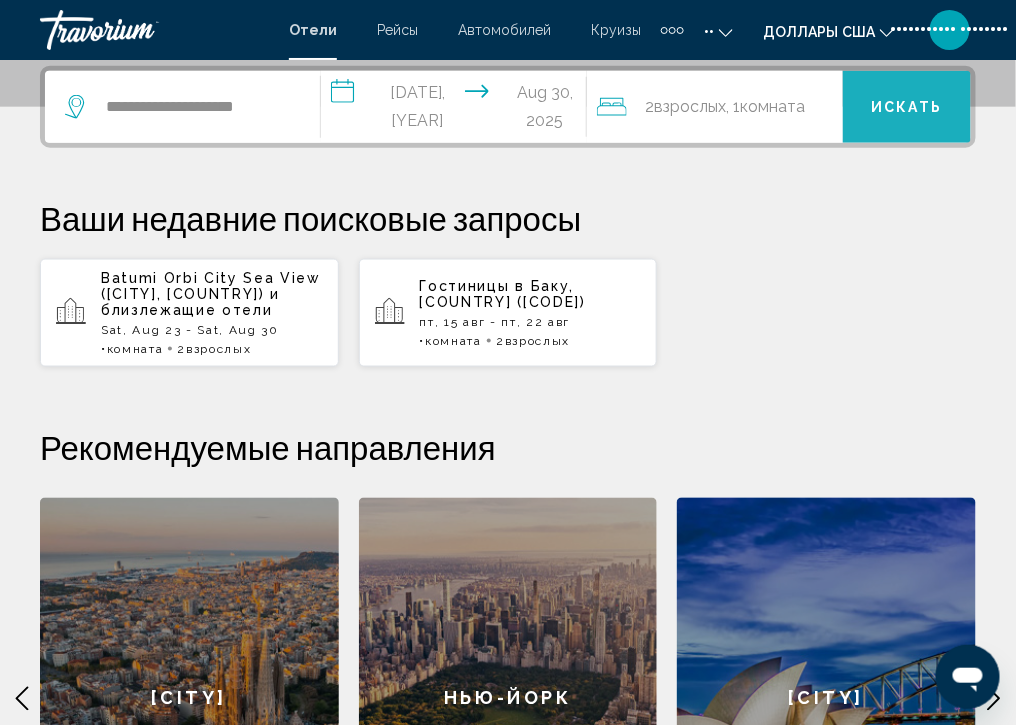 click on "Искать" at bounding box center [907, 108] 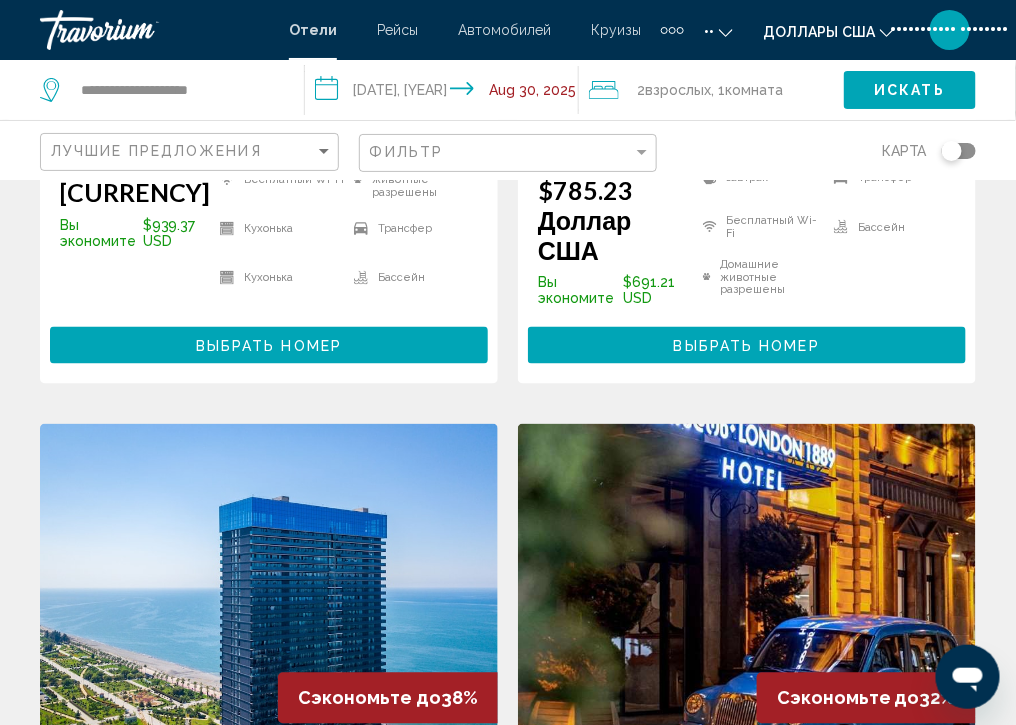 scroll, scrollTop: 609, scrollLeft: 0, axis: vertical 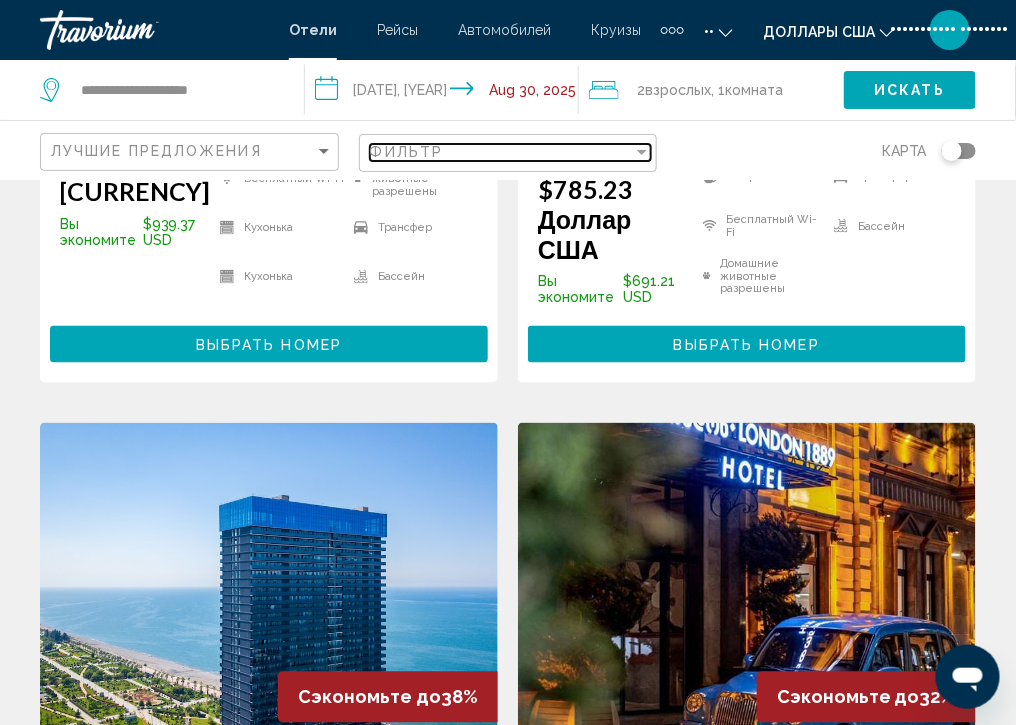 click on "Фильтр" at bounding box center (502, 152) 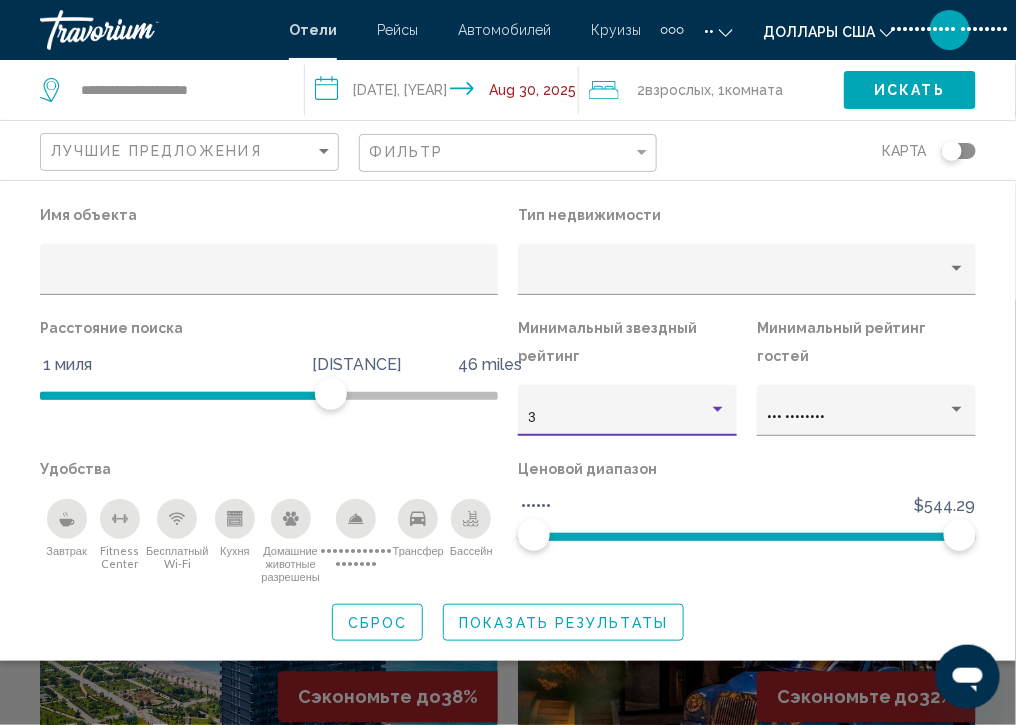 click at bounding box center [718, 410] 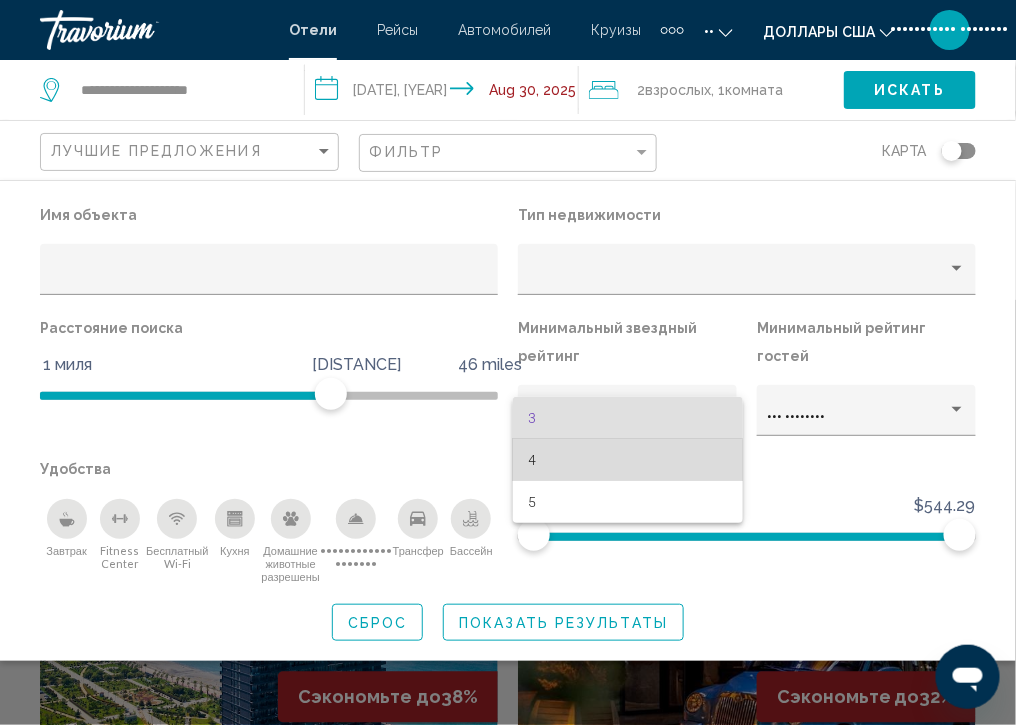 click on "4" at bounding box center (628, 460) 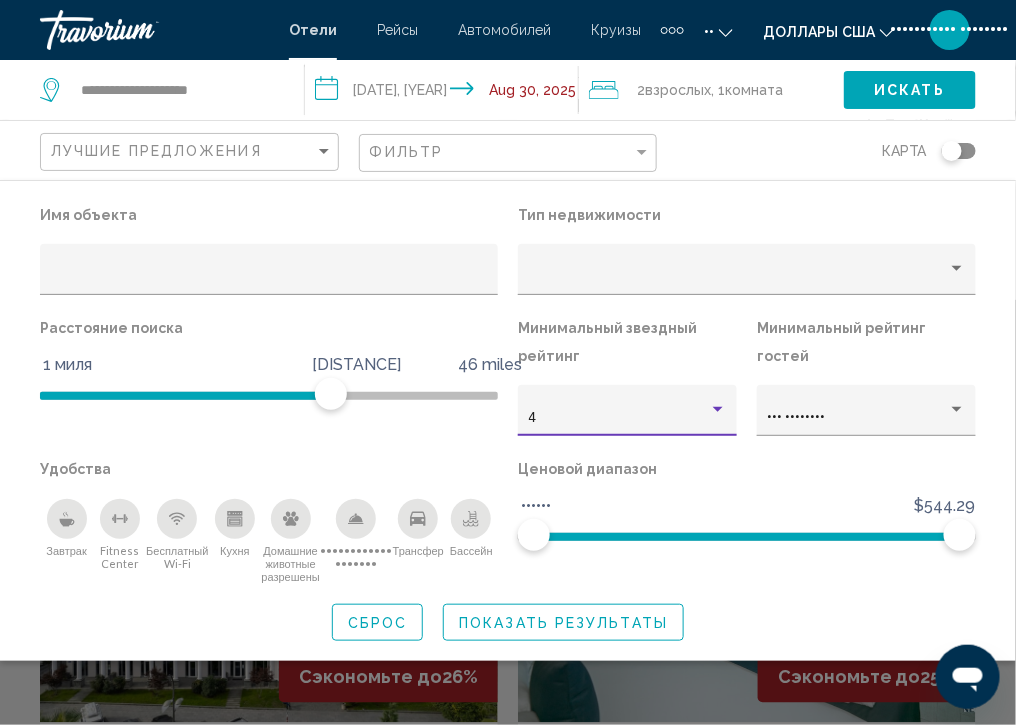 click at bounding box center [718, 410] 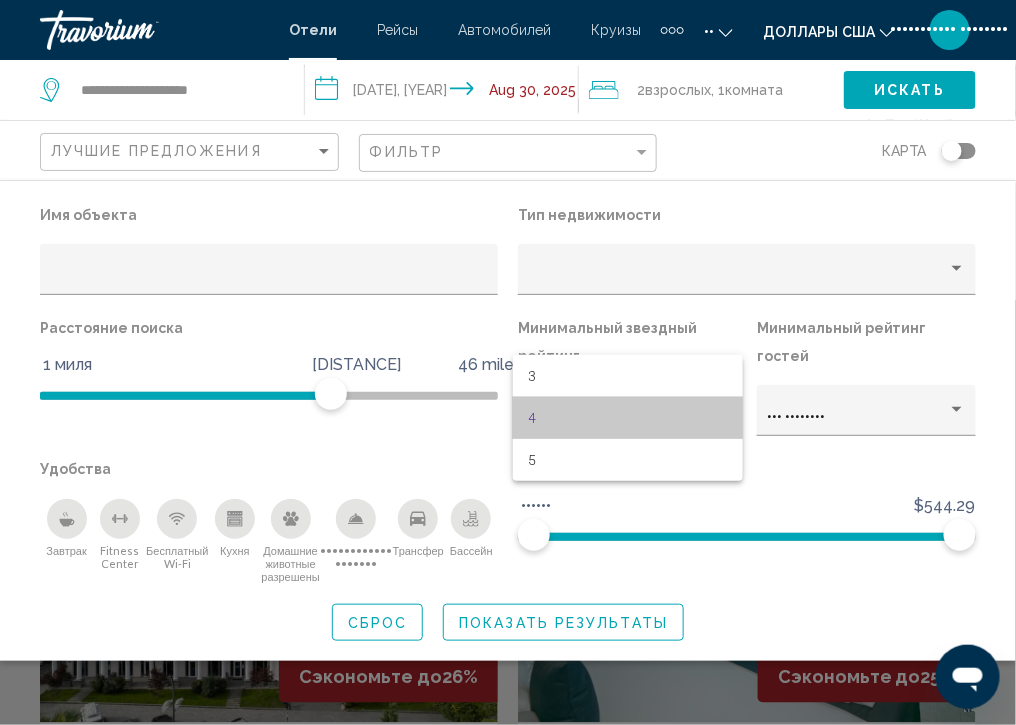 click on "4" at bounding box center (628, 418) 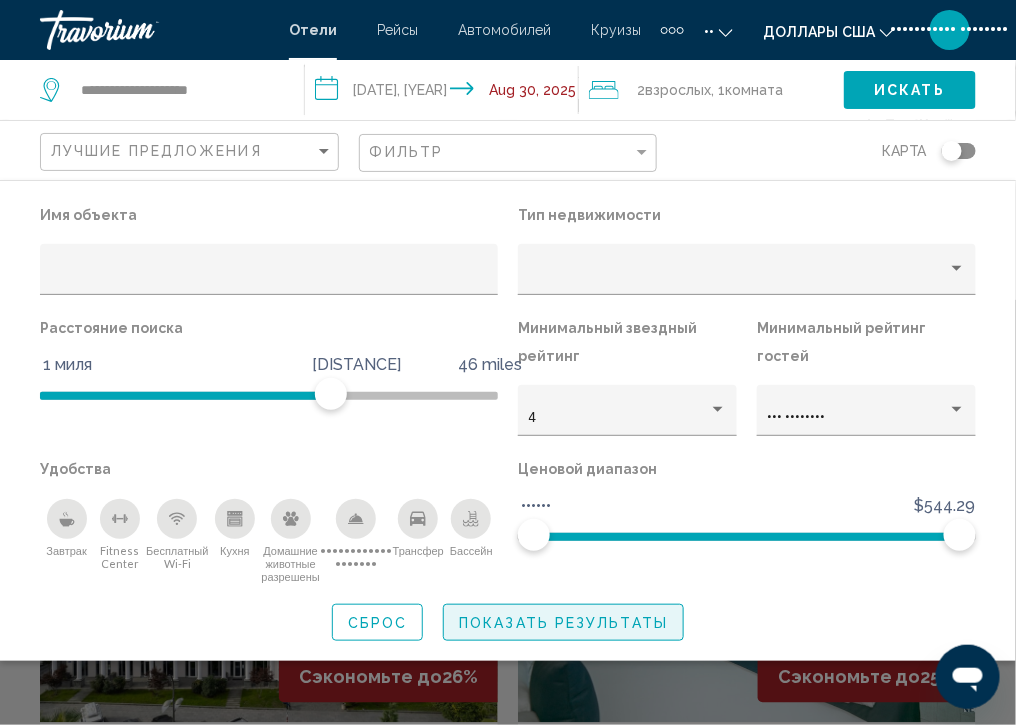 click on "Показать результаты" at bounding box center [563, 623] 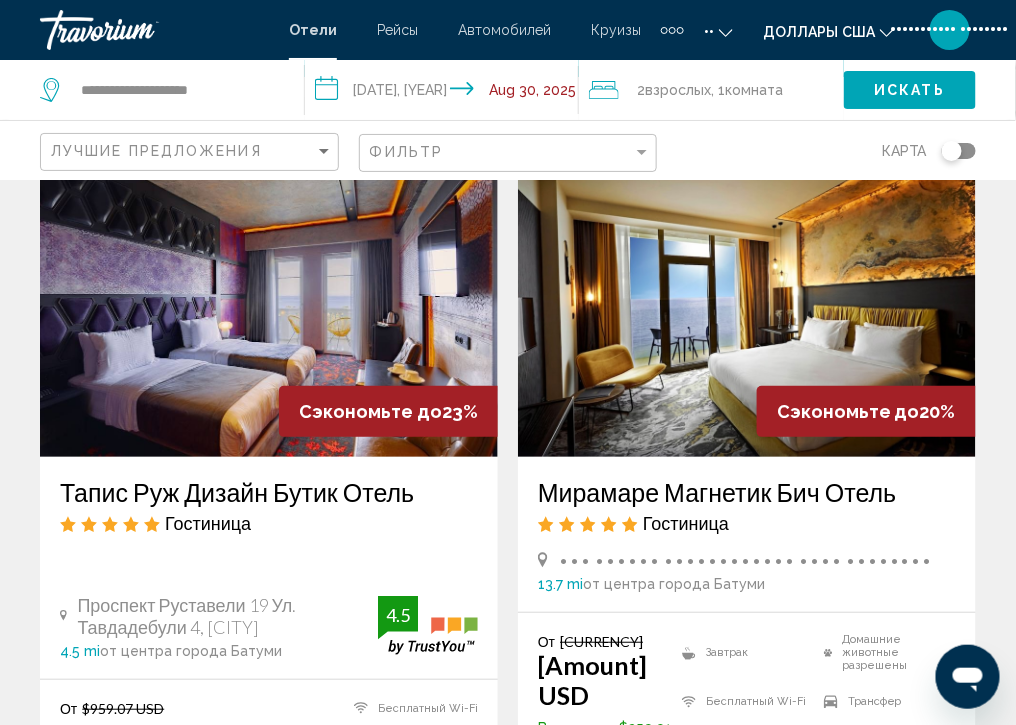 scroll, scrollTop: 1702, scrollLeft: 0, axis: vertical 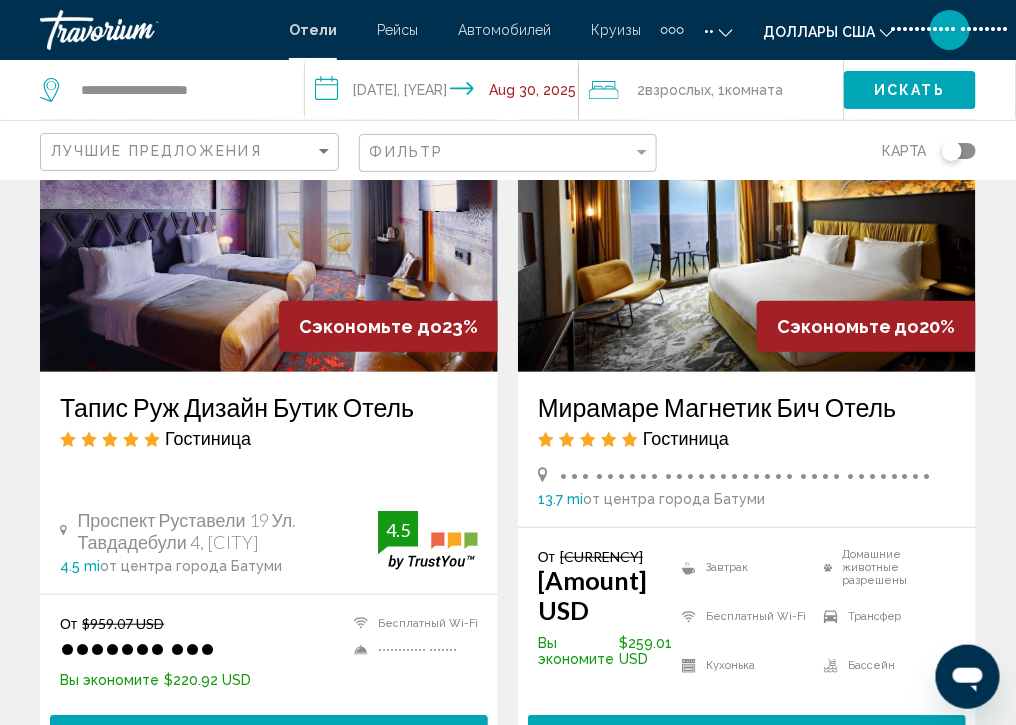 click on "Лучшие предложения" at bounding box center [192, 152] 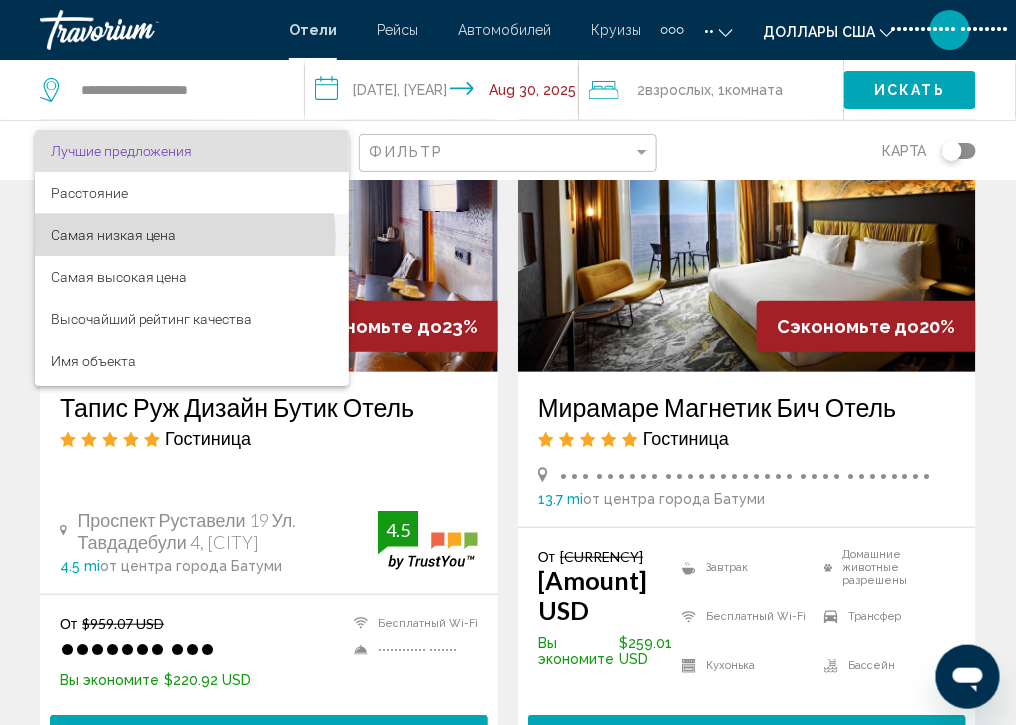 click on "Самая низкая цена" at bounding box center [114, 235] 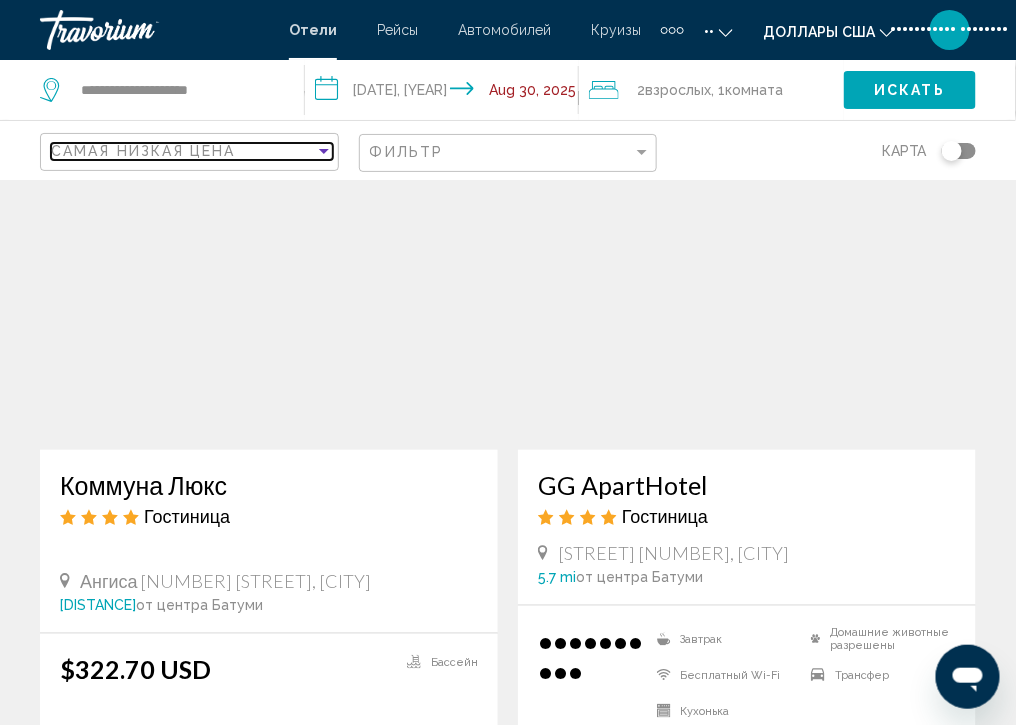 scroll, scrollTop: 86, scrollLeft: 0, axis: vertical 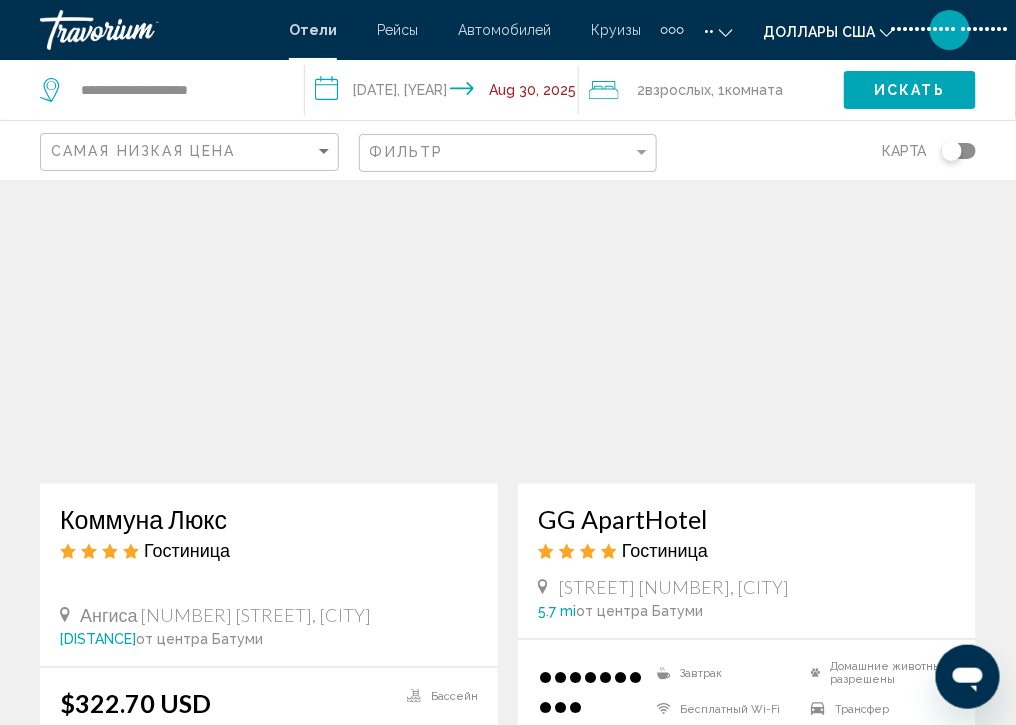 click at bounding box center [747, 324] 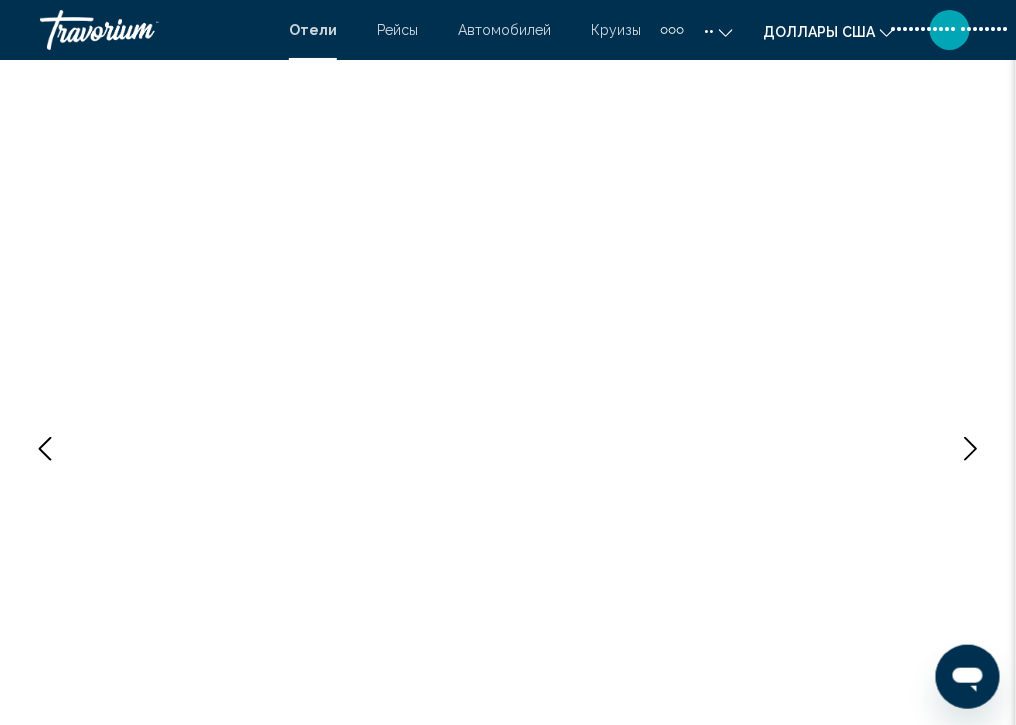 scroll, scrollTop: 172, scrollLeft: 0, axis: vertical 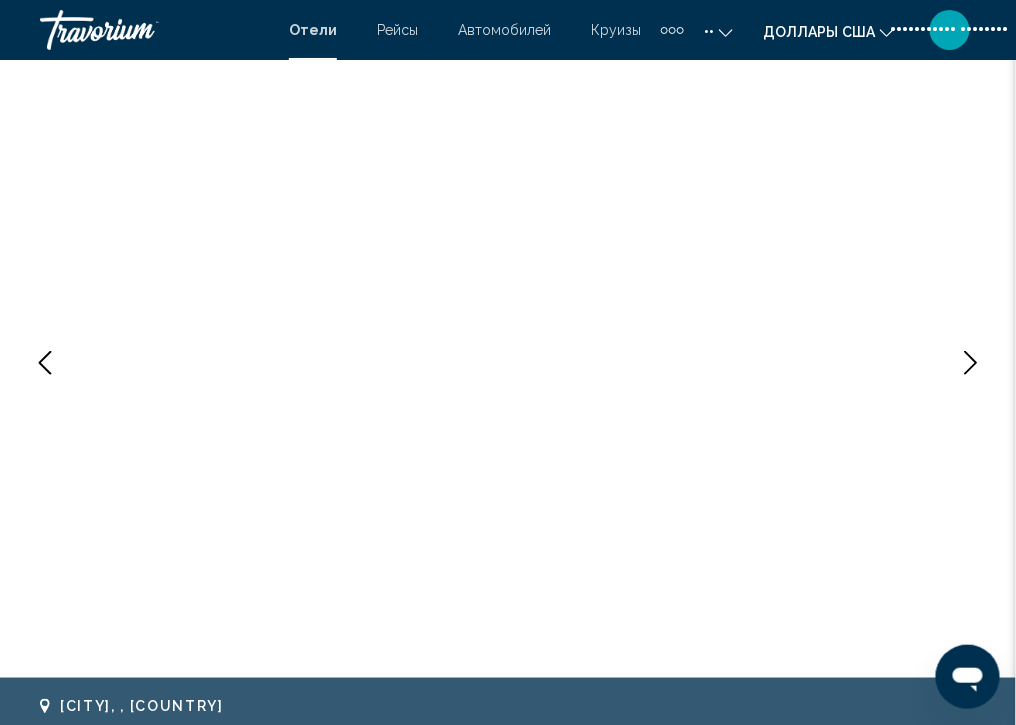 click at bounding box center [971, 363] 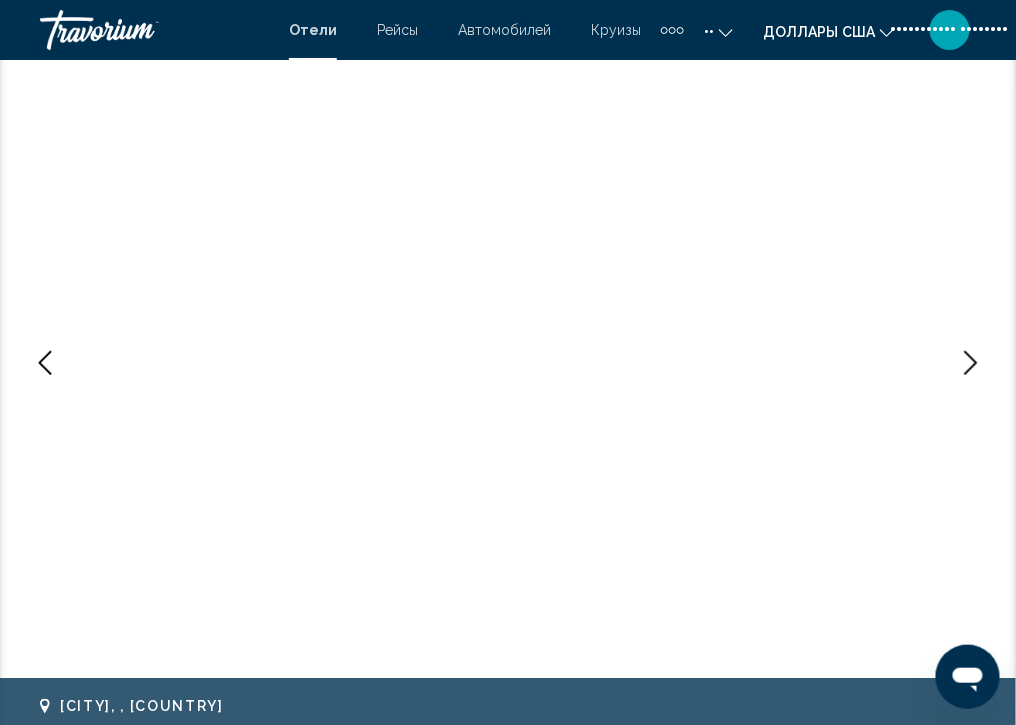 click at bounding box center (971, 363) 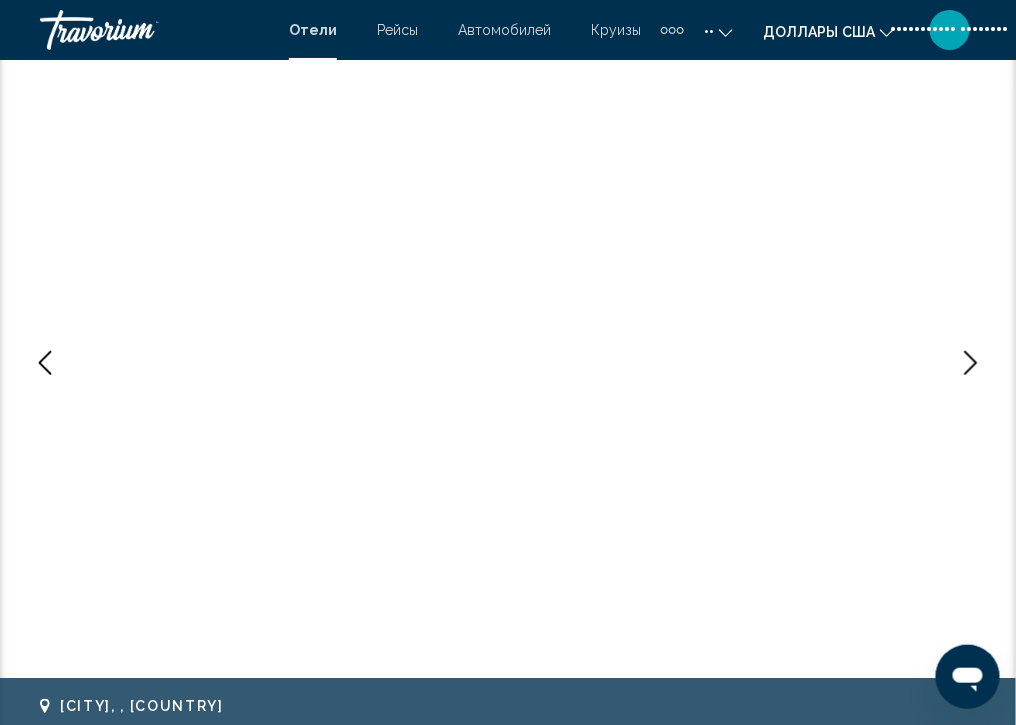 click at bounding box center (971, 363) 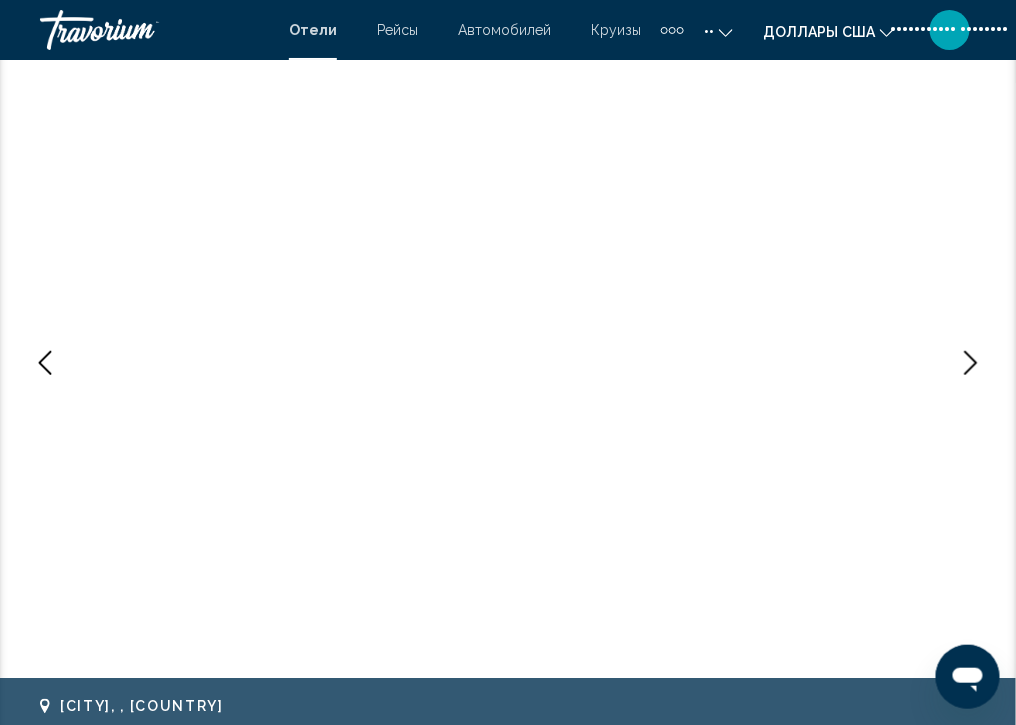 click at bounding box center (971, 363) 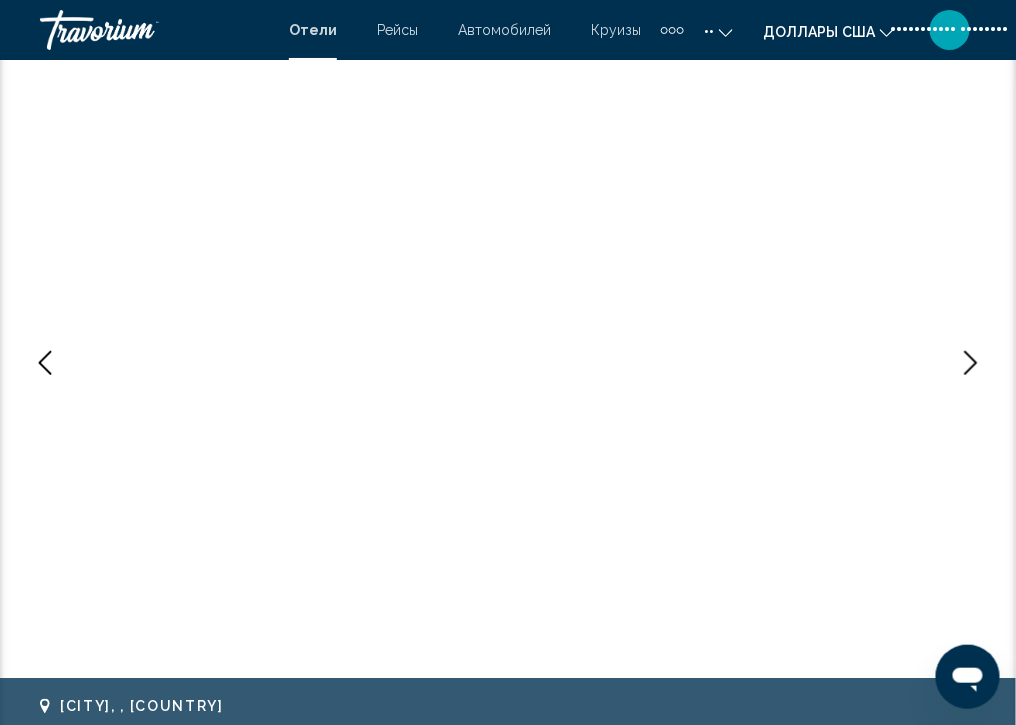 click at bounding box center (971, 363) 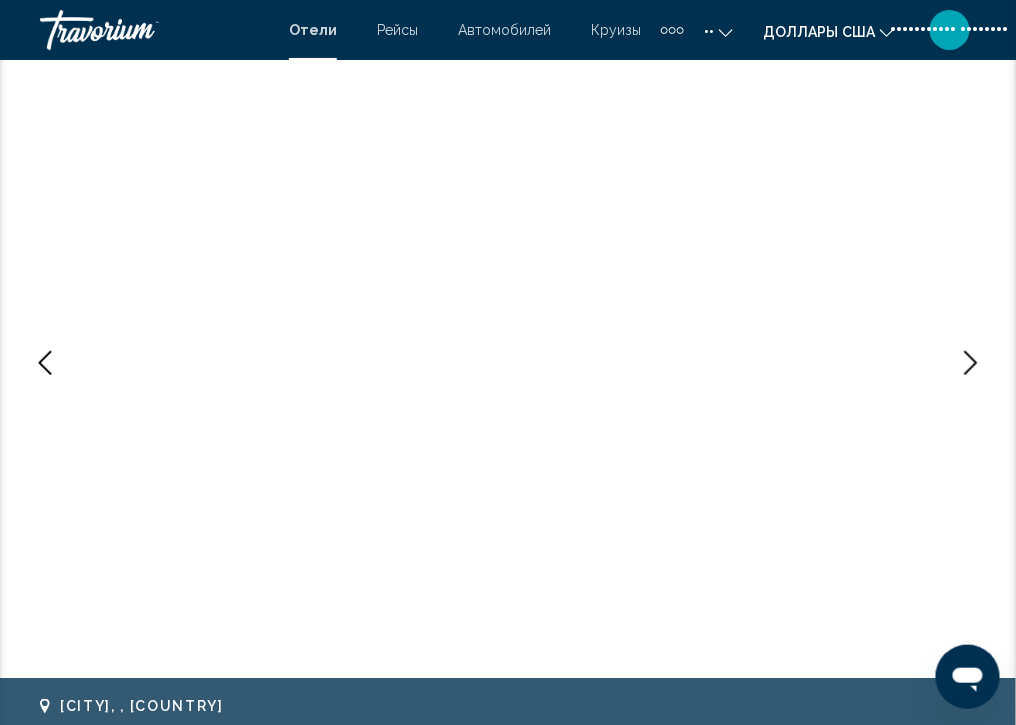 click at bounding box center (971, 363) 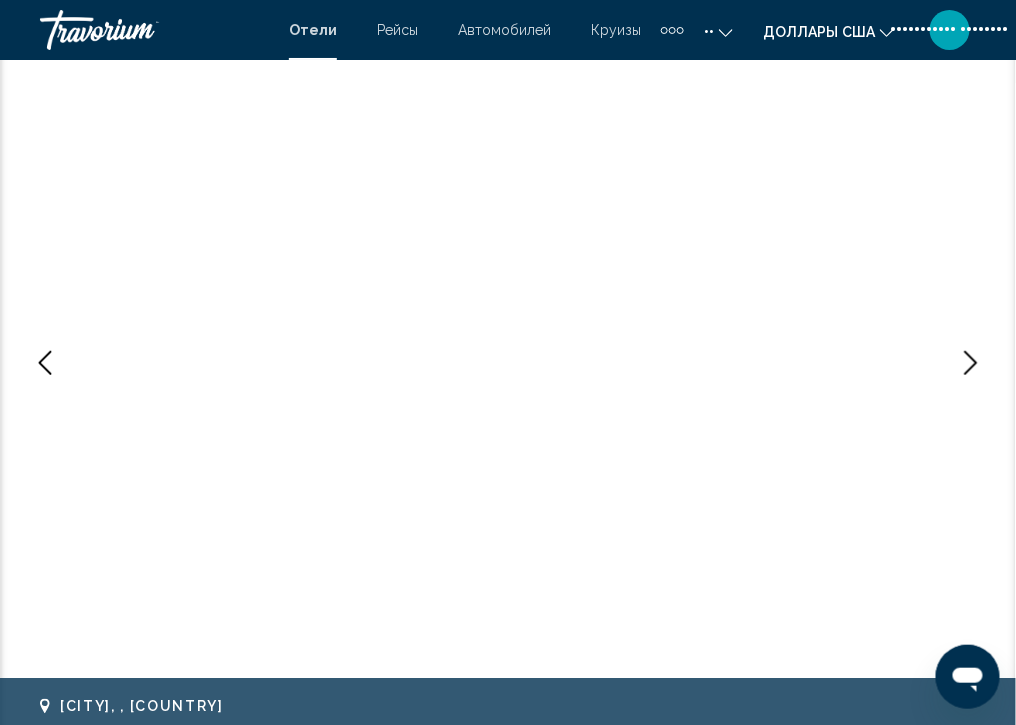 click at bounding box center (971, 363) 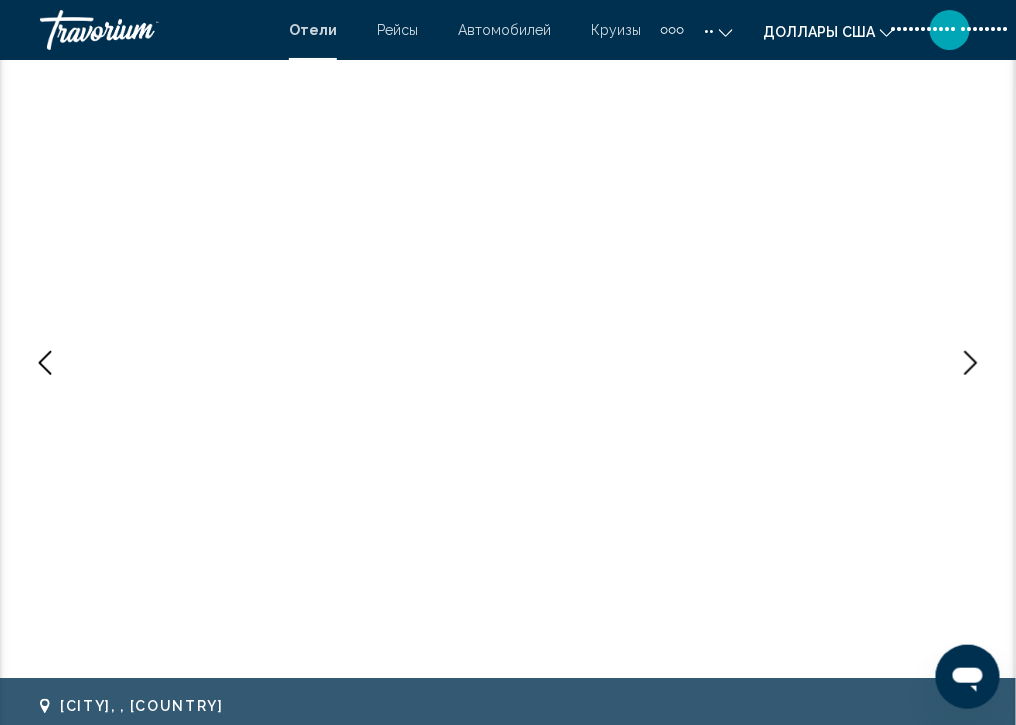 click at bounding box center (971, 363) 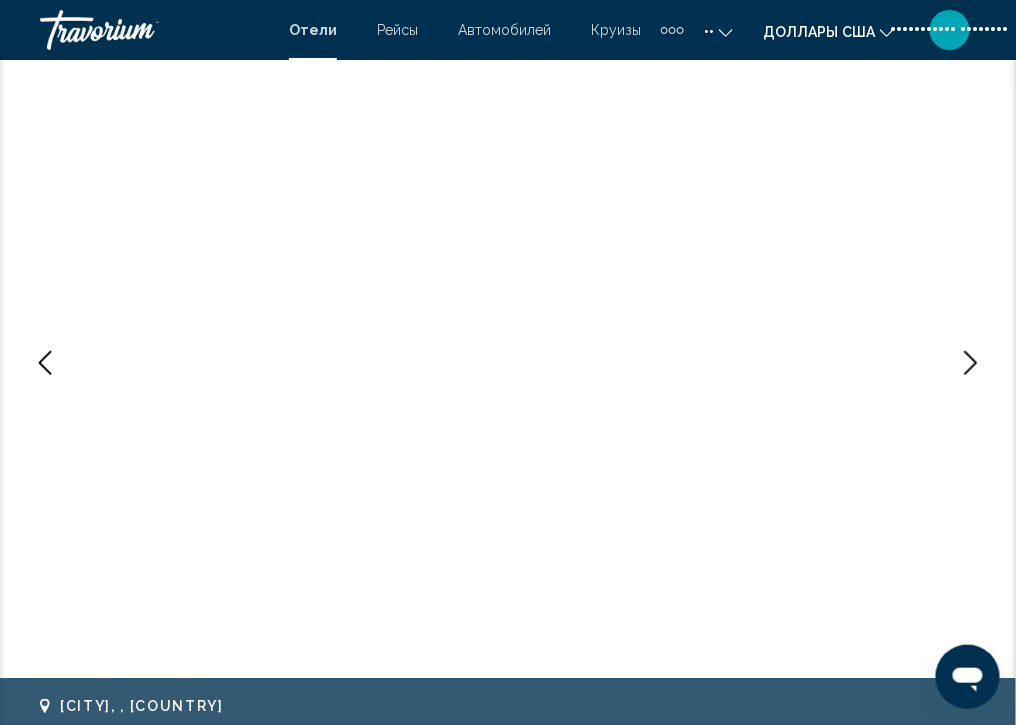 click at bounding box center [971, 363] 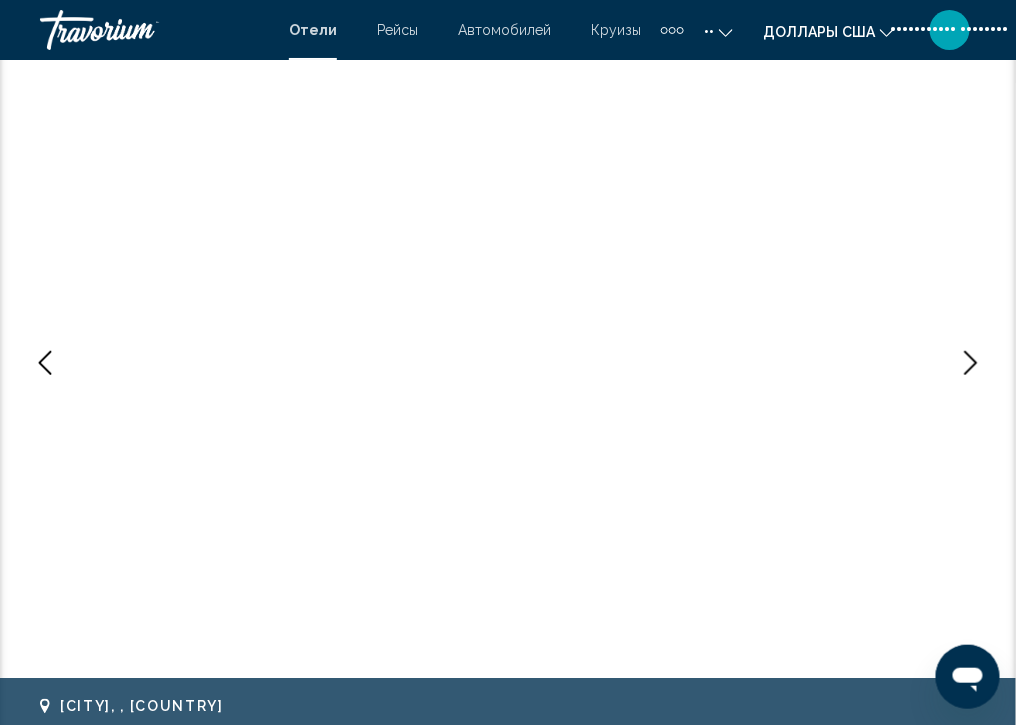 click at bounding box center [971, 363] 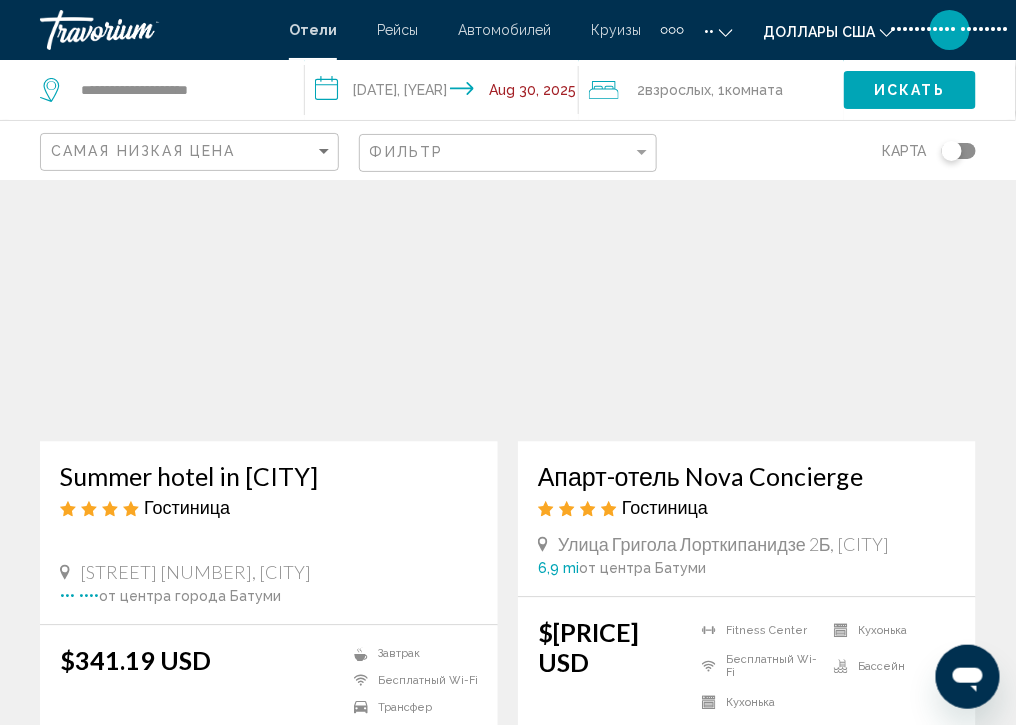scroll, scrollTop: 847, scrollLeft: 0, axis: vertical 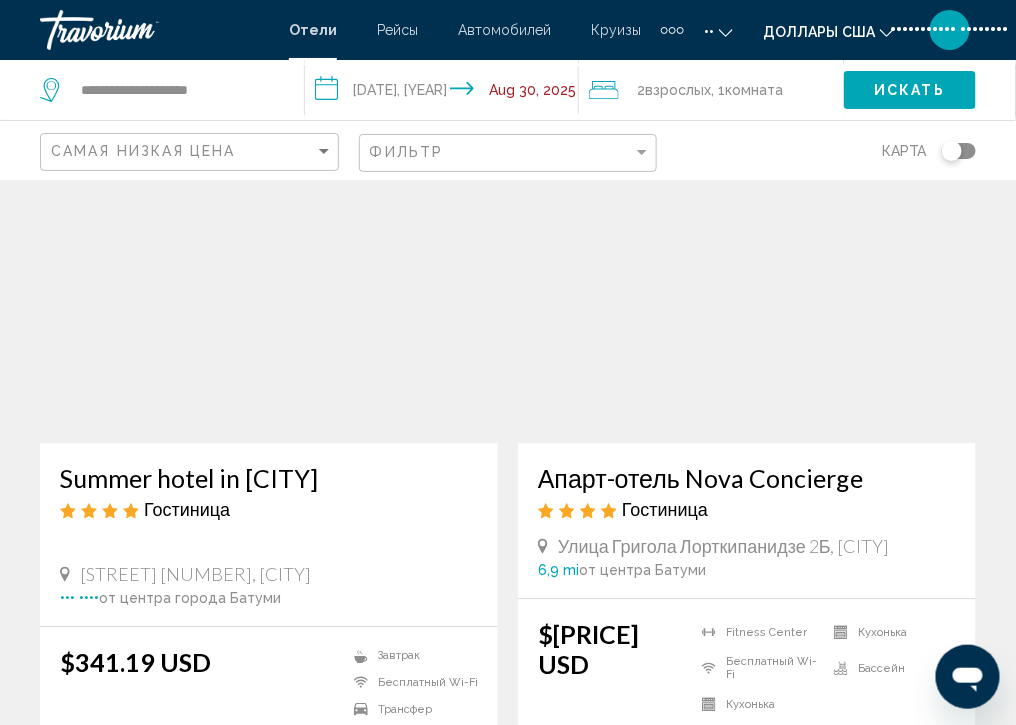 drag, startPoint x: 204, startPoint y: 261, endPoint x: 173, endPoint y: 279, distance: 35.846897 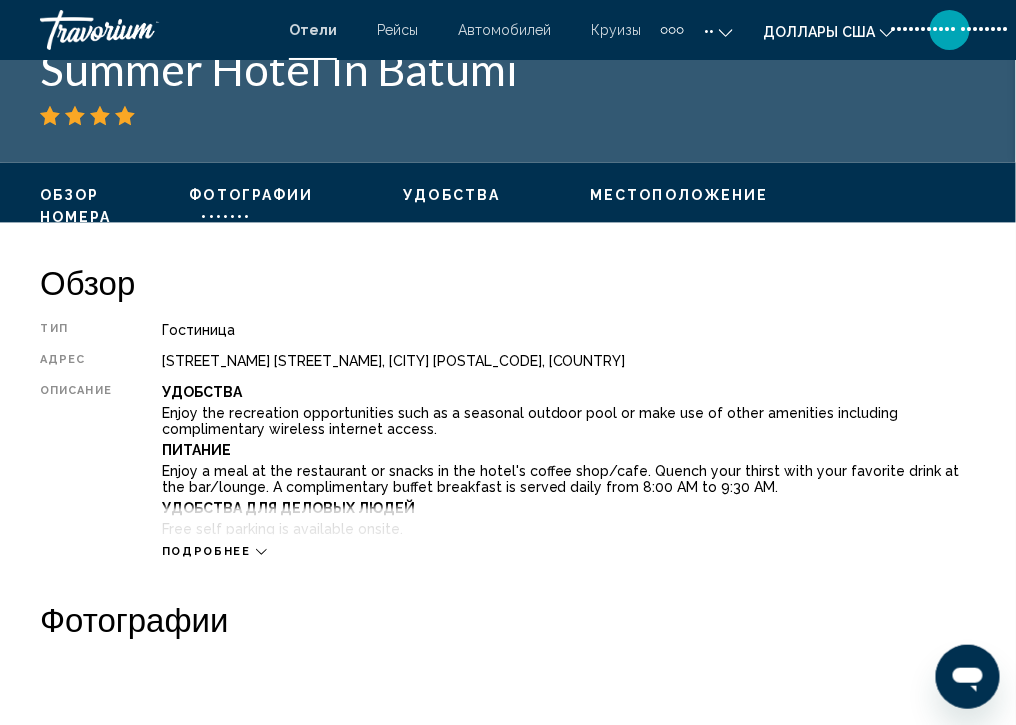 scroll, scrollTop: 172, scrollLeft: 0, axis: vertical 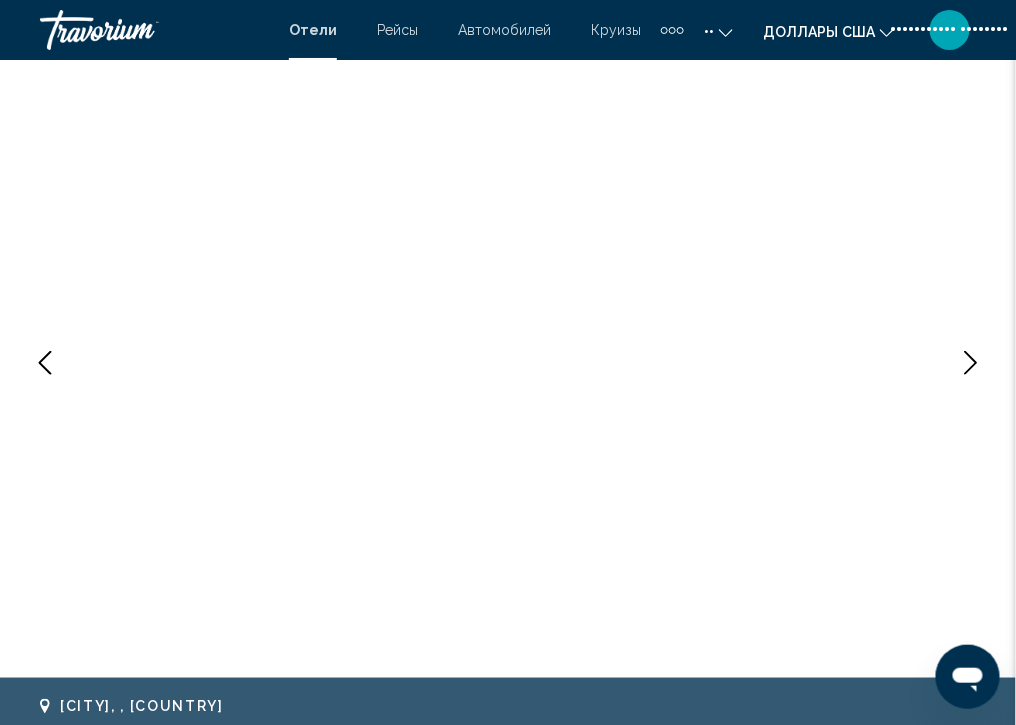 click at bounding box center [971, 363] 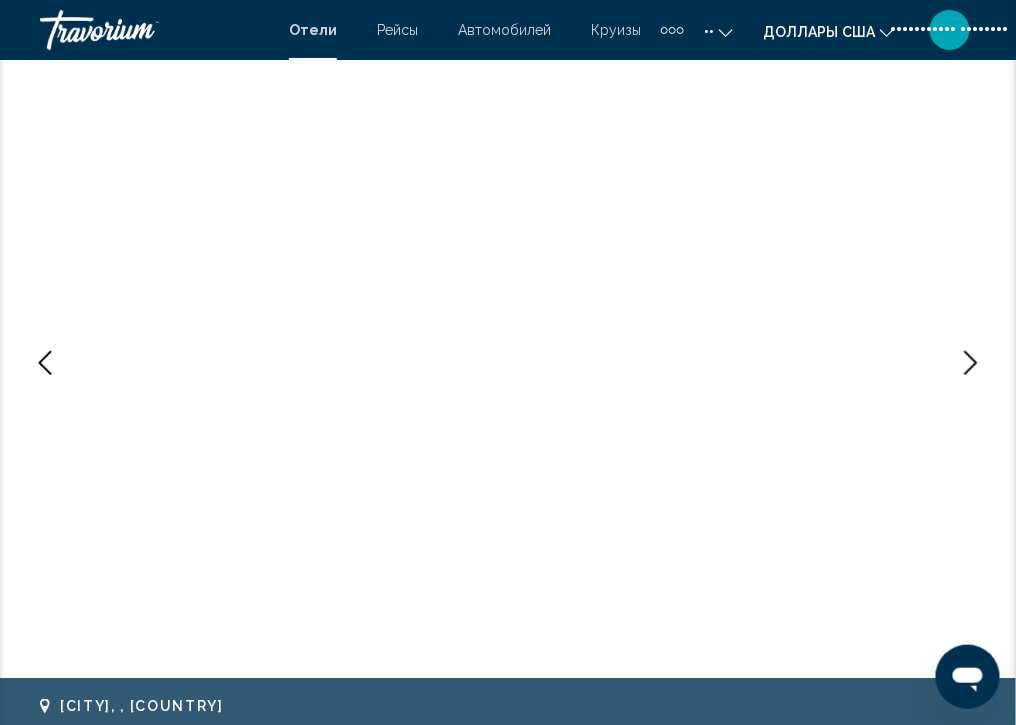 click at bounding box center (971, 363) 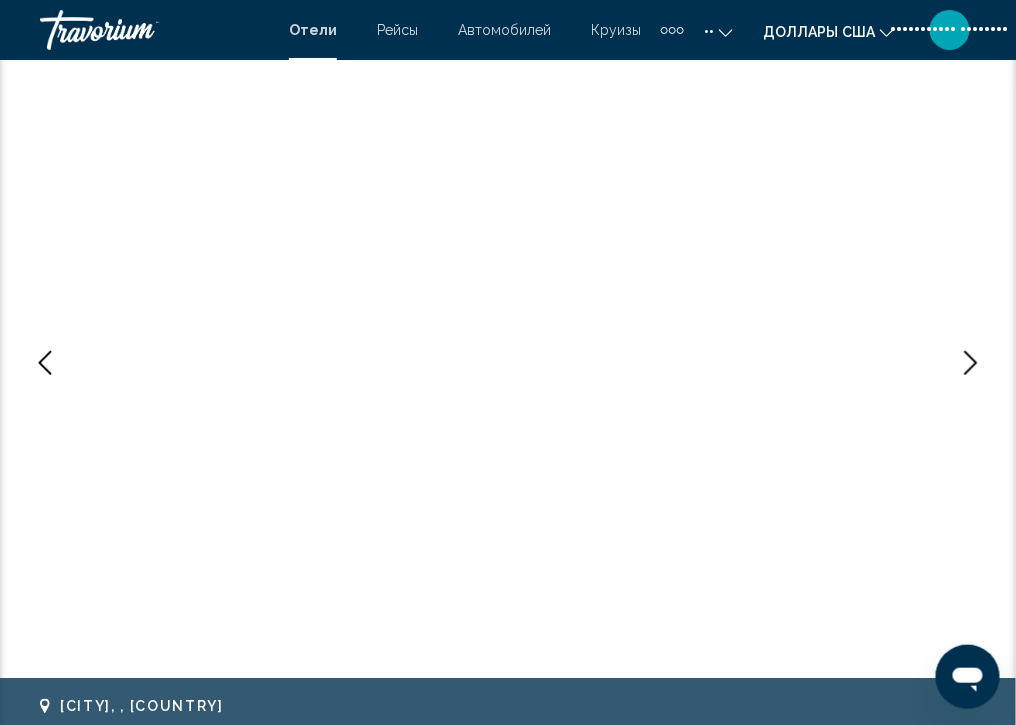 click at bounding box center [971, 363] 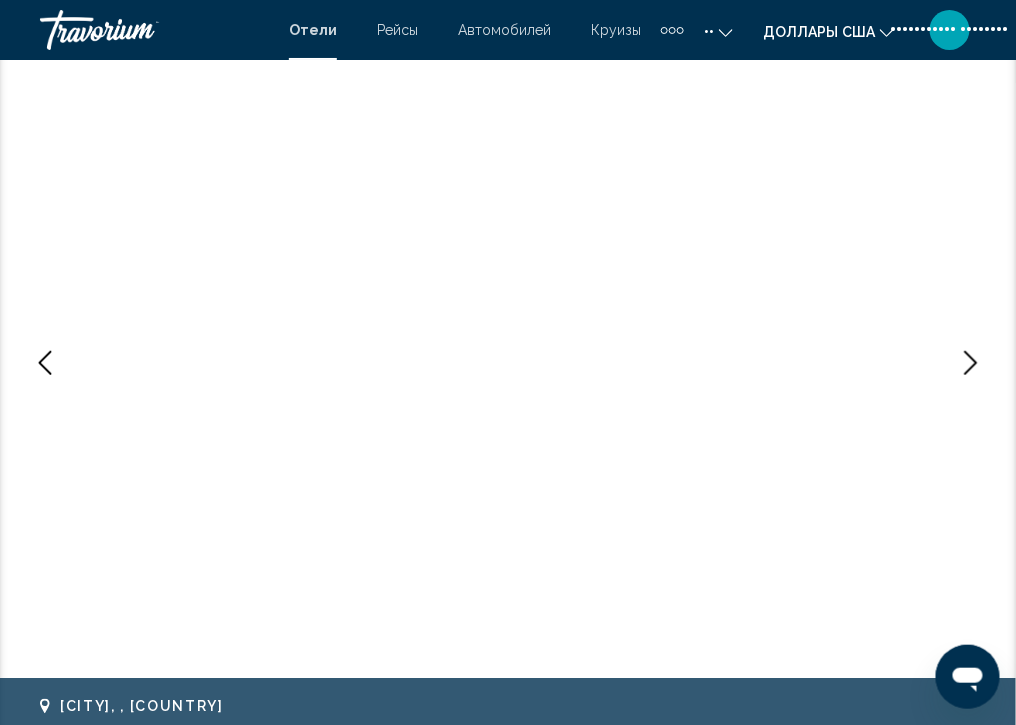 click at bounding box center (971, 363) 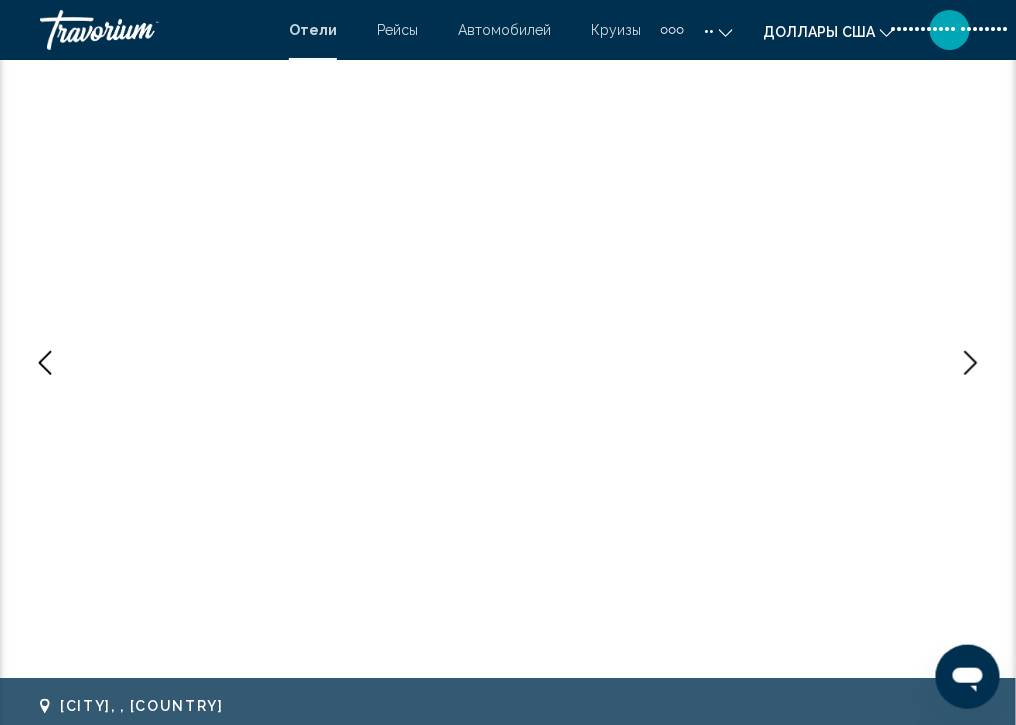click at bounding box center [971, 363] 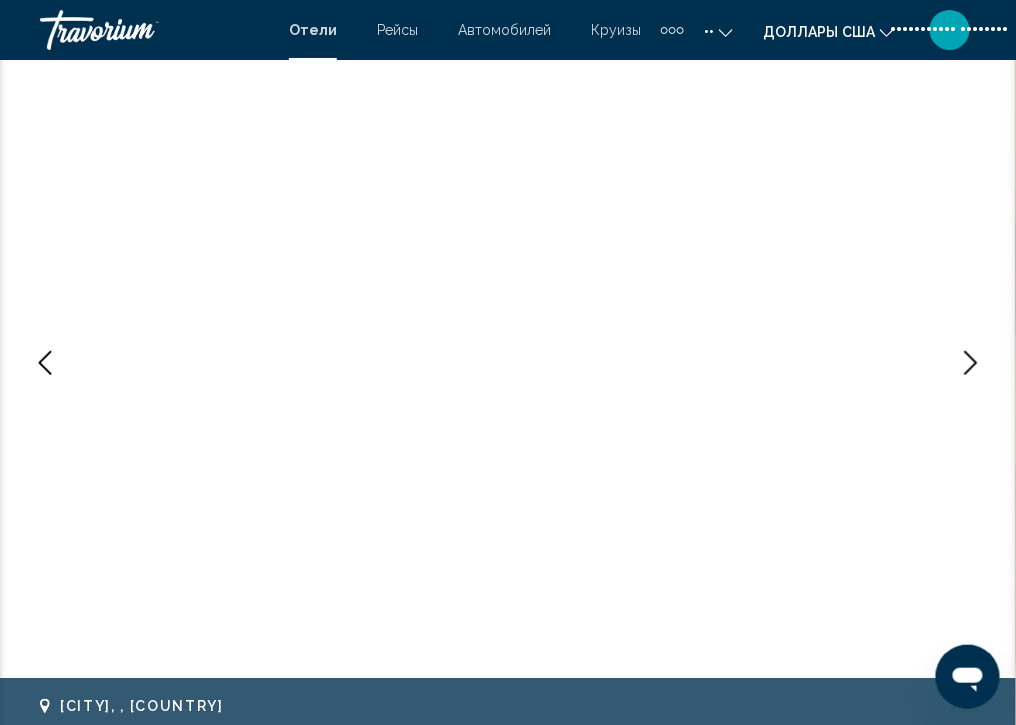 click at bounding box center (971, 363) 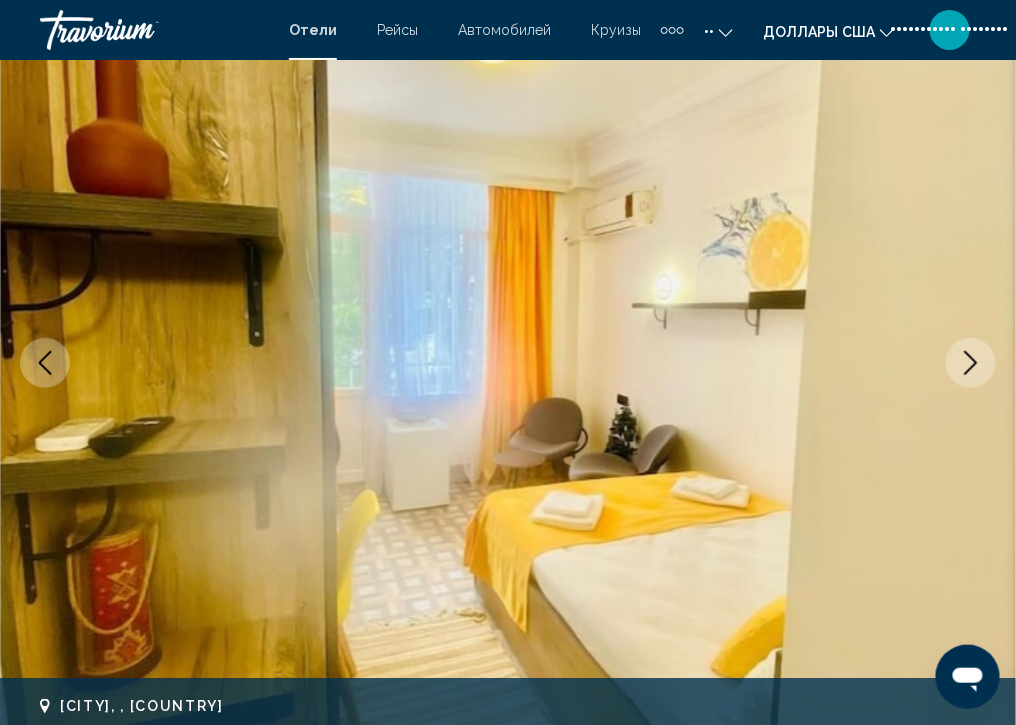 click at bounding box center (971, 363) 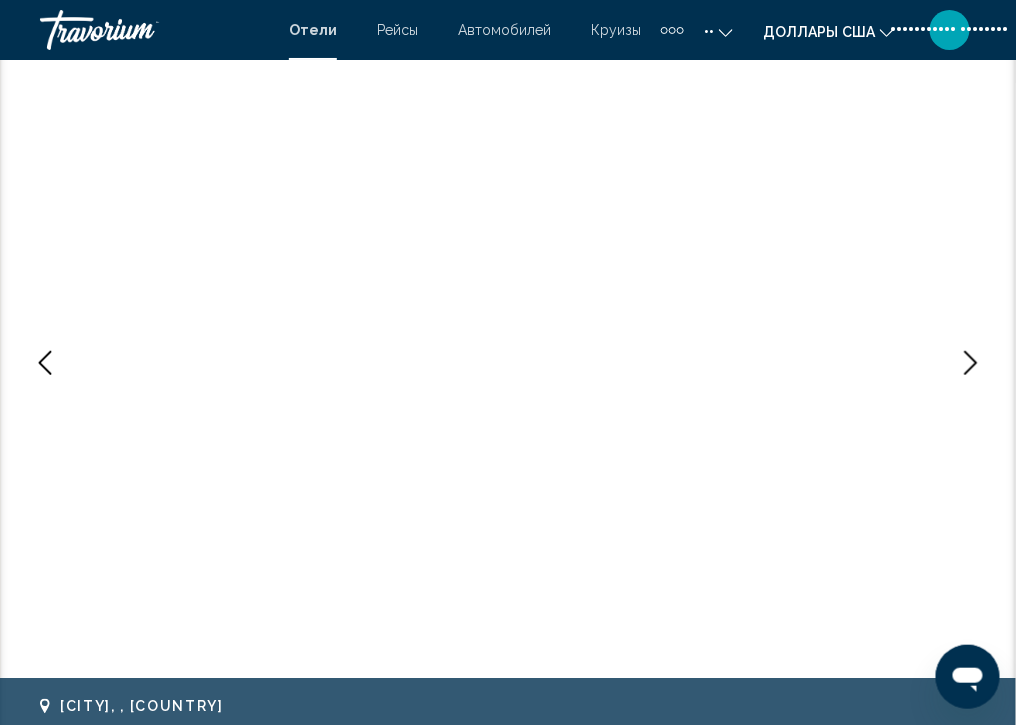 click at bounding box center (971, 363) 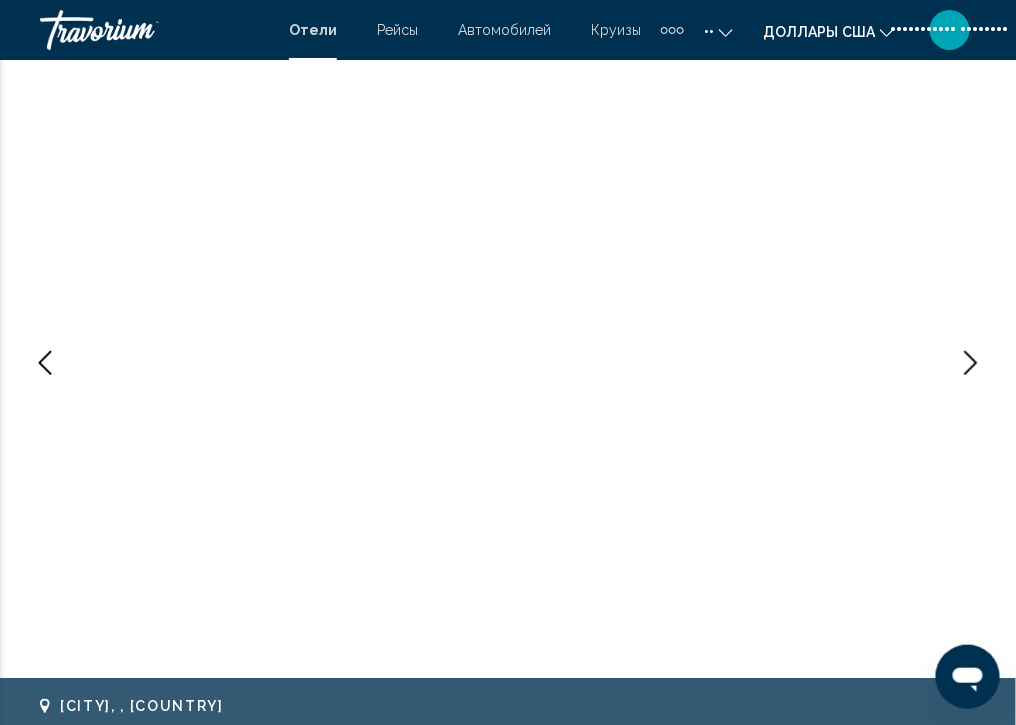 click at bounding box center (971, 363) 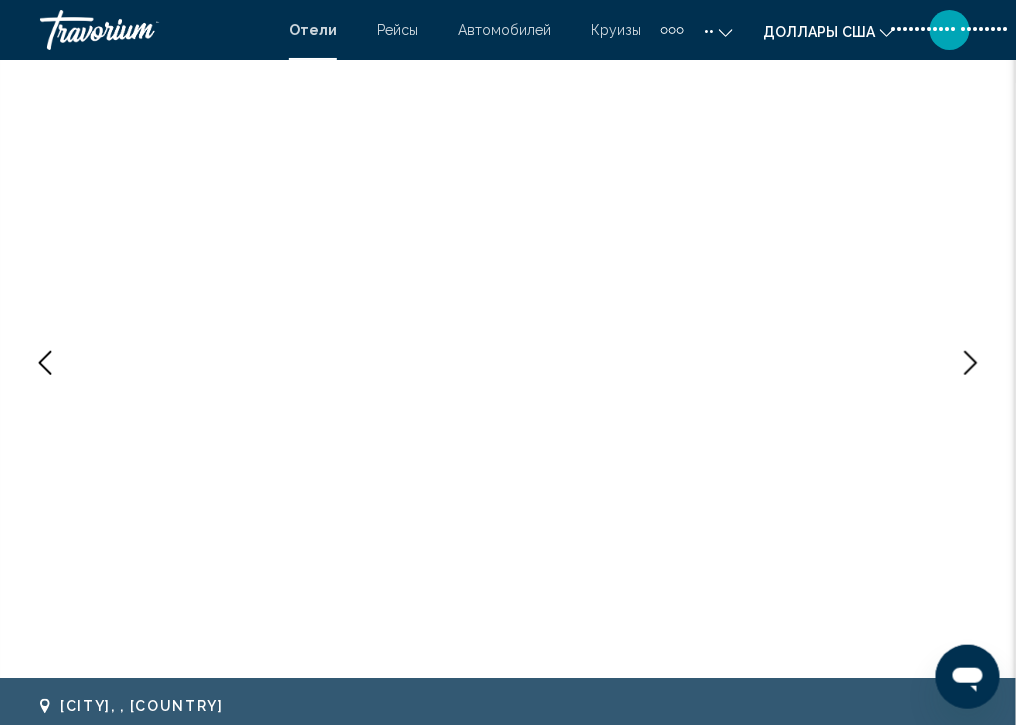 click at bounding box center [971, 363] 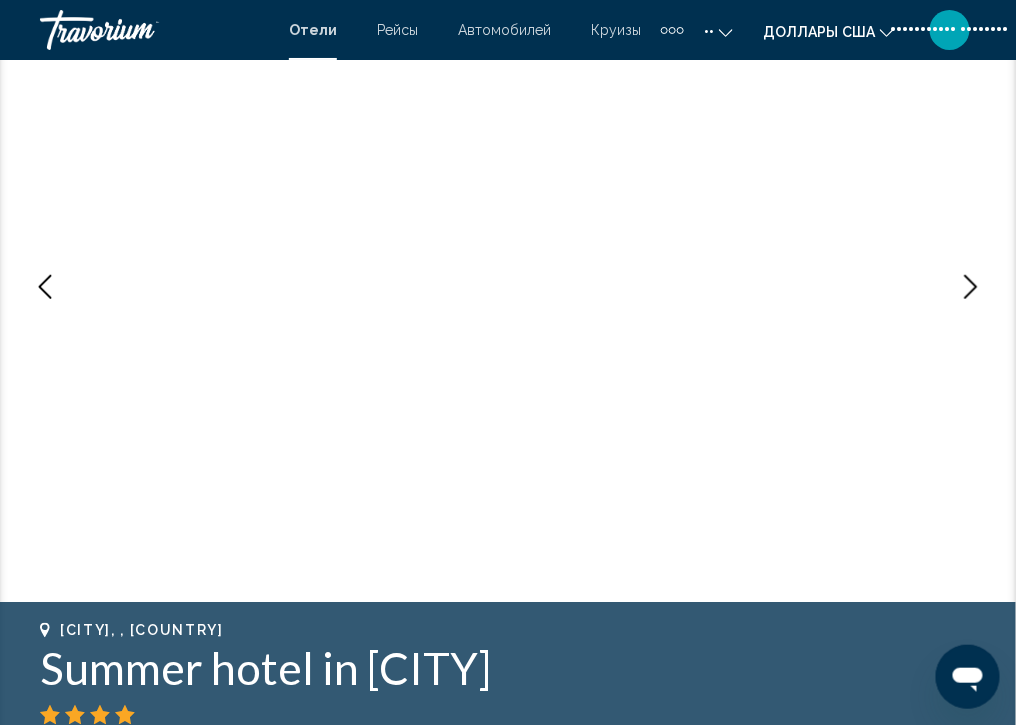 scroll, scrollTop: 0, scrollLeft: 0, axis: both 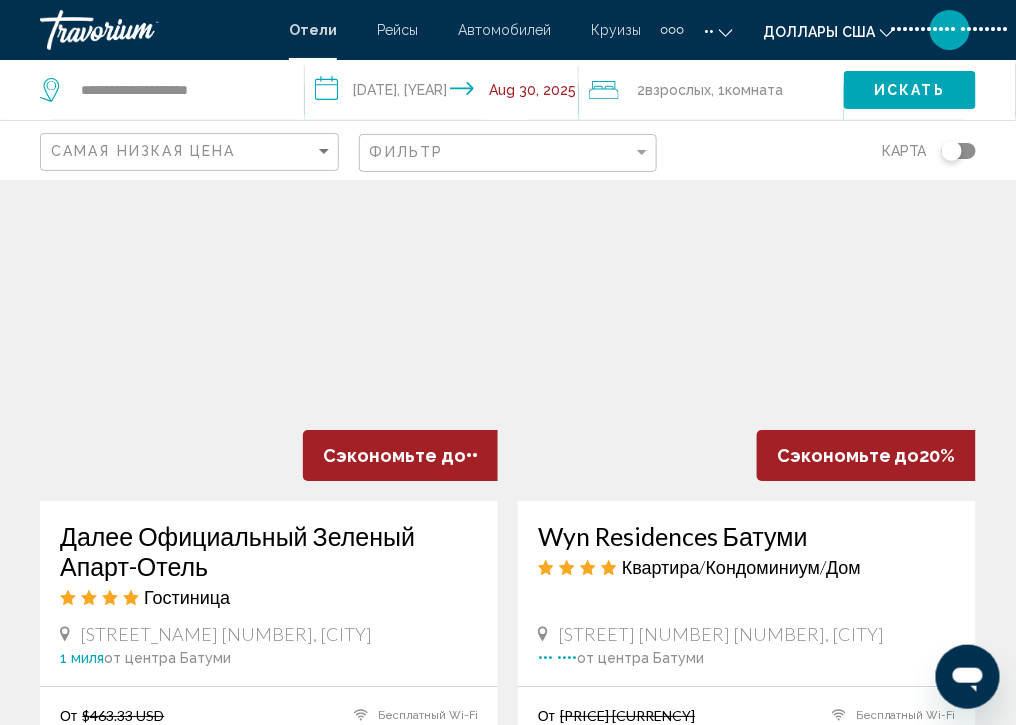 click at bounding box center [269, 341] 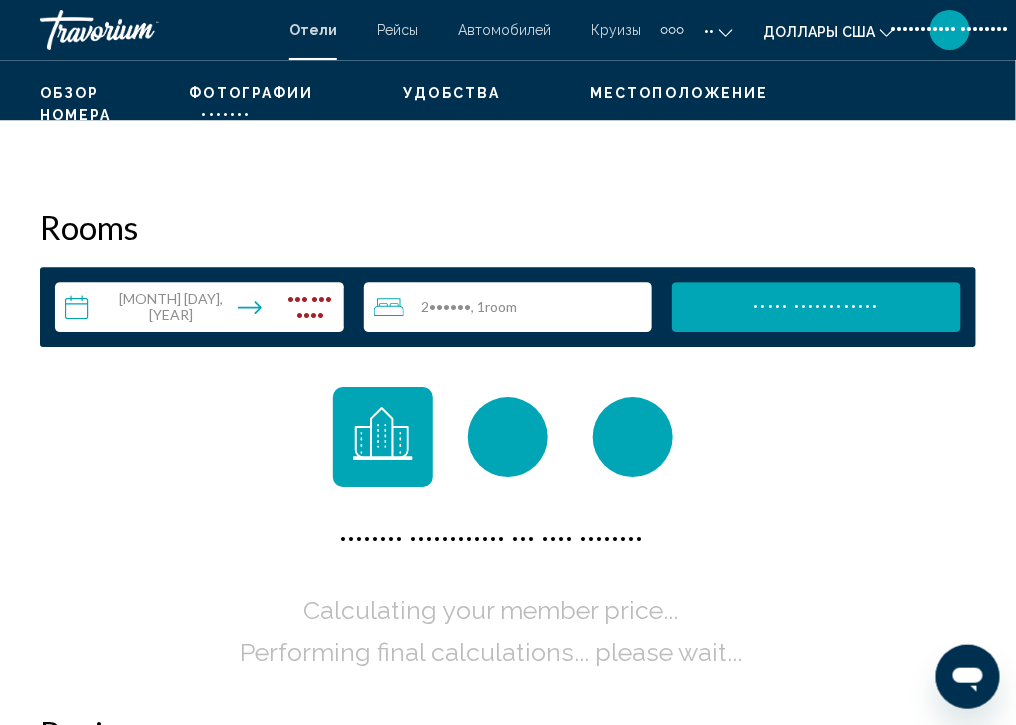 scroll, scrollTop: 172, scrollLeft: 0, axis: vertical 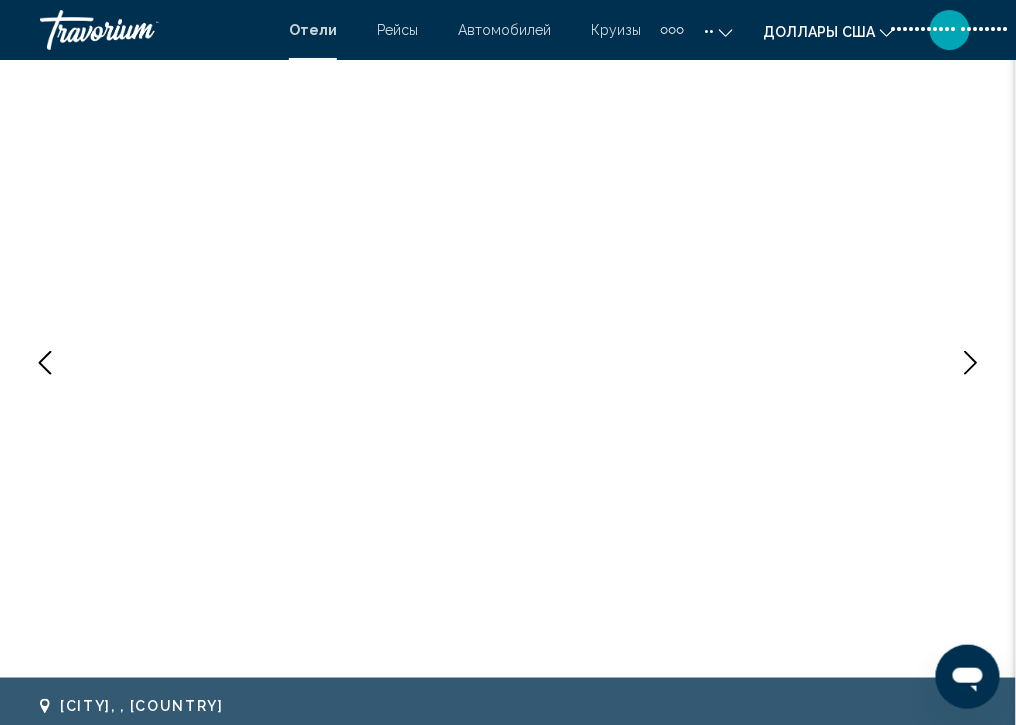 type 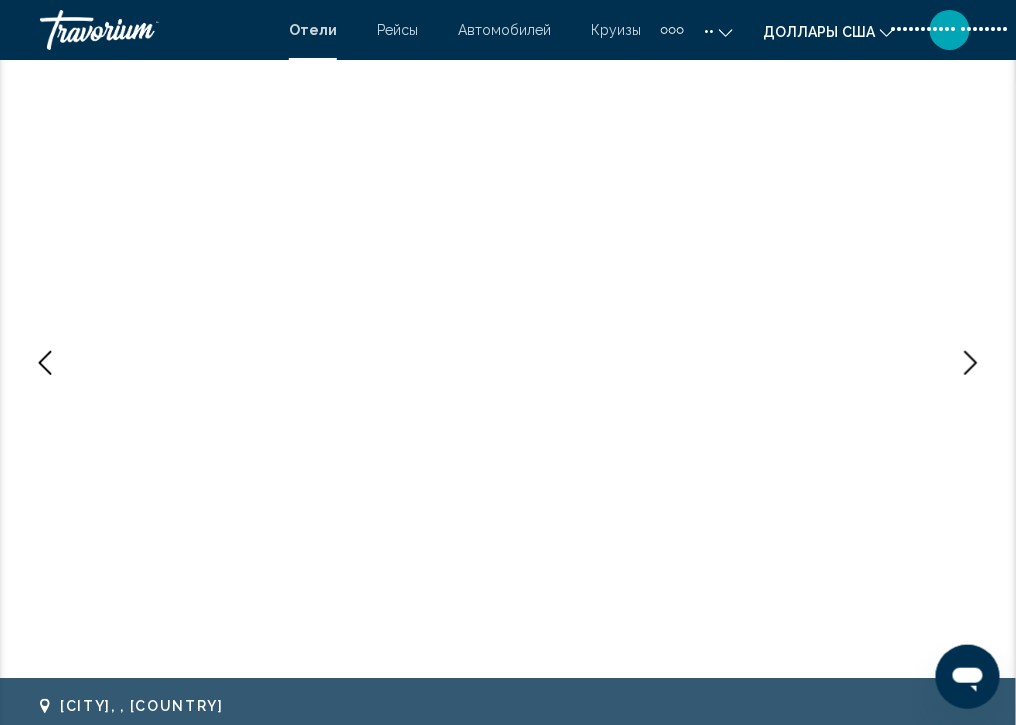 click at bounding box center (971, 363) 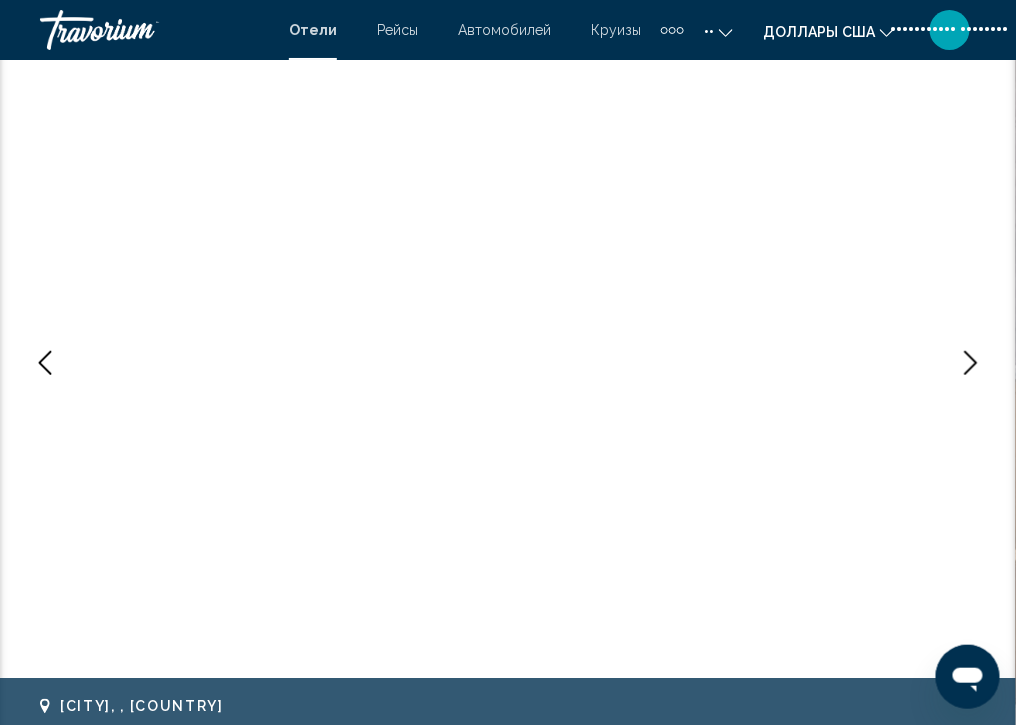 click at bounding box center [971, 363] 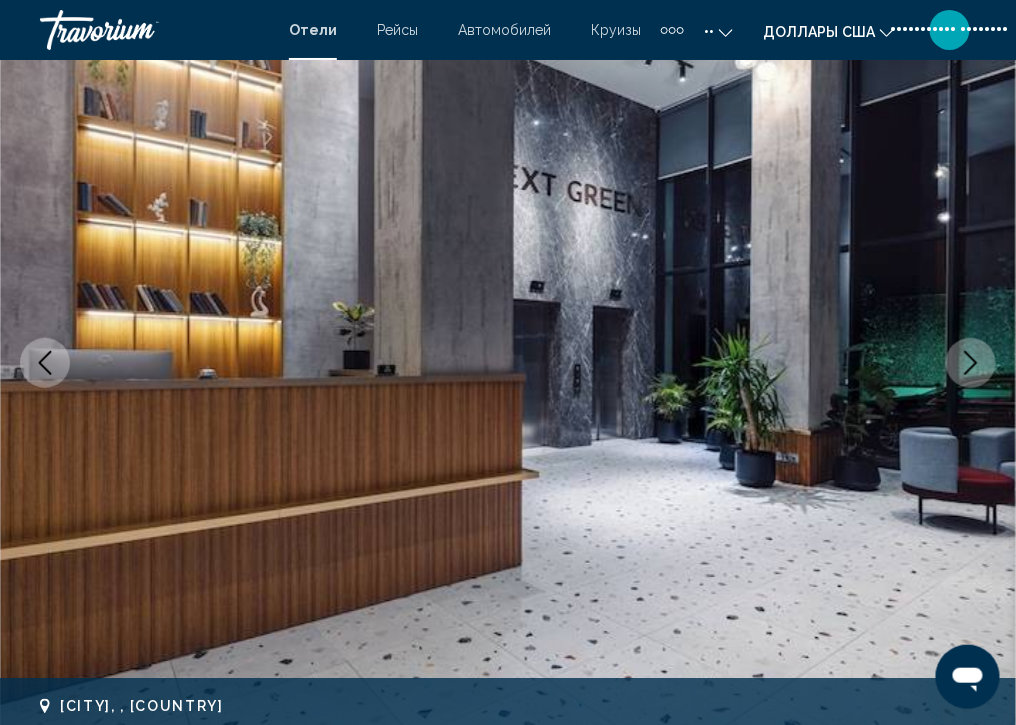 click at bounding box center [971, 363] 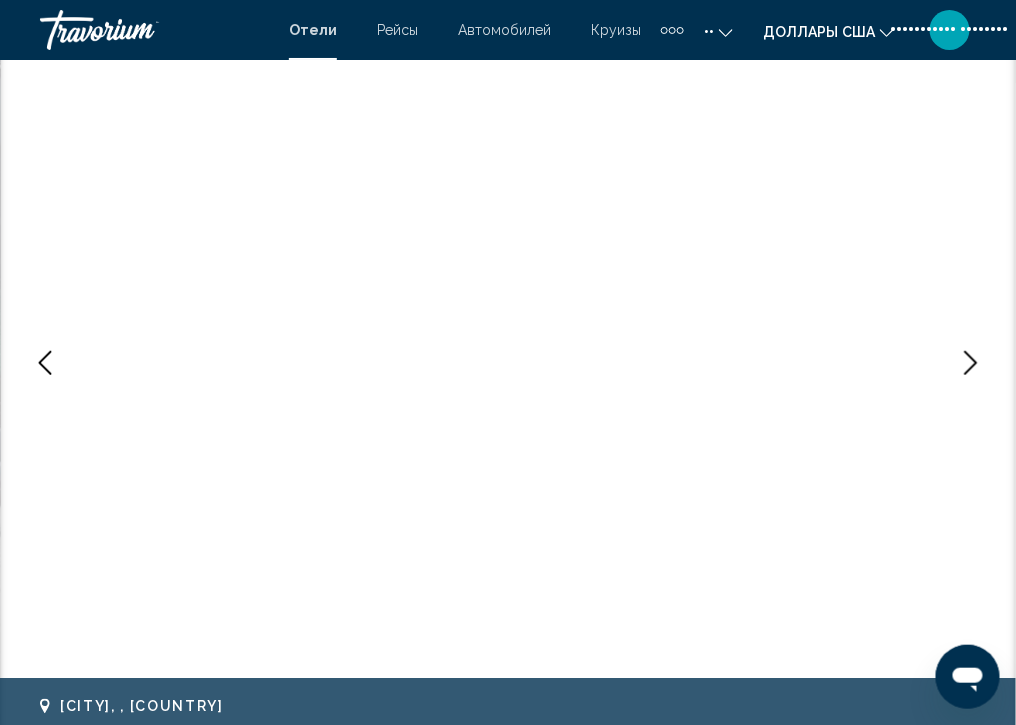 click at bounding box center (971, 363) 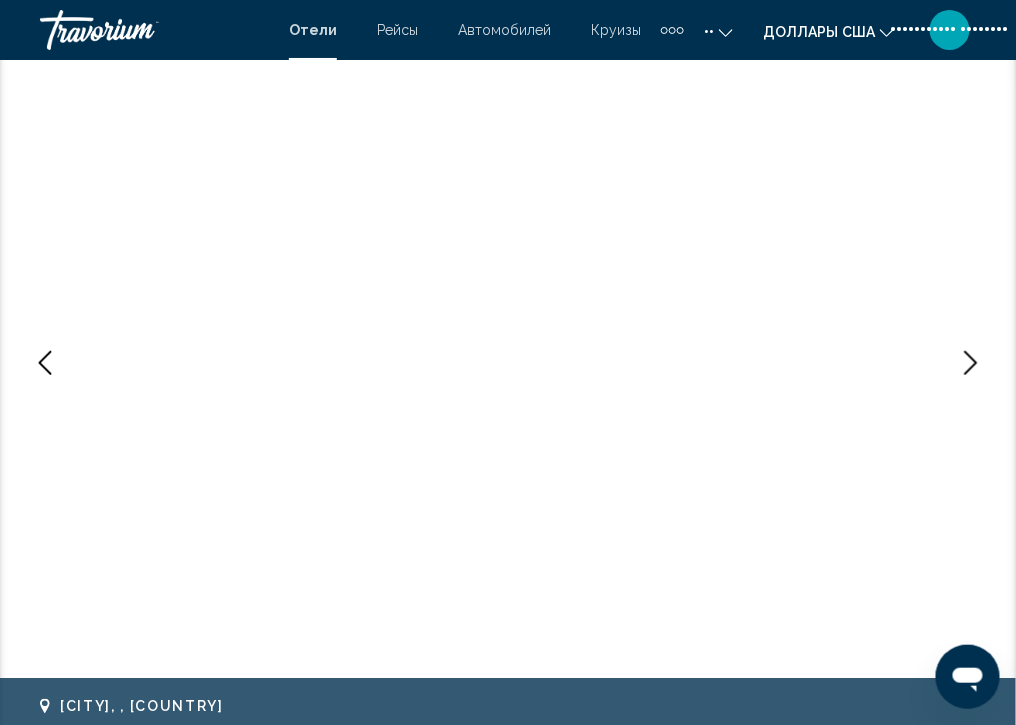 click at bounding box center (971, 363) 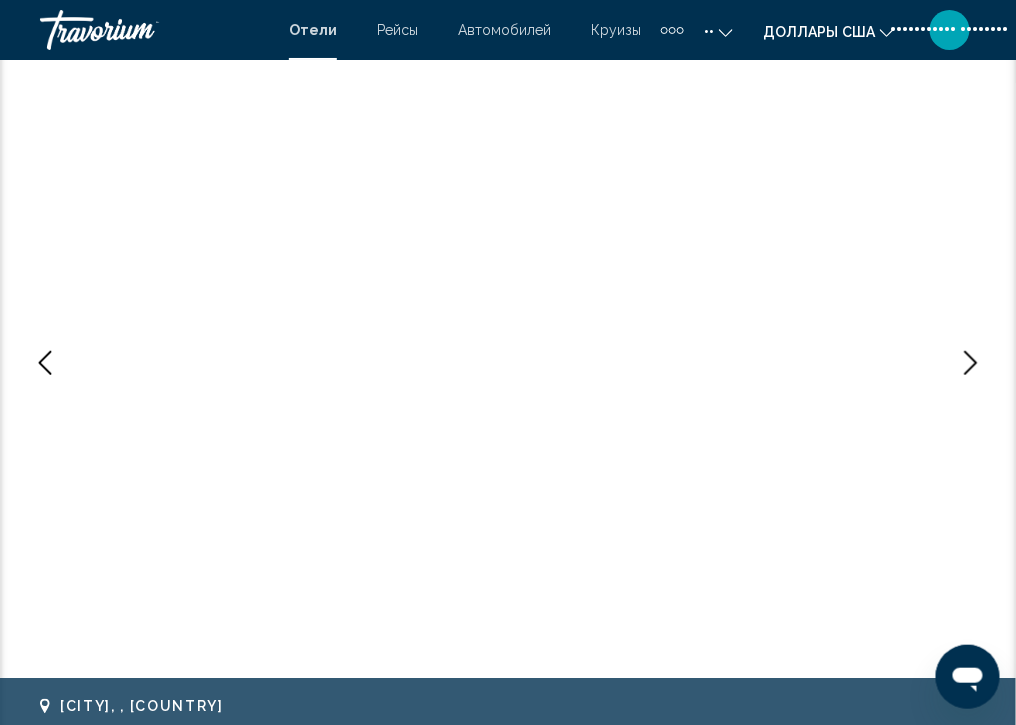 click at bounding box center (971, 363) 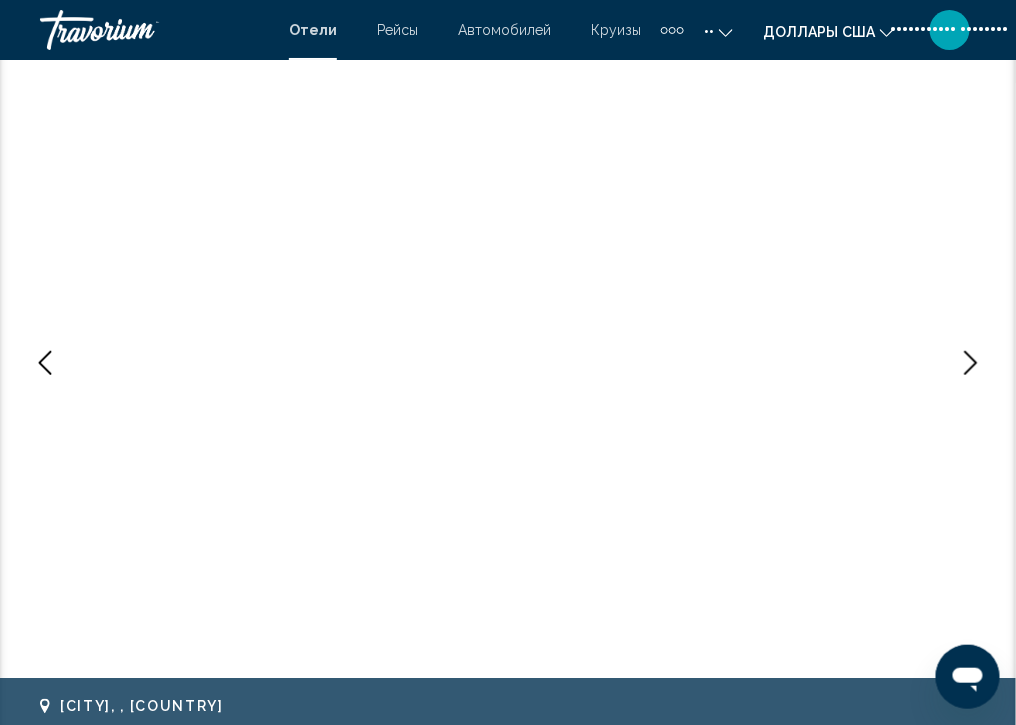 click at bounding box center [971, 363] 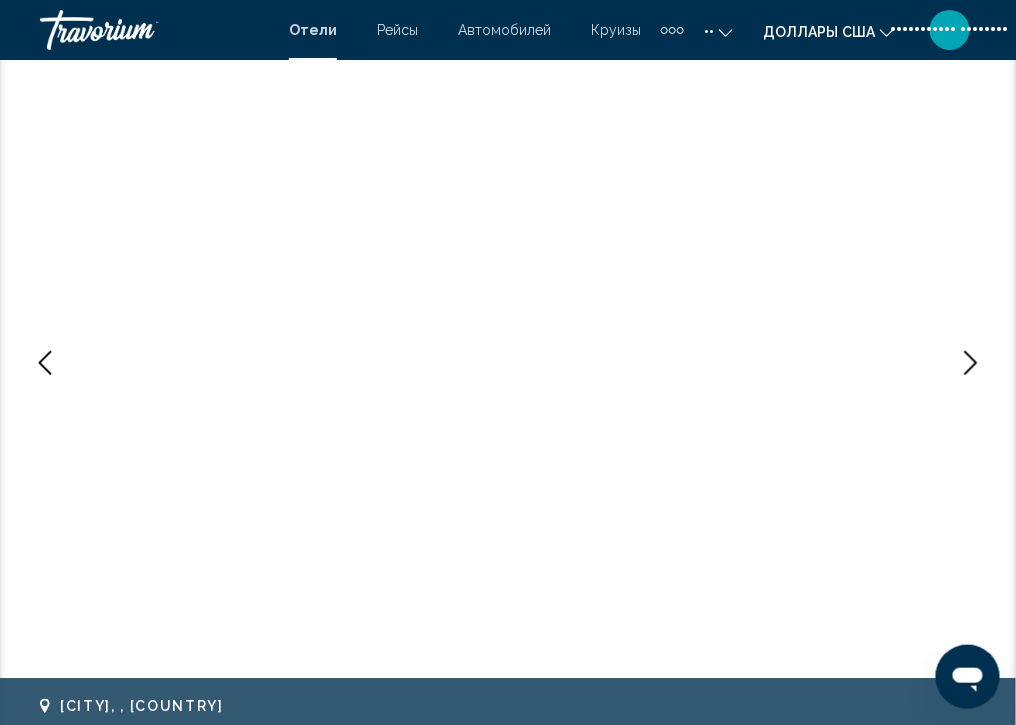 click at bounding box center [971, 363] 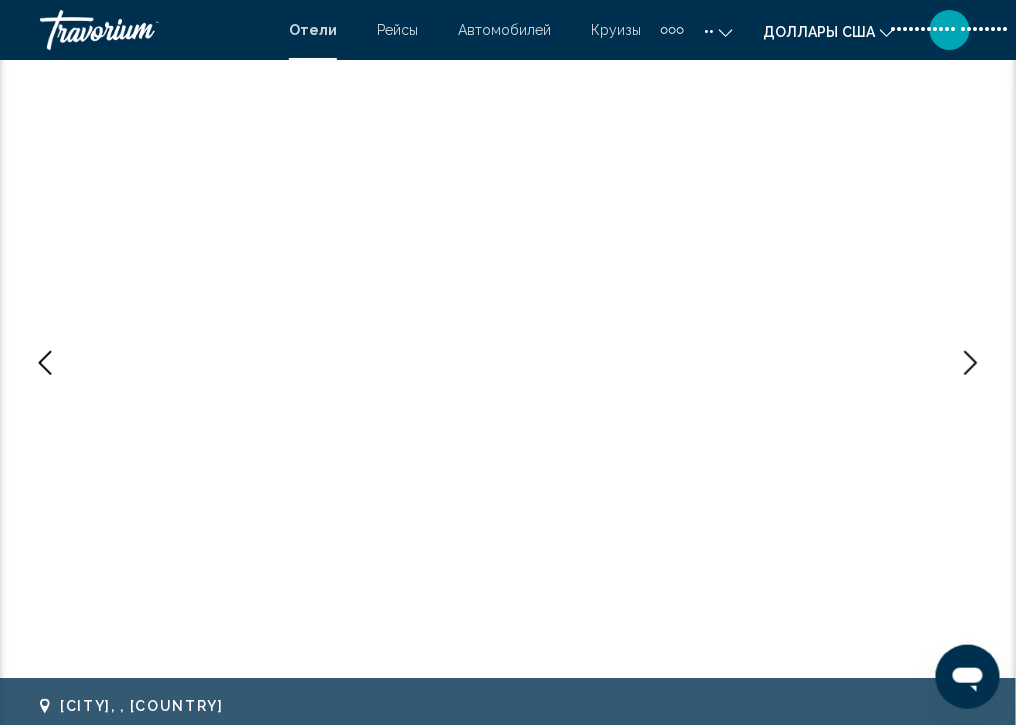 click at bounding box center [971, 363] 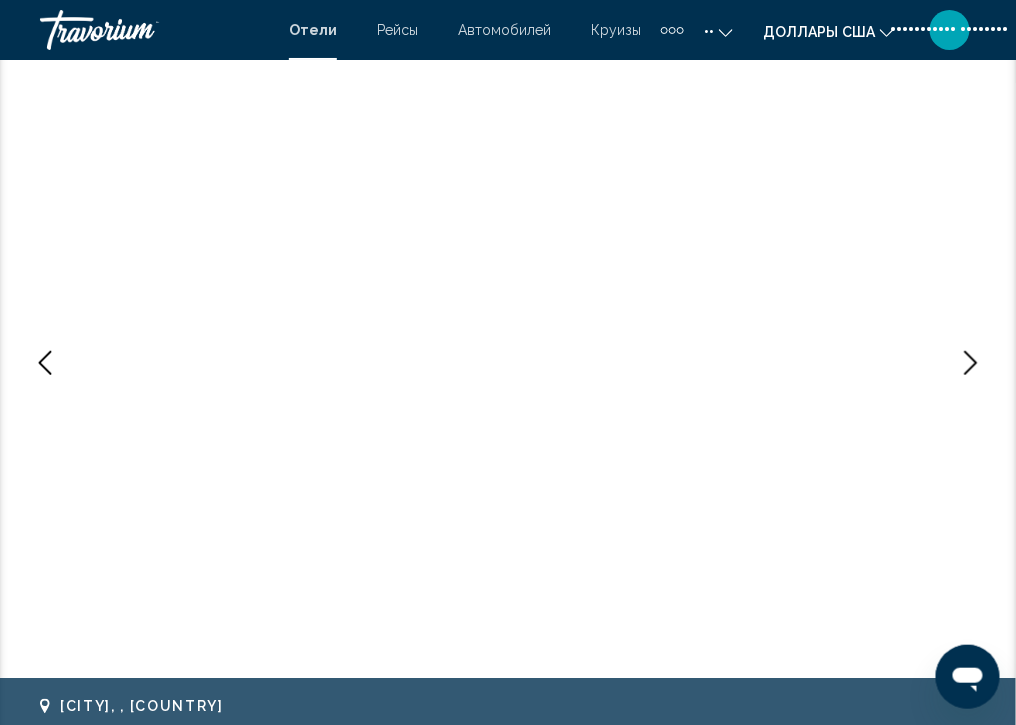 click at bounding box center (971, 363) 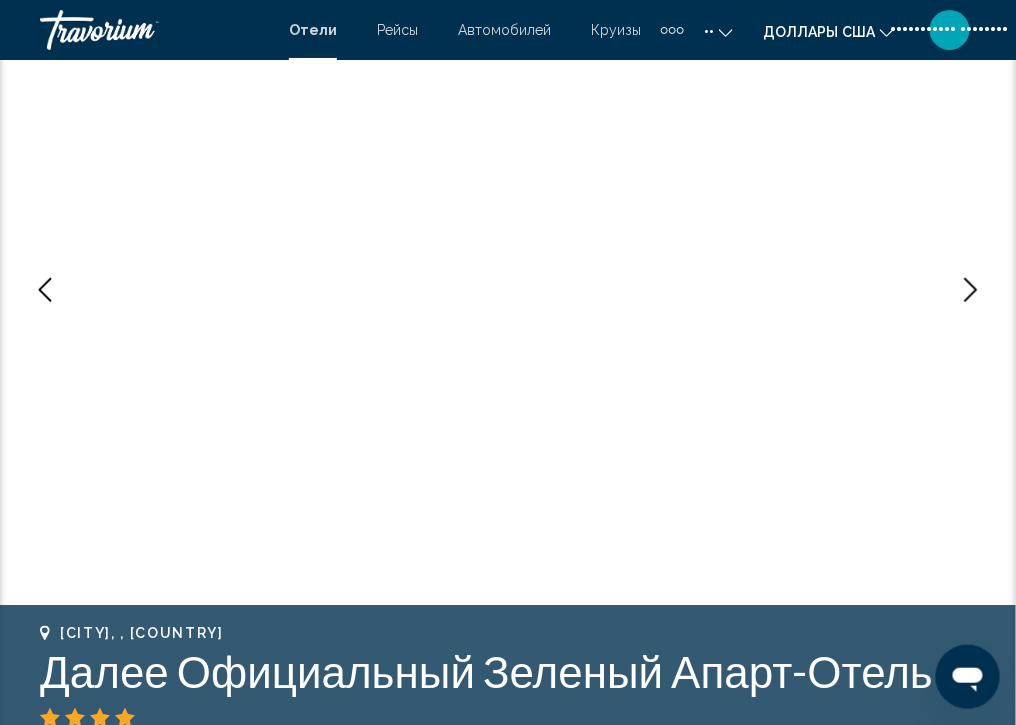 scroll, scrollTop: 244, scrollLeft: 0, axis: vertical 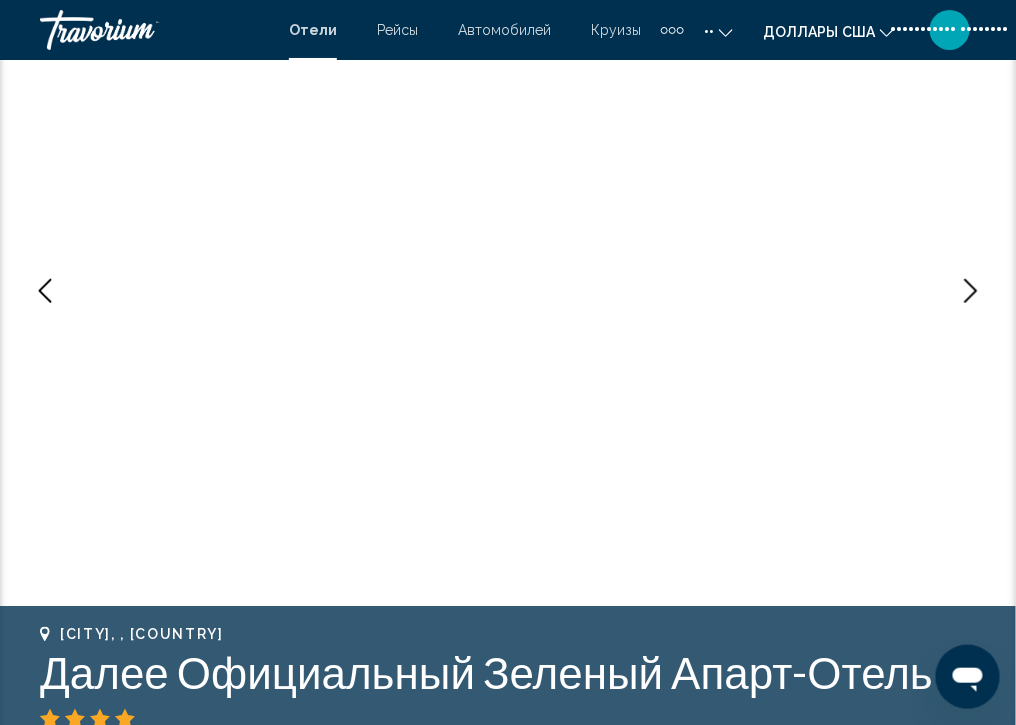 click at bounding box center [971, 291] 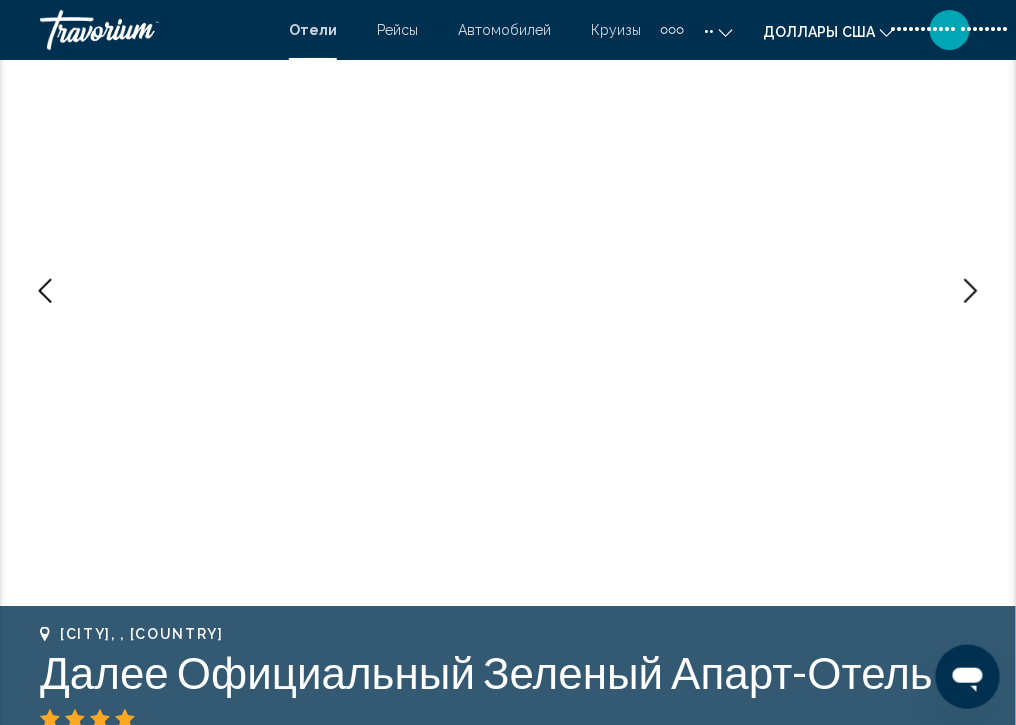 click at bounding box center (971, 291) 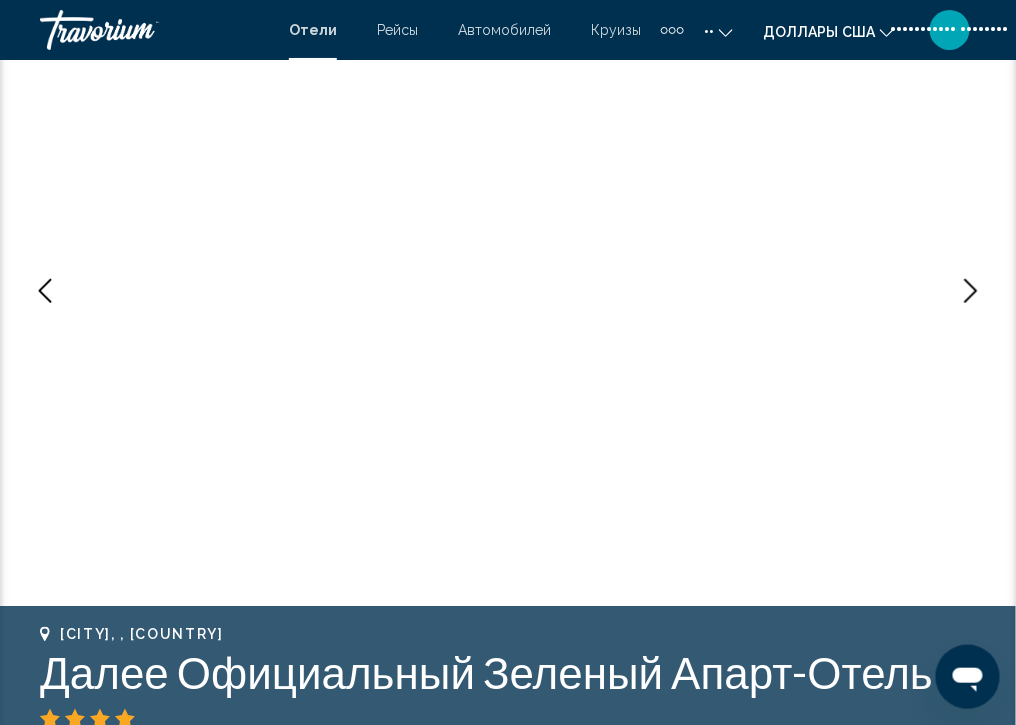 click at bounding box center (971, 291) 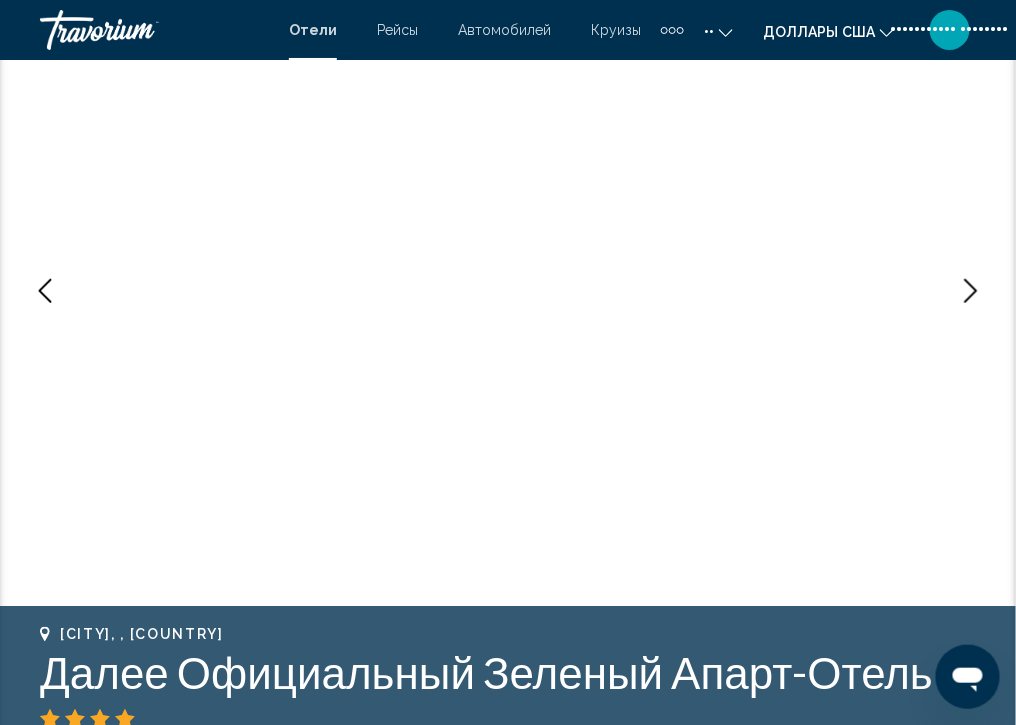 click at bounding box center (971, 291) 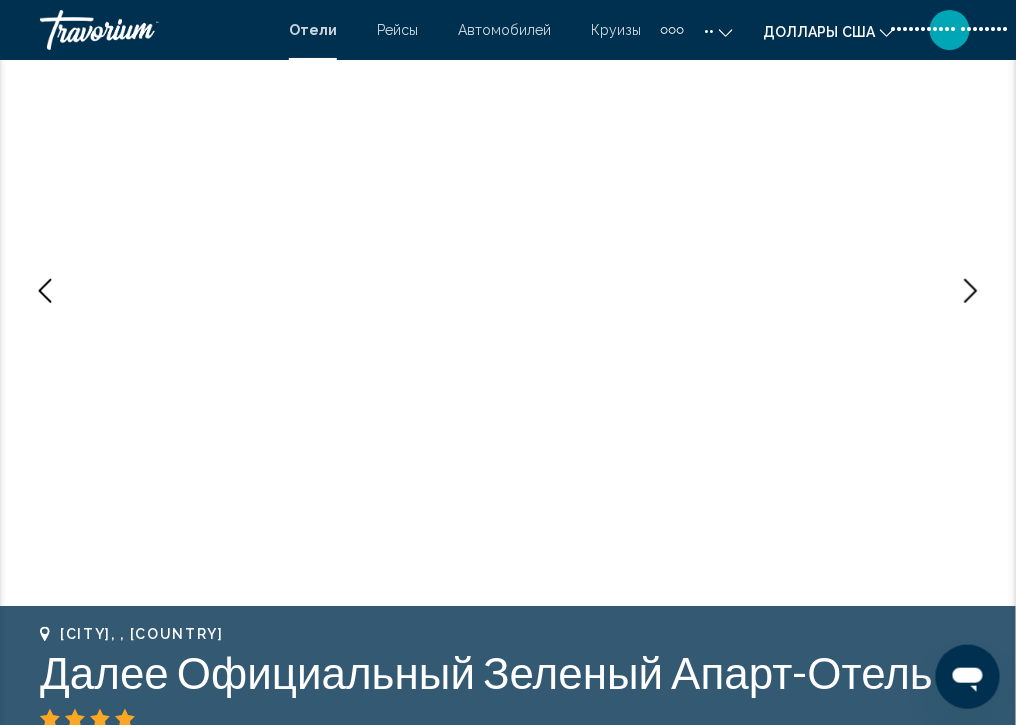 click at bounding box center (971, 291) 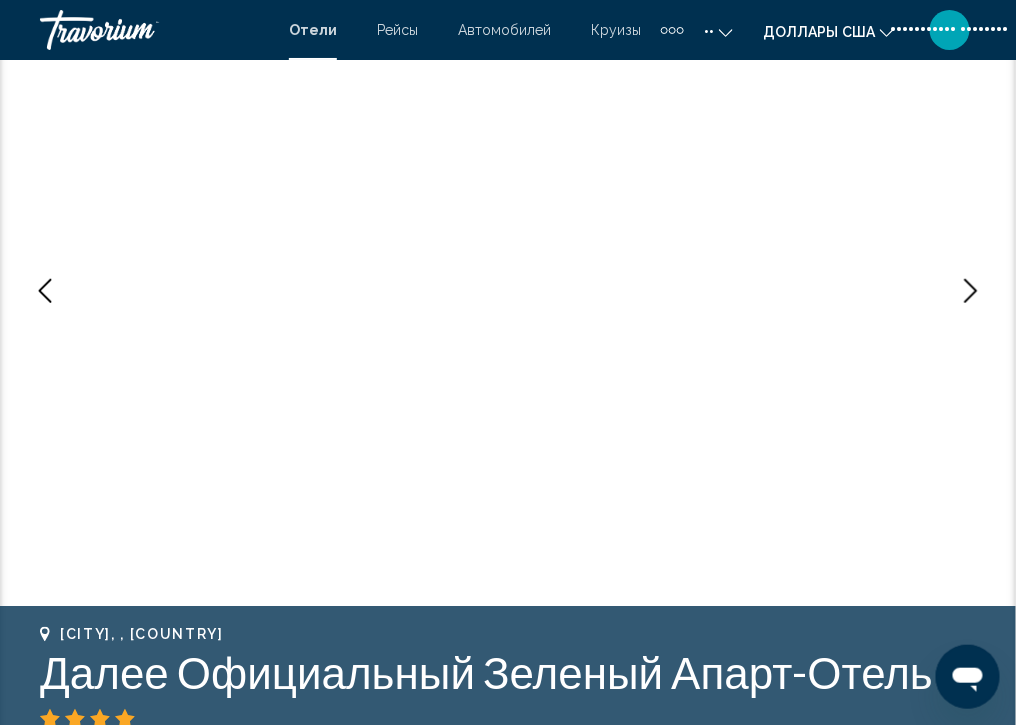 click at bounding box center (971, 291) 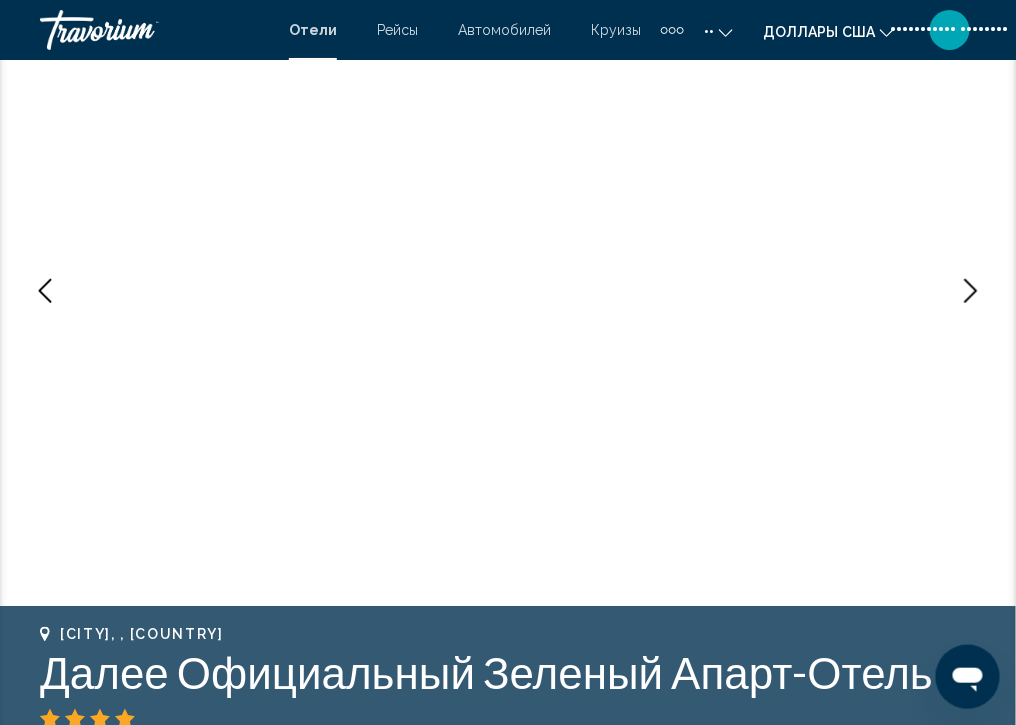 click at bounding box center (45, 291) 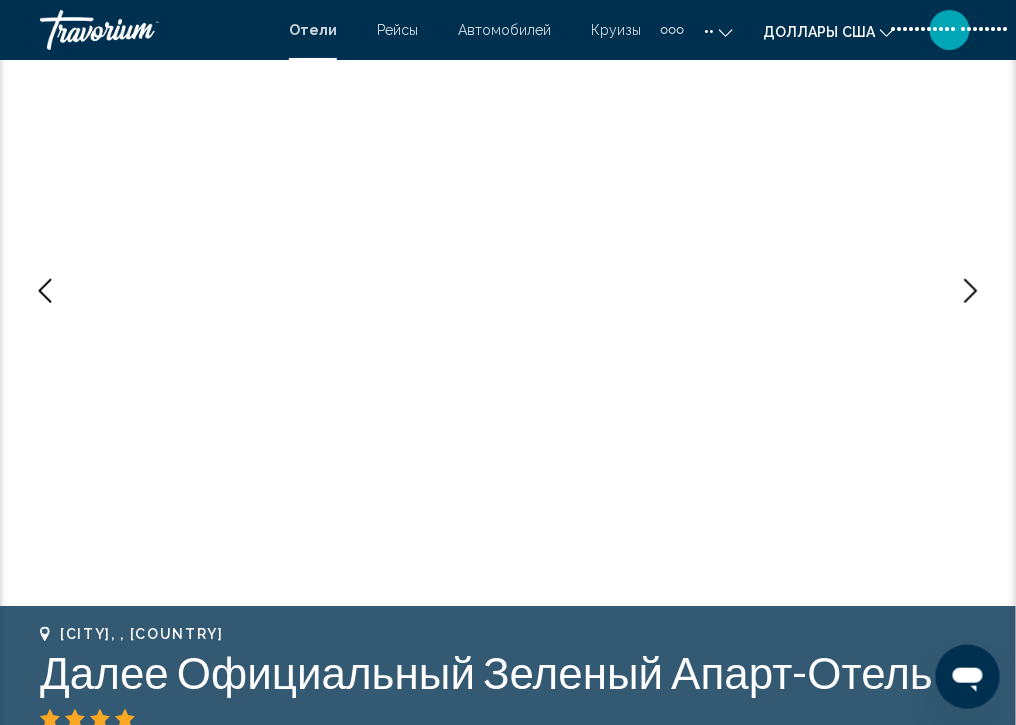 click at bounding box center (45, 291) 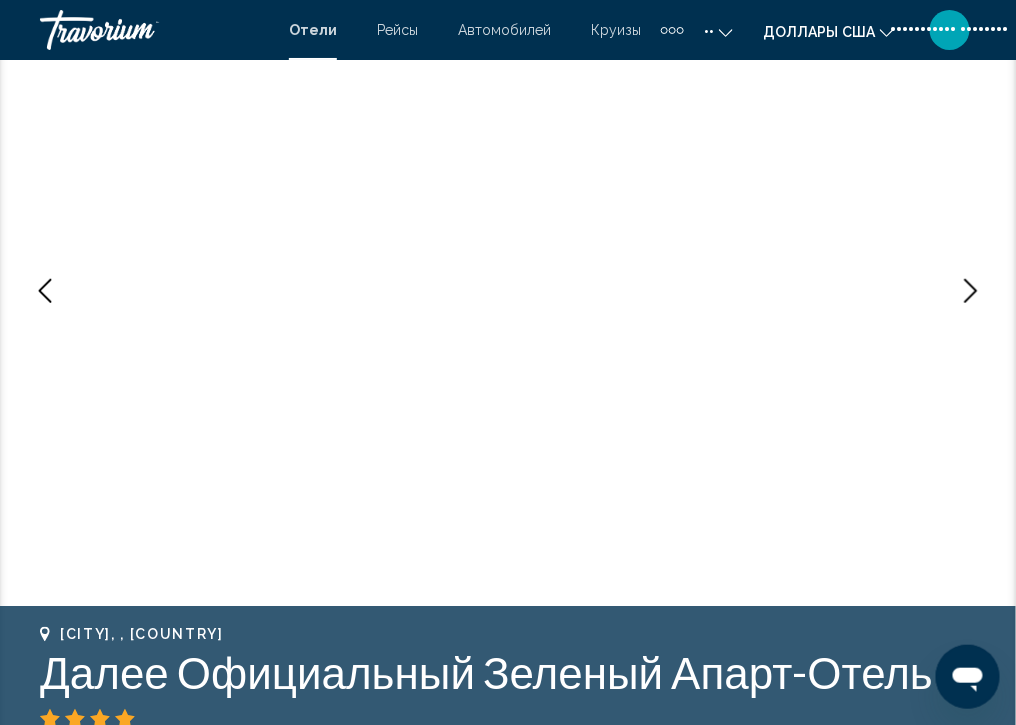 click at bounding box center [45, 291] 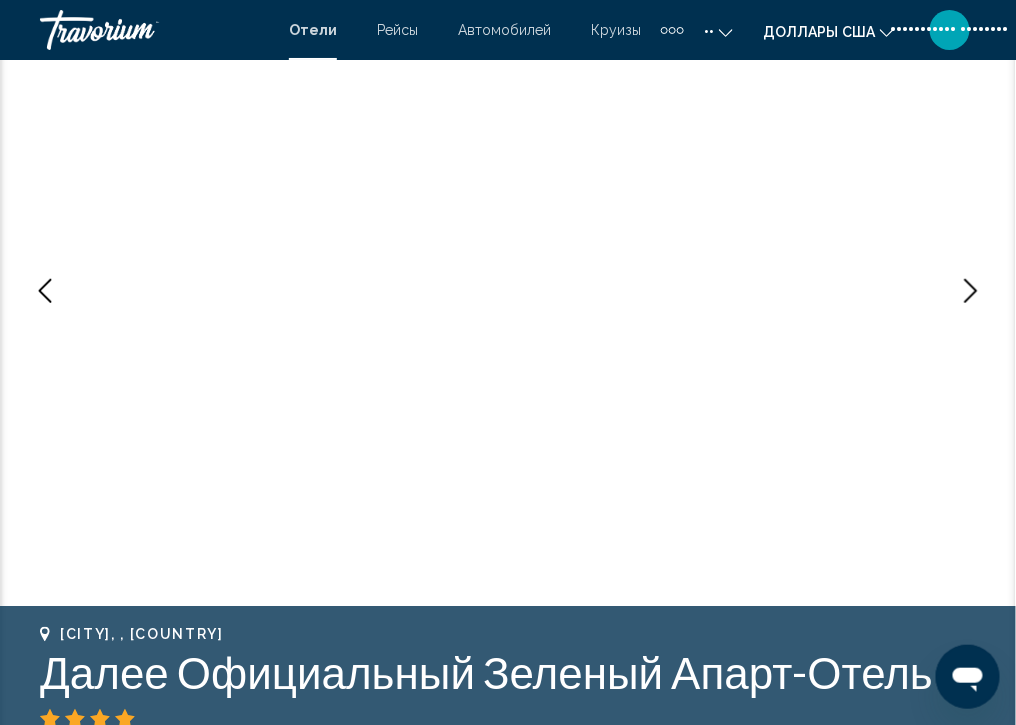 click at bounding box center (45, 291) 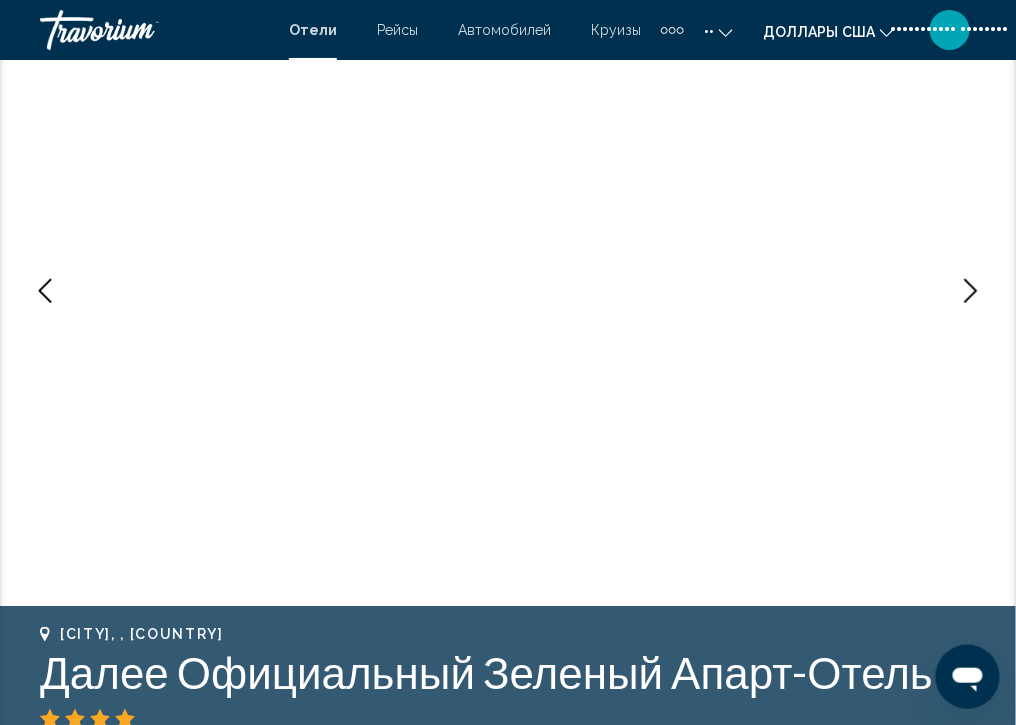 click at bounding box center [45, 291] 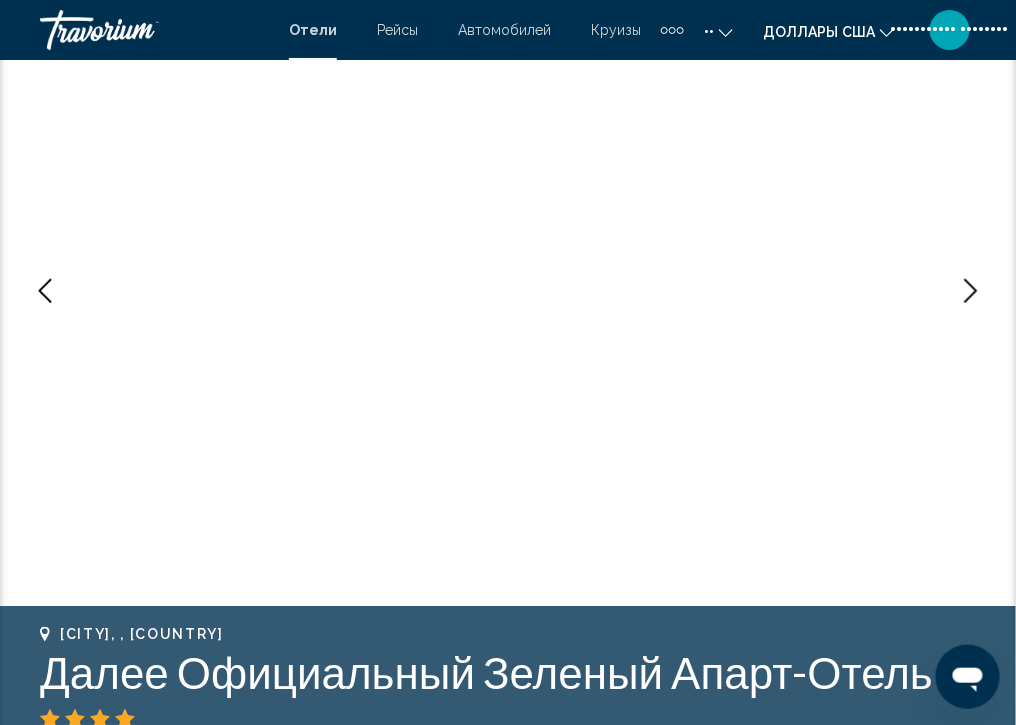 click at bounding box center [45, 291] 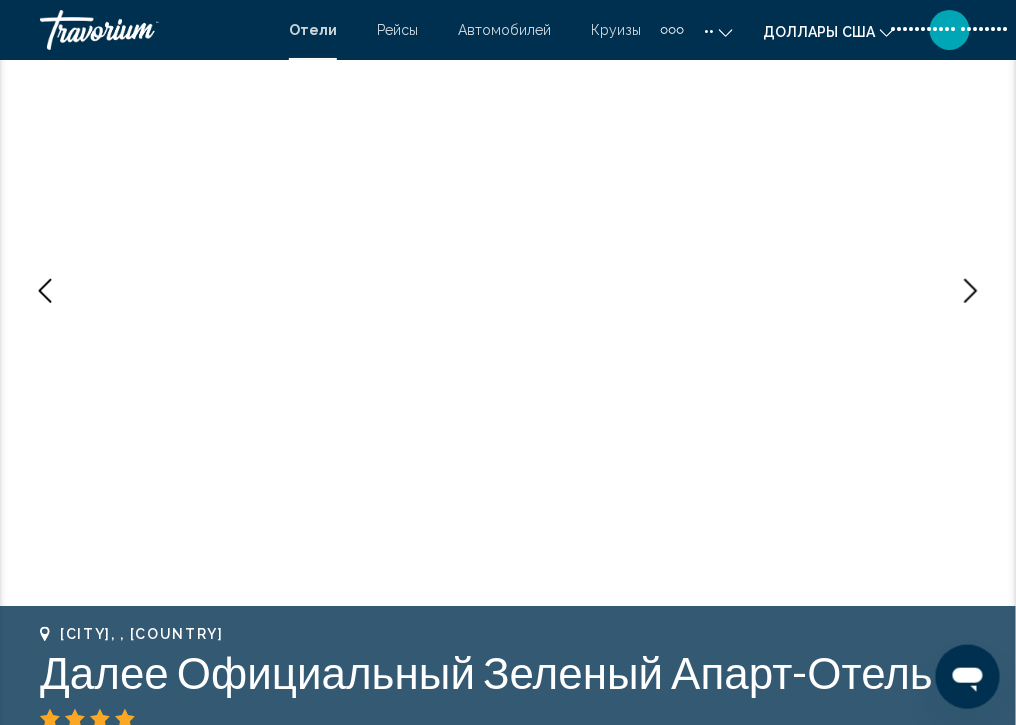 click at bounding box center [45, 291] 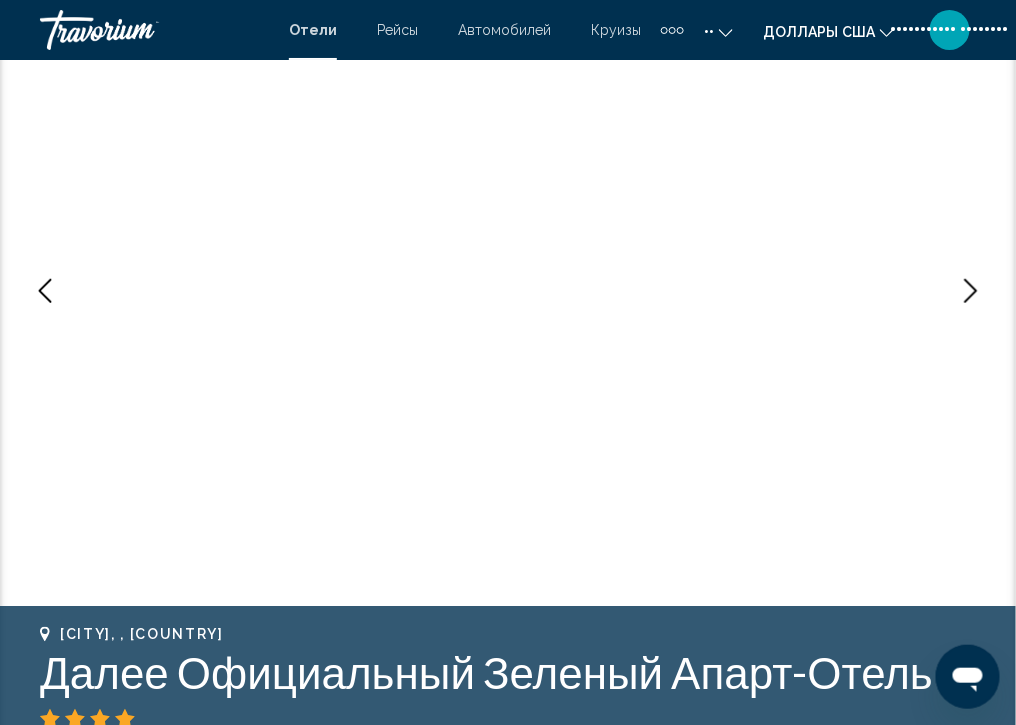 click at bounding box center (971, 291) 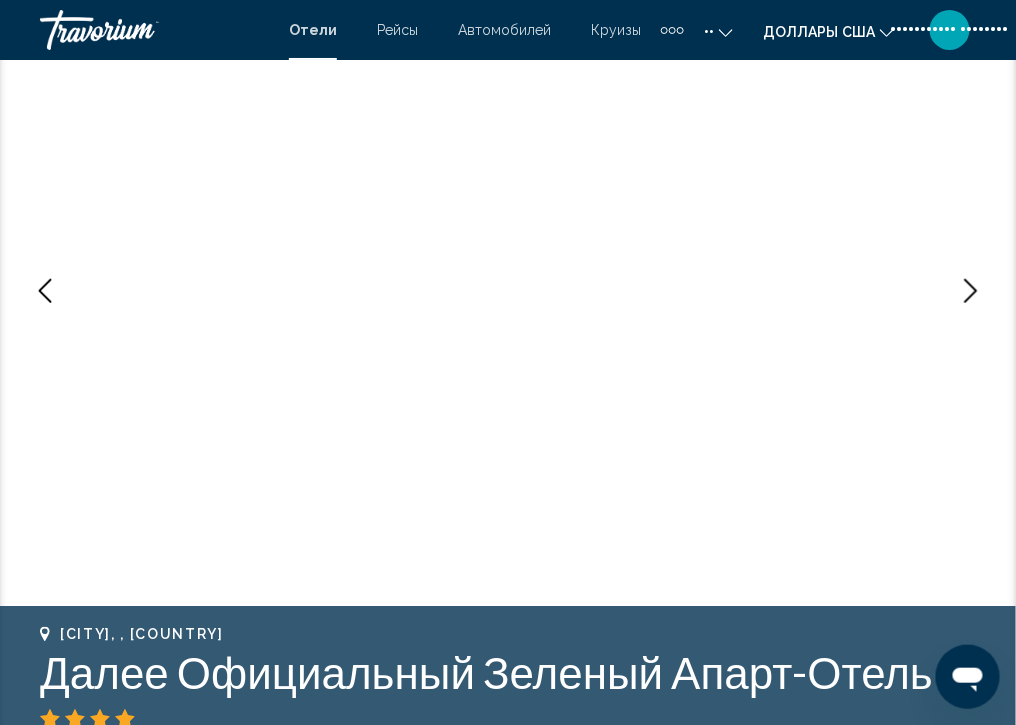 click at bounding box center [971, 291] 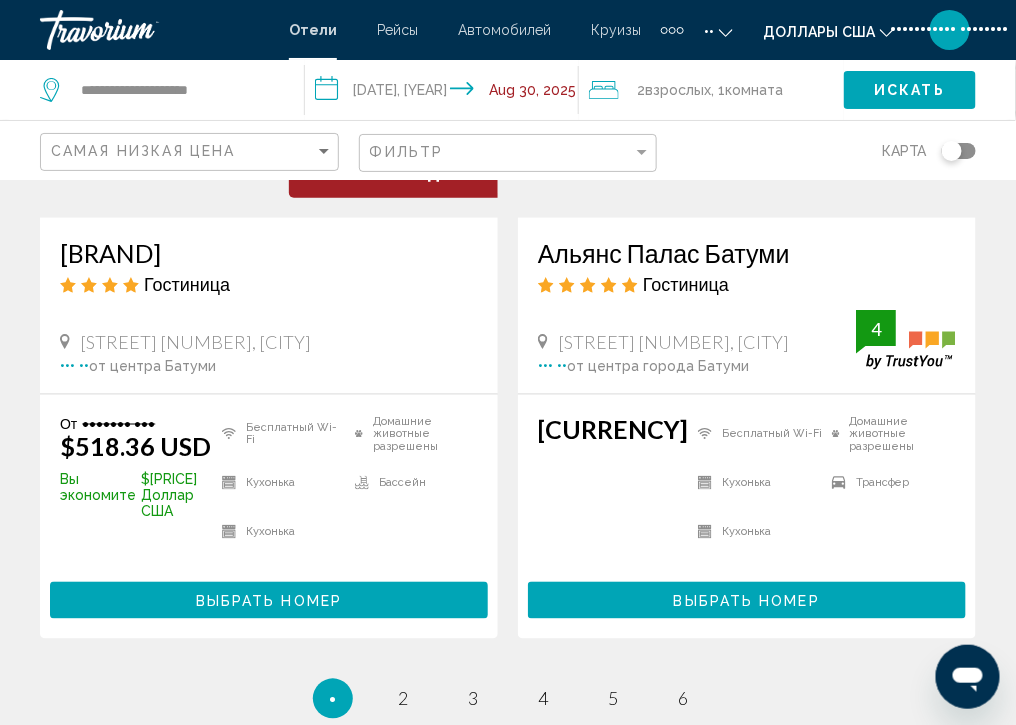 scroll, scrollTop: 4010, scrollLeft: 0, axis: vertical 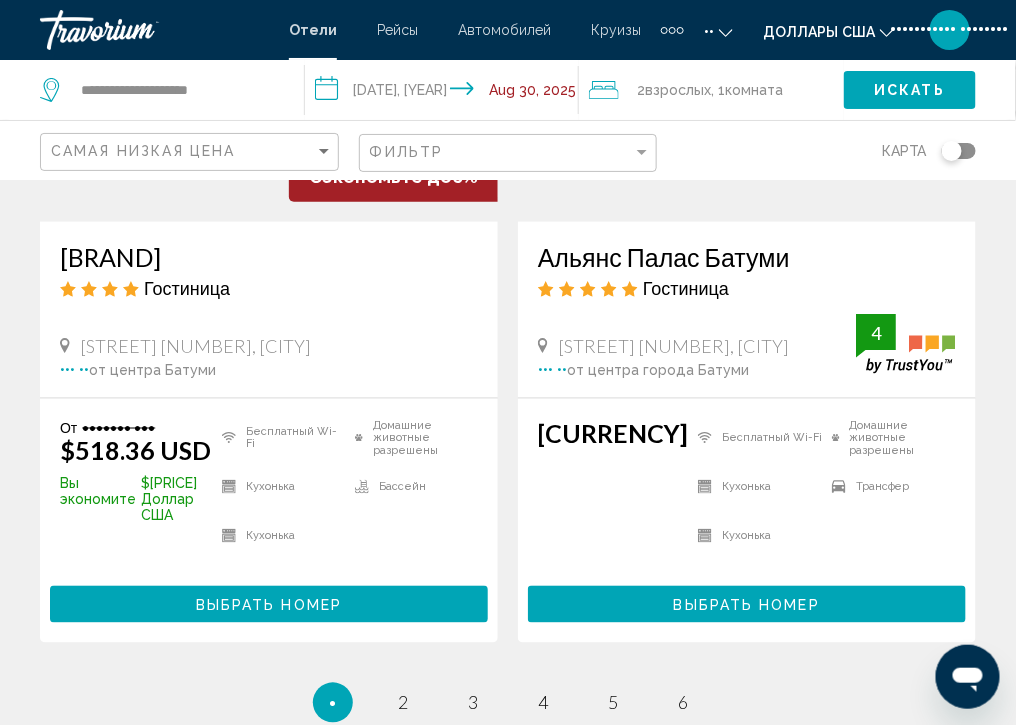 click on "Самая низкая цена" at bounding box center (192, 152) 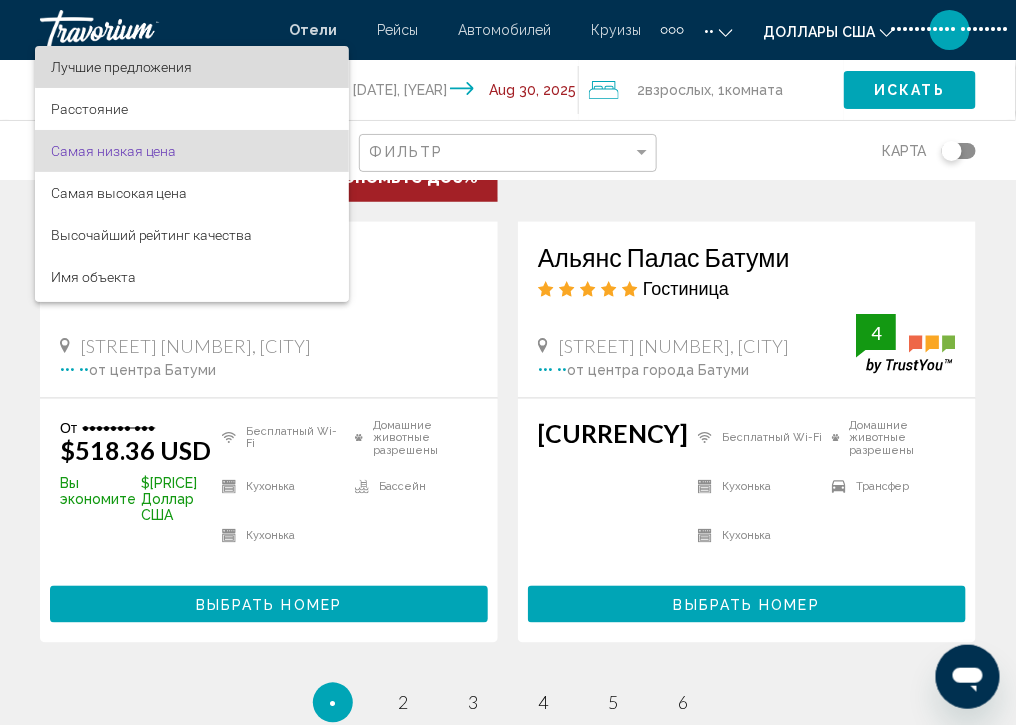 click on "Лучшие предложения" at bounding box center (192, 67) 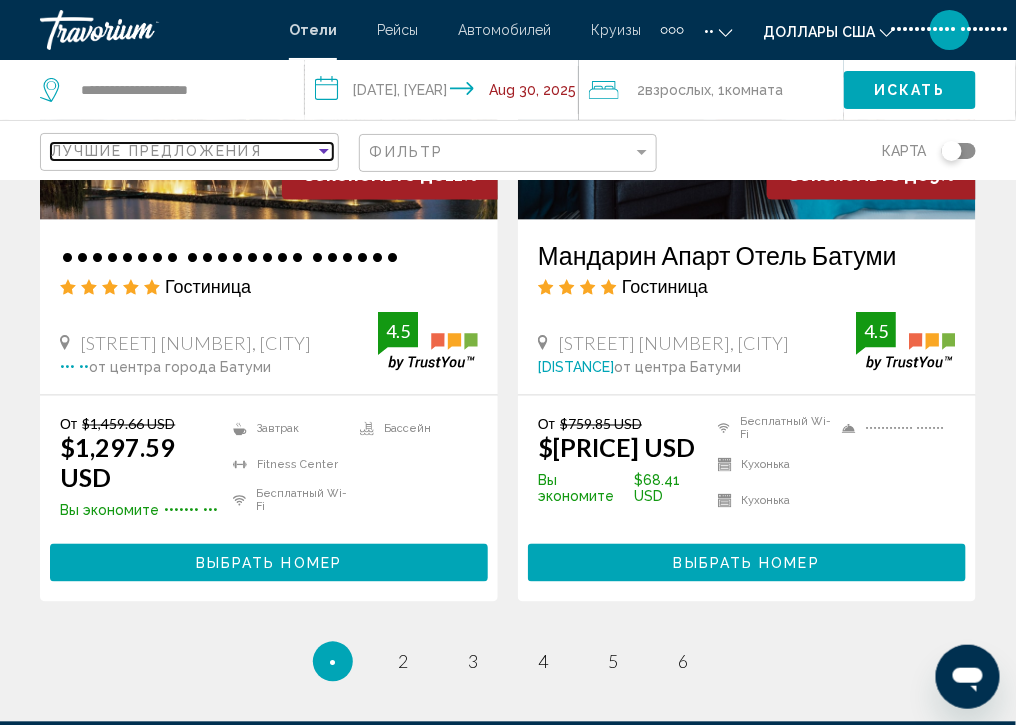 scroll, scrollTop: 4264, scrollLeft: 0, axis: vertical 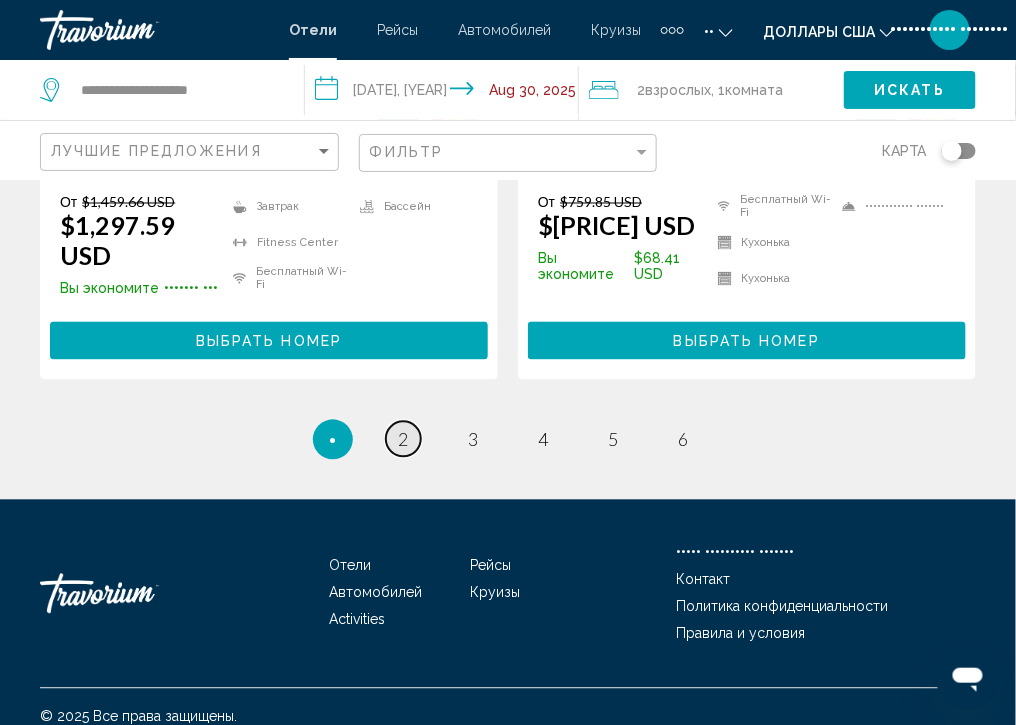 click on "••••••••  •" at bounding box center [403, 439] 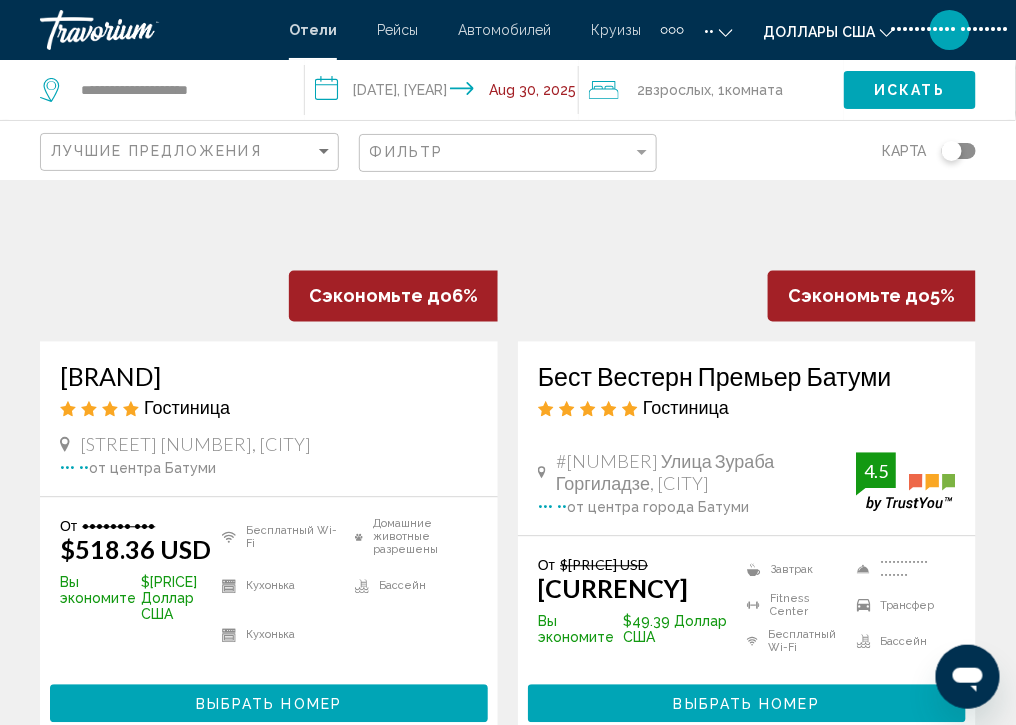 scroll, scrollTop: 2534, scrollLeft: 0, axis: vertical 